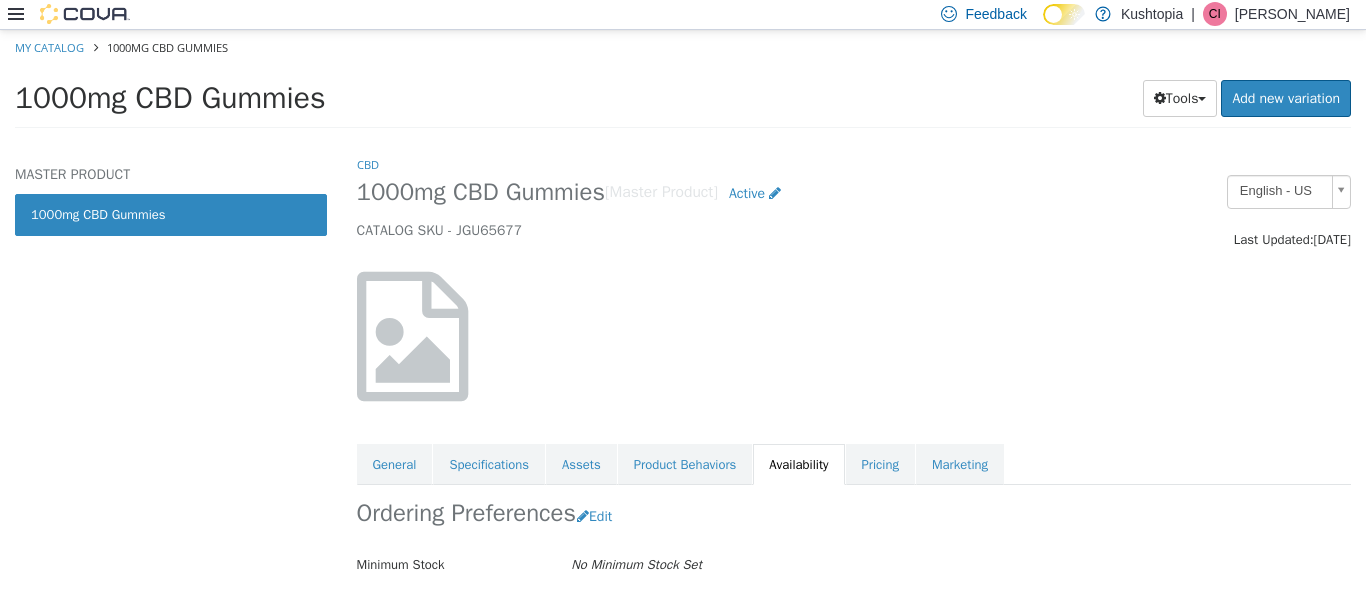 scroll, scrollTop: 0, scrollLeft: 0, axis: both 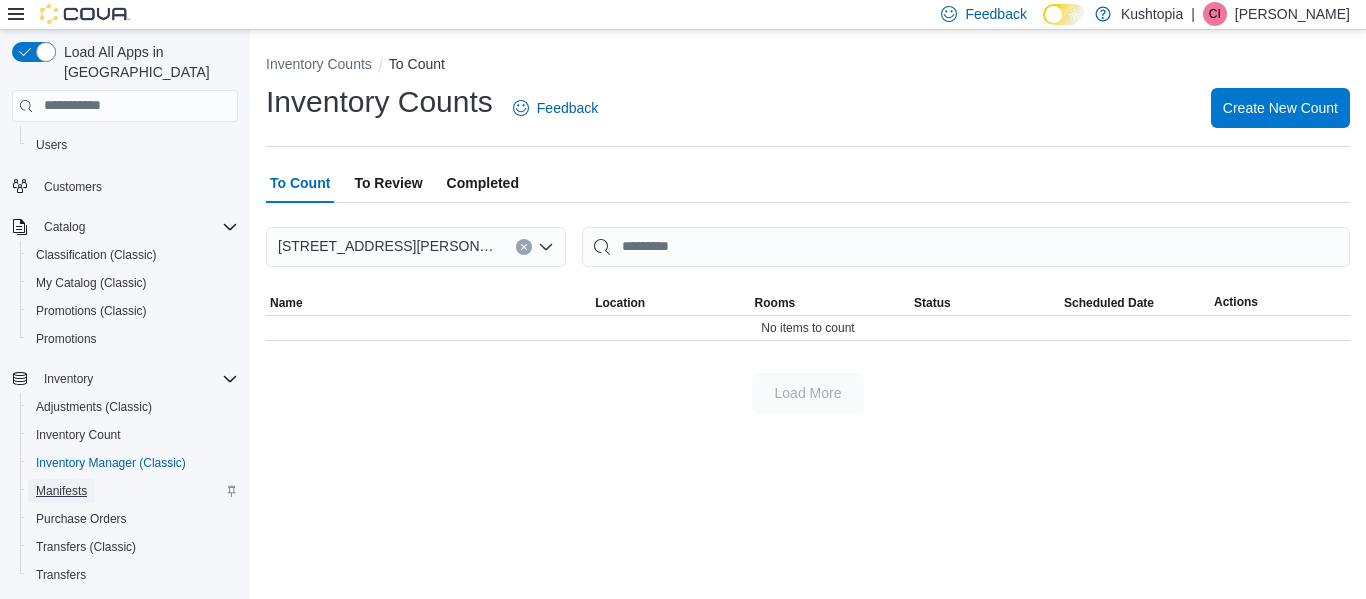 click on "Manifests" at bounding box center (61, 491) 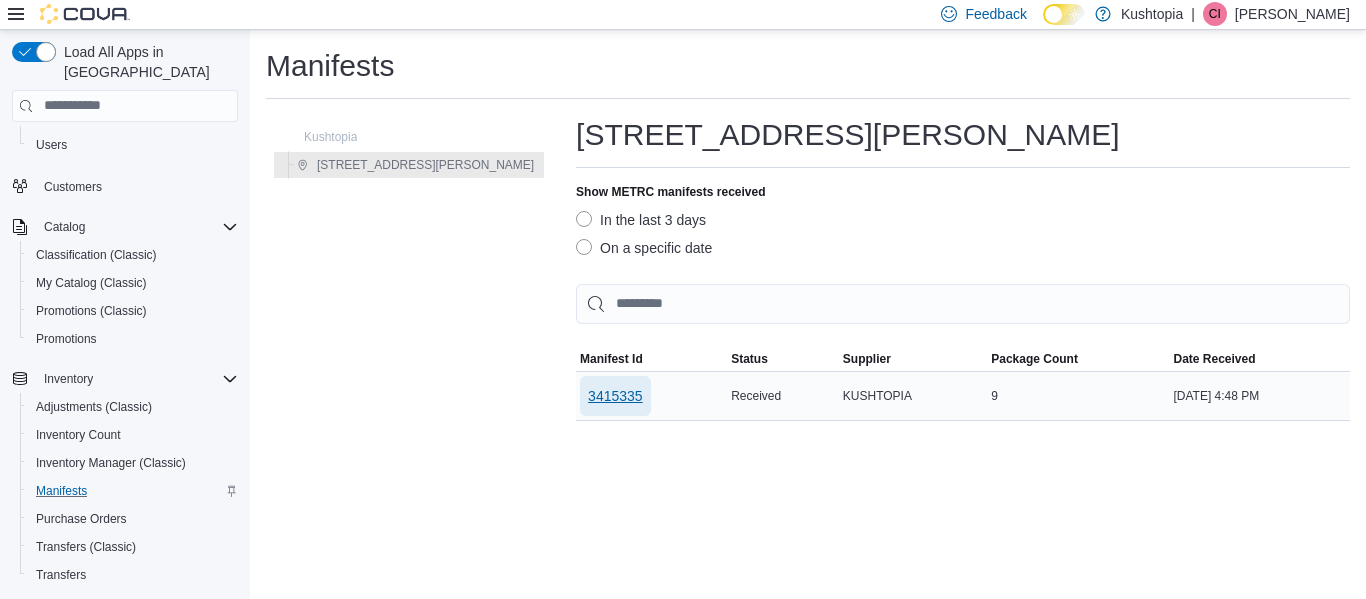 click on "3415335" at bounding box center [615, 396] 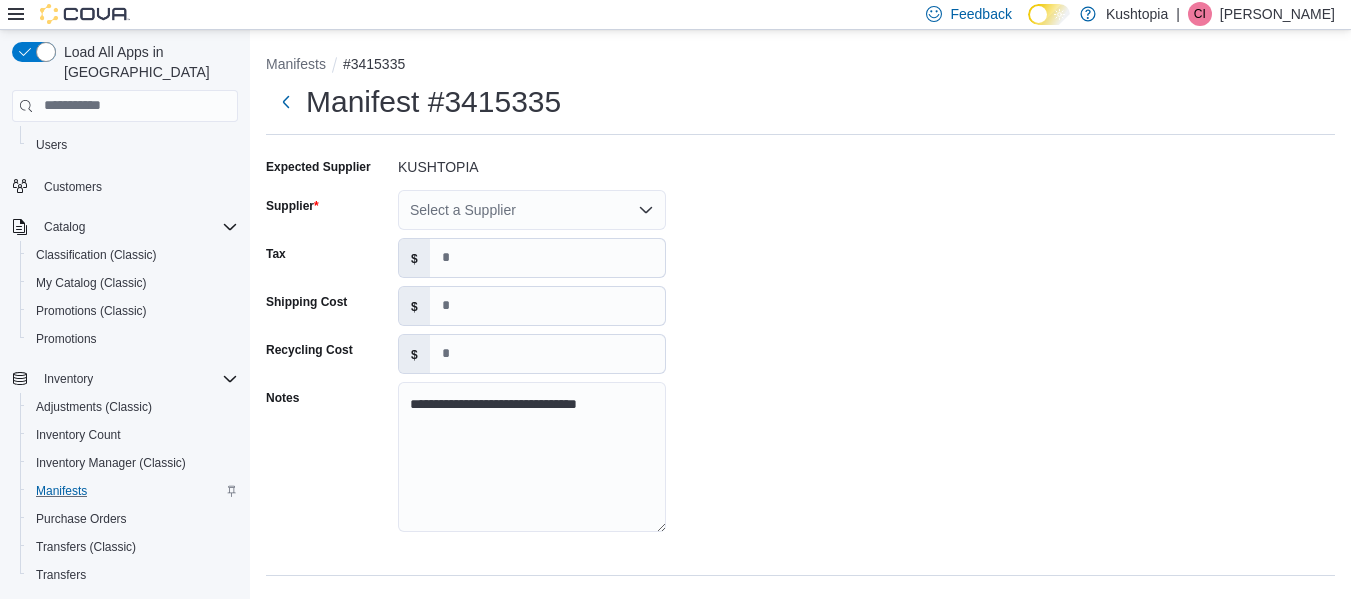 click 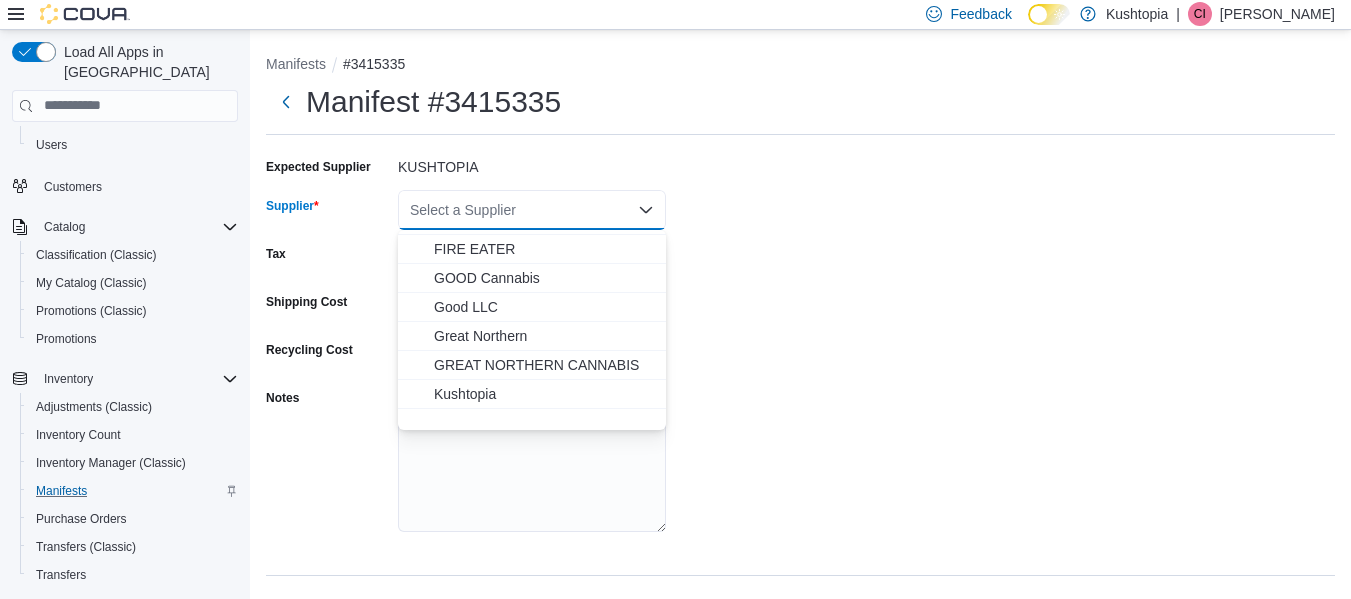 scroll, scrollTop: 148, scrollLeft: 0, axis: vertical 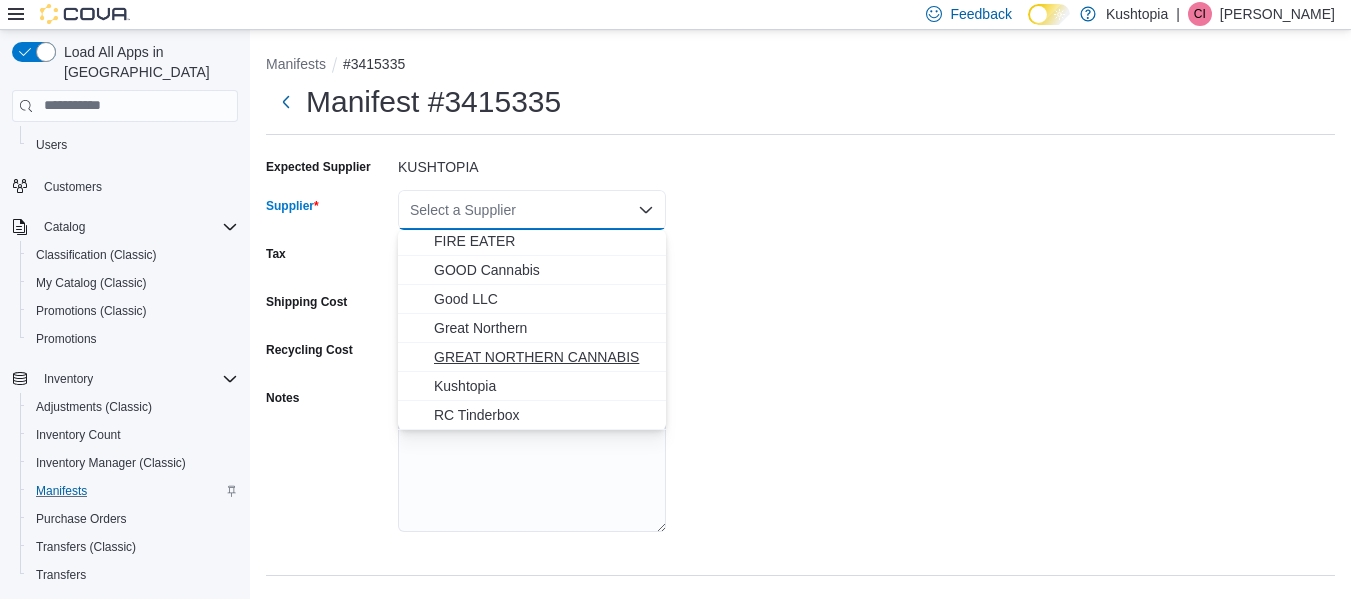 click on "GREAT NORTHERN CANNABIS" at bounding box center (544, 357) 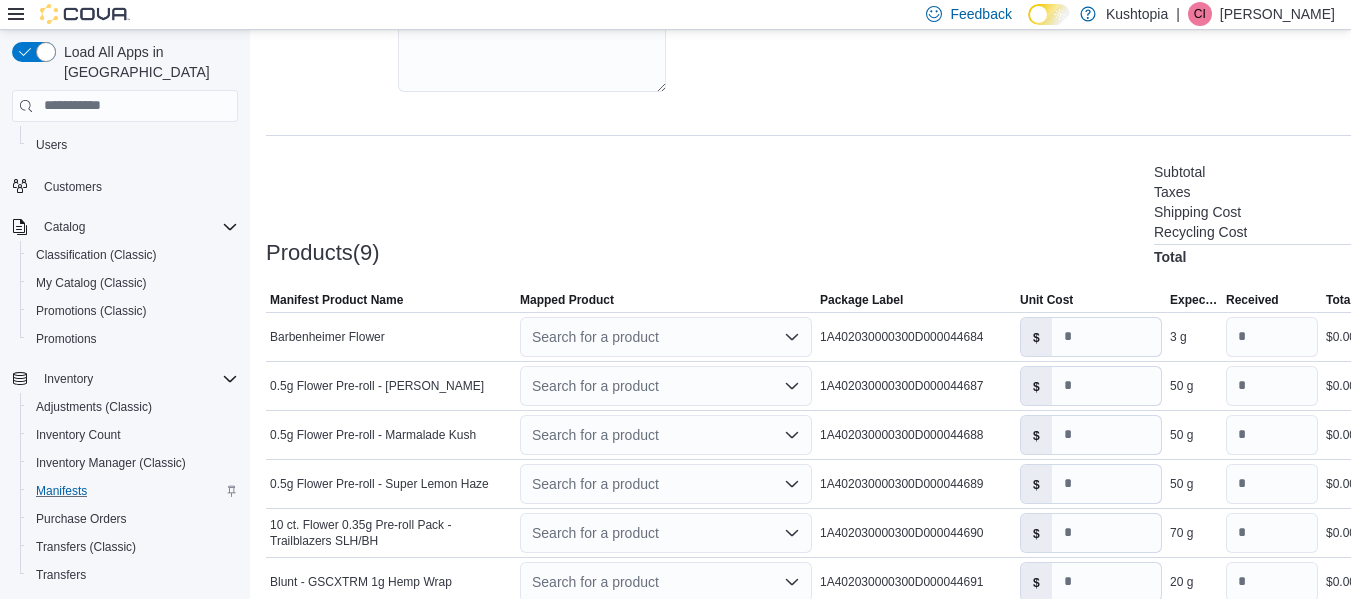 scroll, scrollTop: 500, scrollLeft: 0, axis: vertical 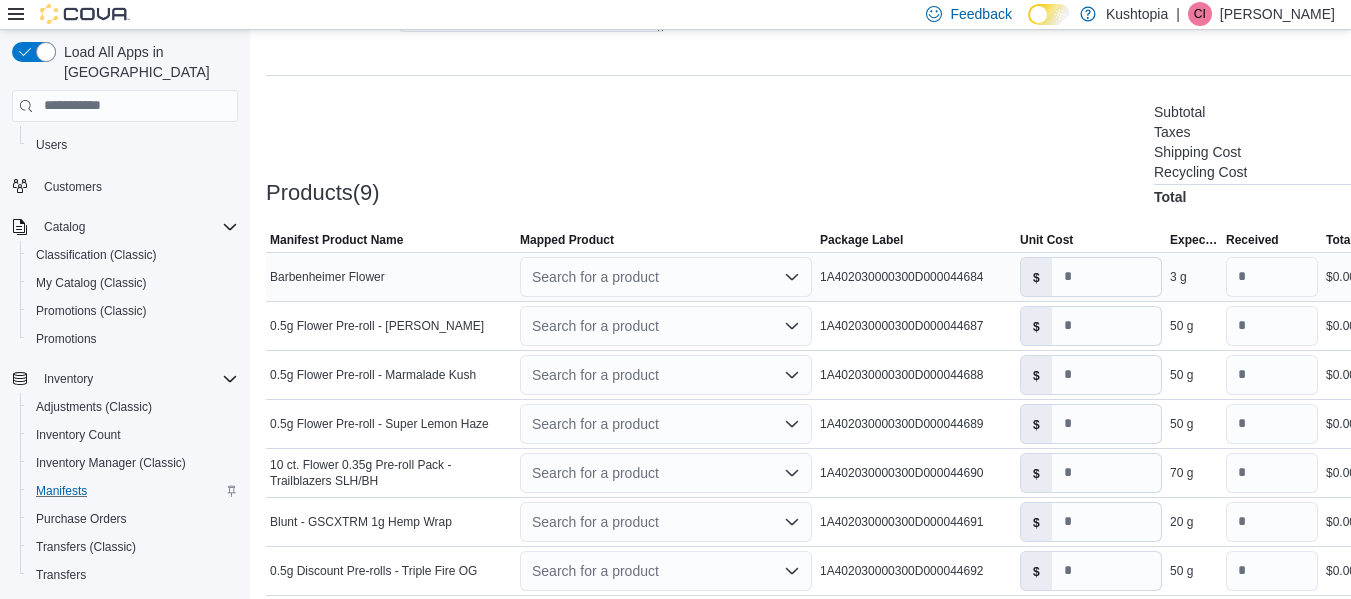 click 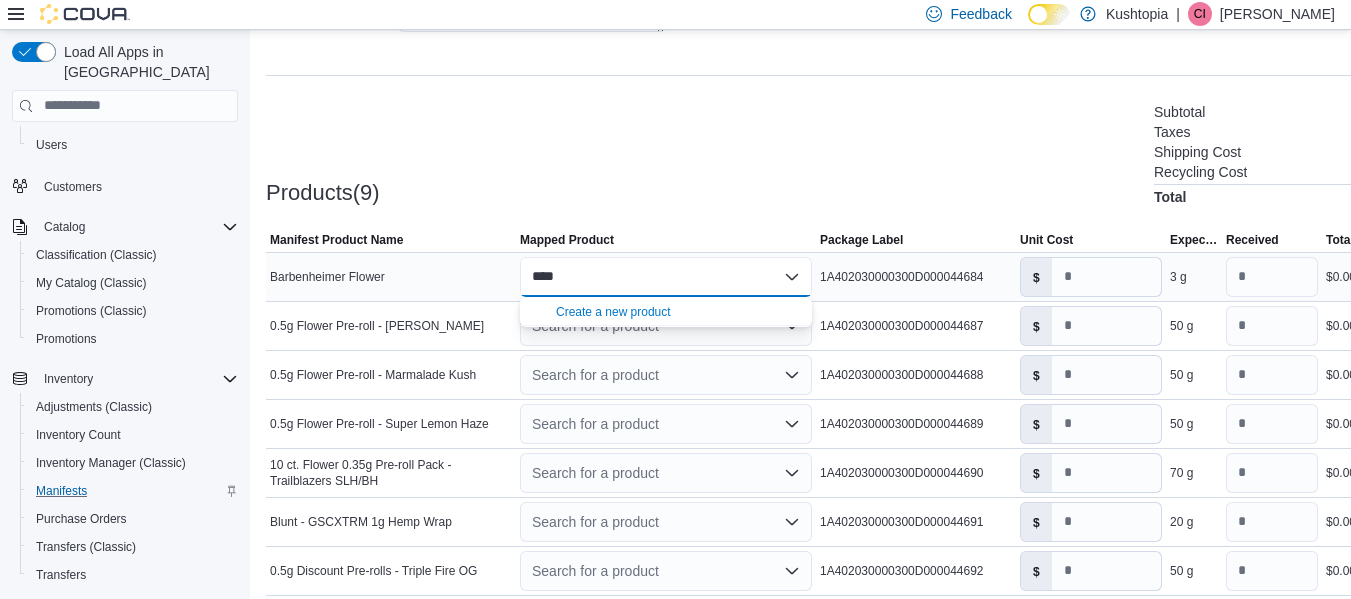 type on "****" 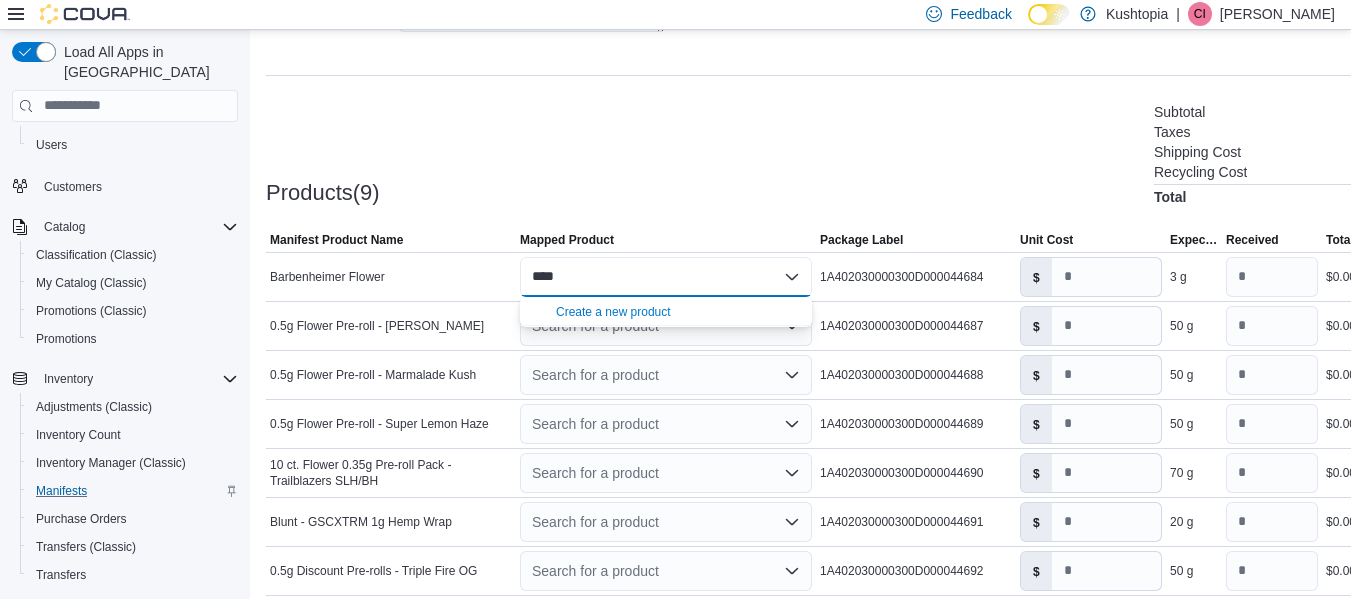 click on "Products(9)     Subtotal $0.00 Taxes $0.00 Shipping Cost $0.00 Recycling Cost $0.00 Total $0.00" at bounding box center (860, 152) 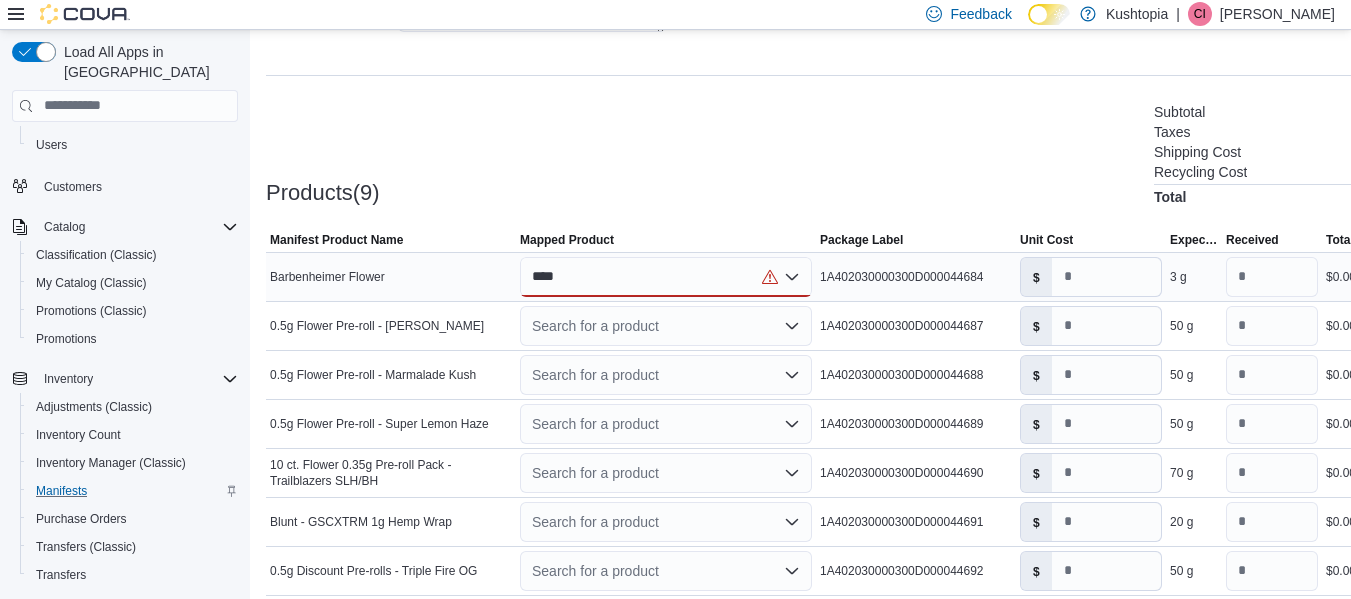 click on "****" at bounding box center [666, 277] 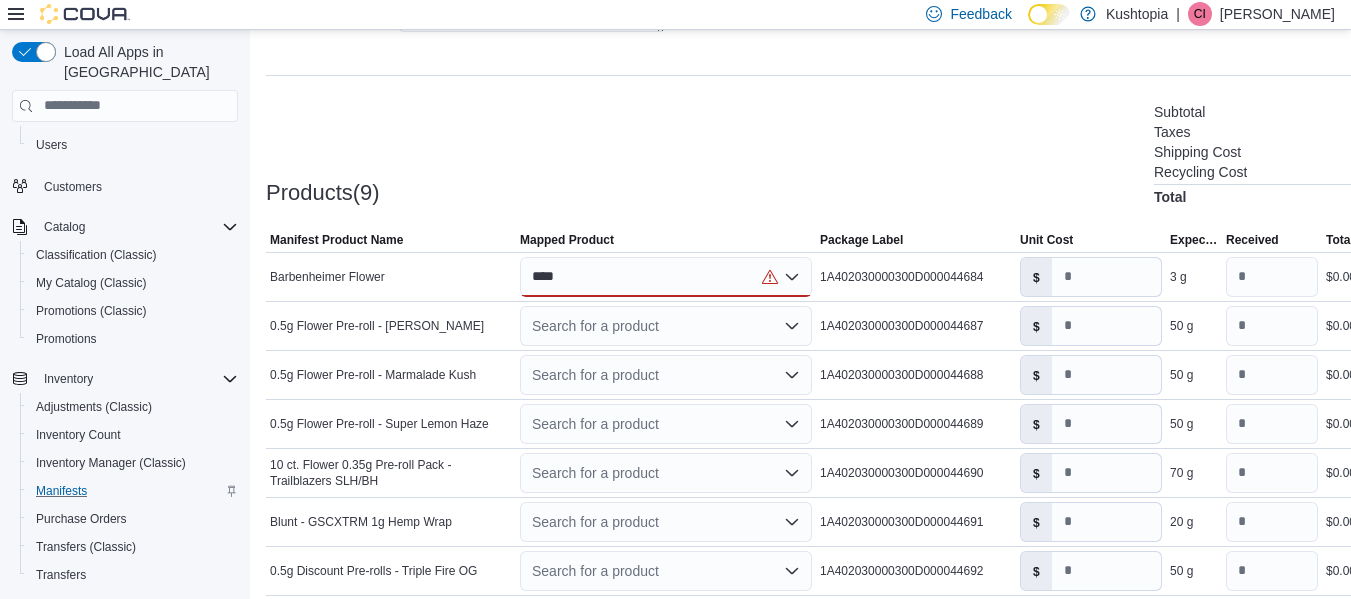 click on "Products(9)     Subtotal $0.00 Taxes $0.00 Shipping Cost $0.00 Recycling Cost $0.00 Total $0.00" at bounding box center (860, 152) 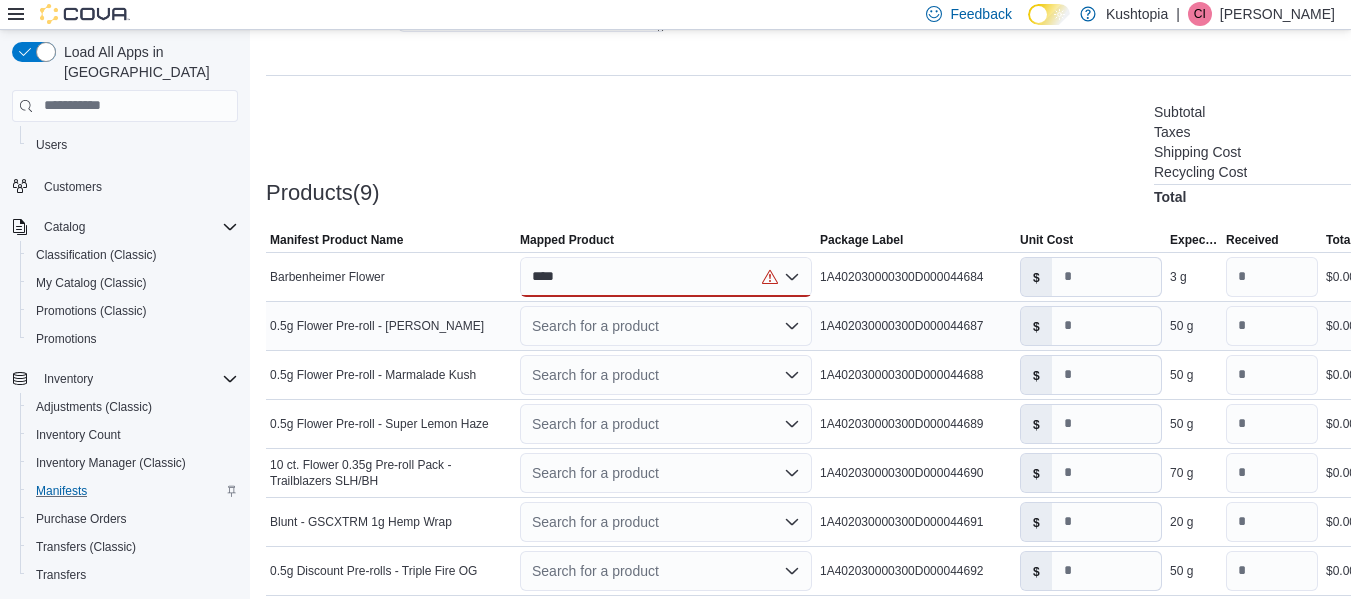 click on "Search for a product" at bounding box center [666, 326] 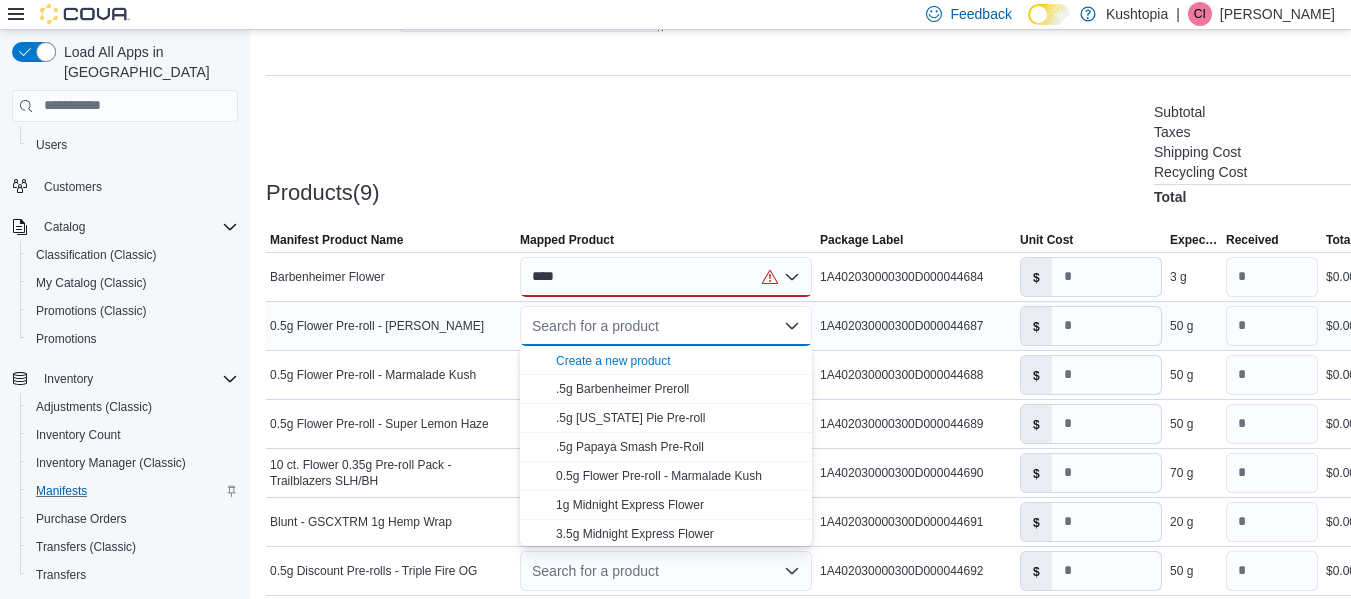 click on "Search for a product" at bounding box center [666, 326] 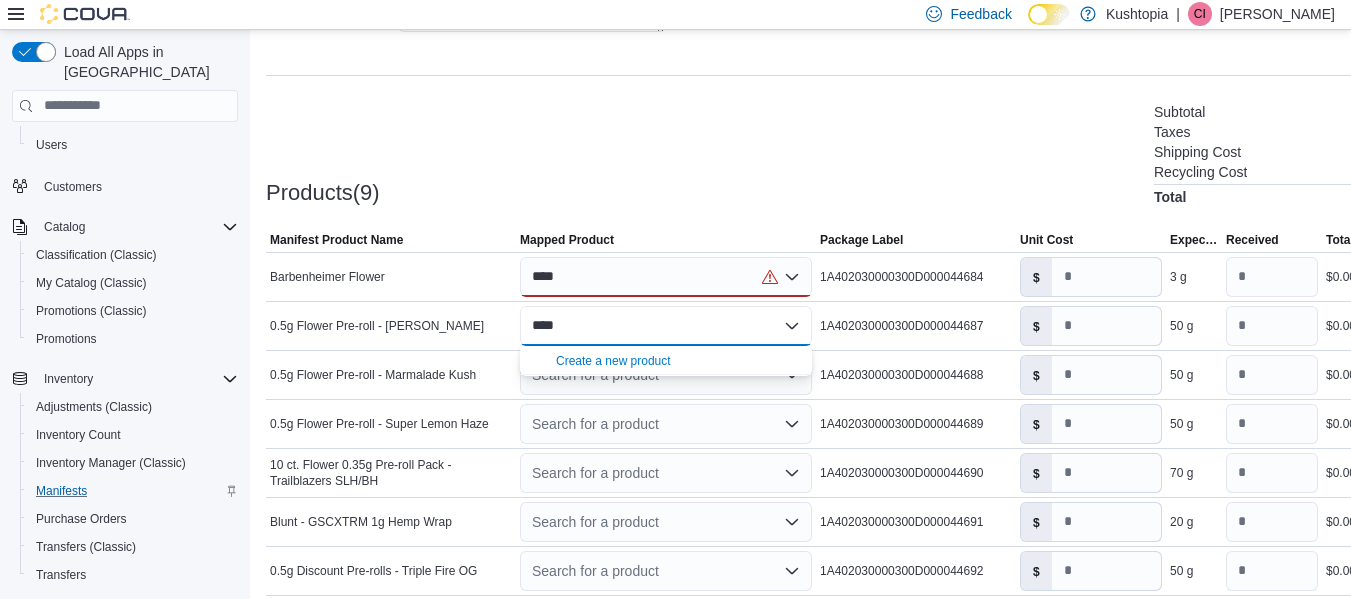 type on "****" 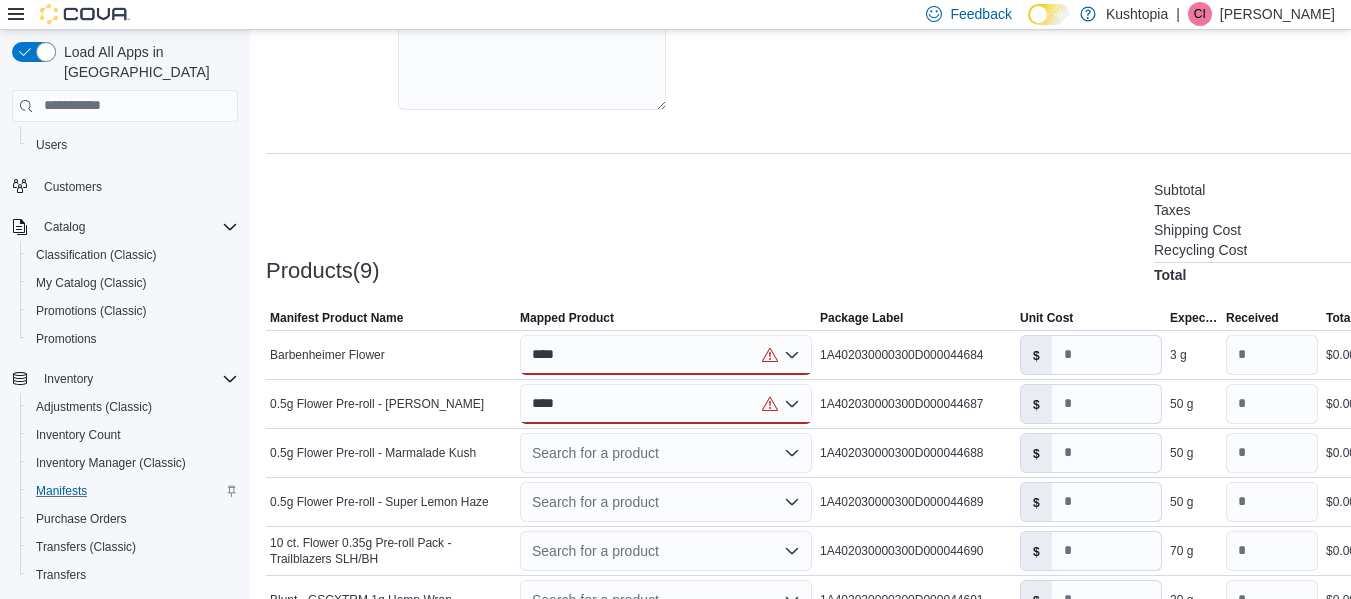 scroll, scrollTop: 400, scrollLeft: 0, axis: vertical 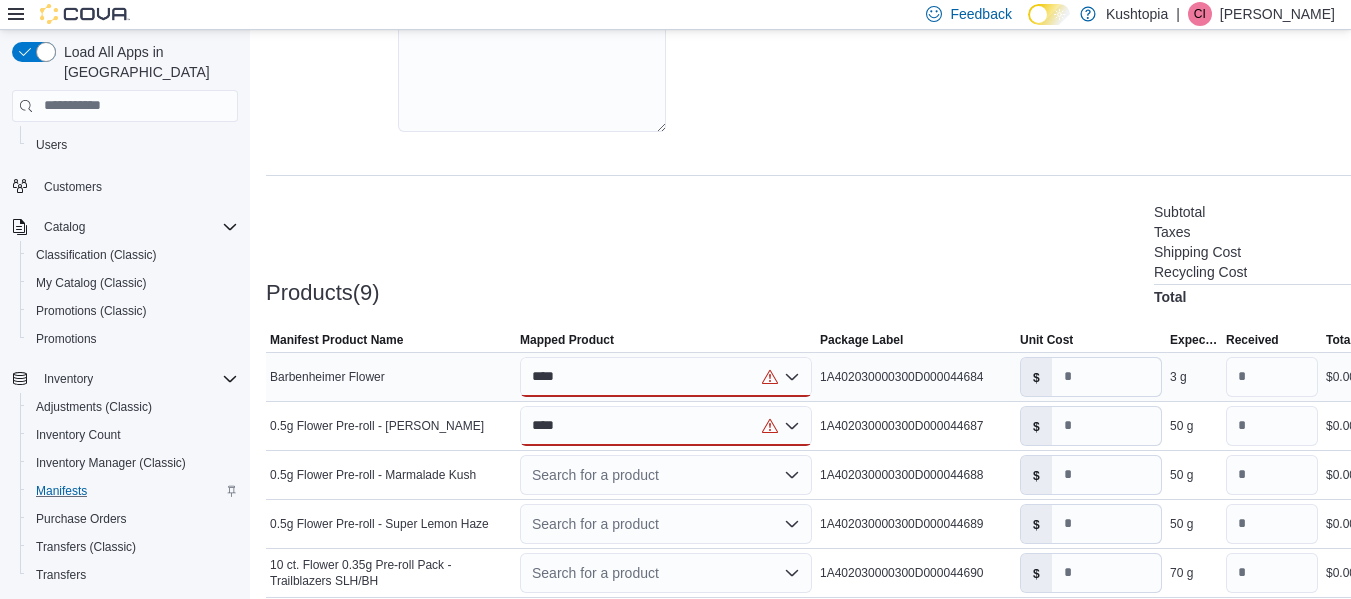 click on "****" at bounding box center [666, 377] 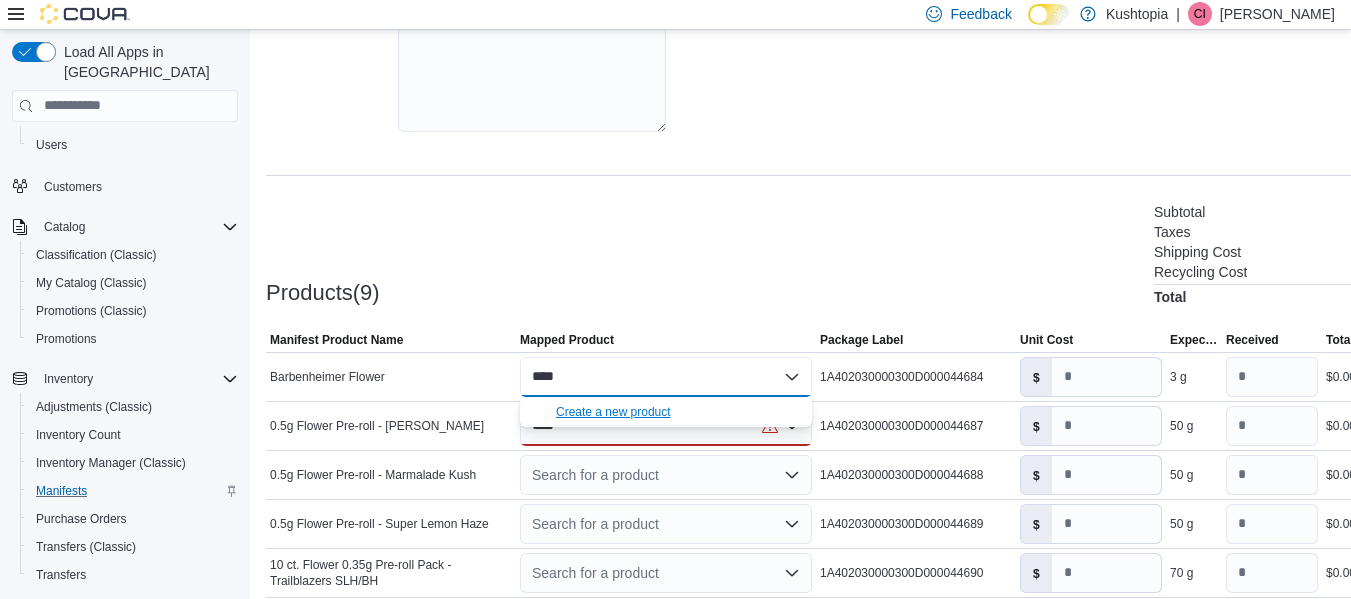 click on "Create a new product" at bounding box center (613, 412) 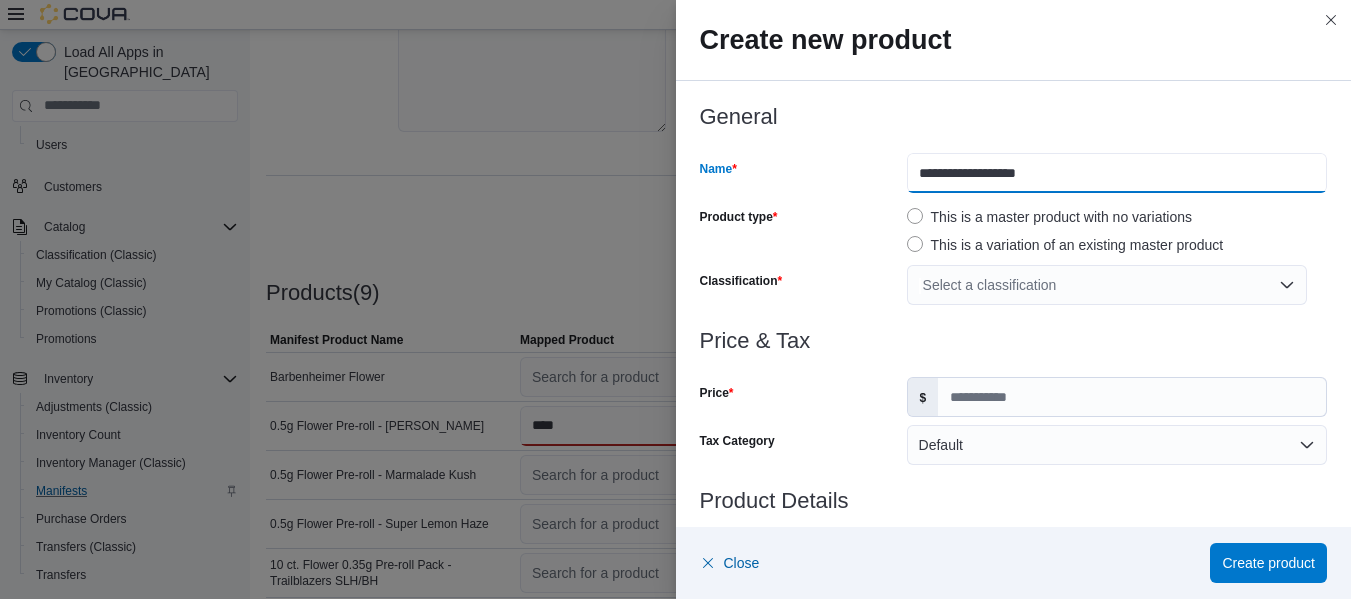 drag, startPoint x: 1058, startPoint y: 176, endPoint x: 871, endPoint y: 181, distance: 187.06683 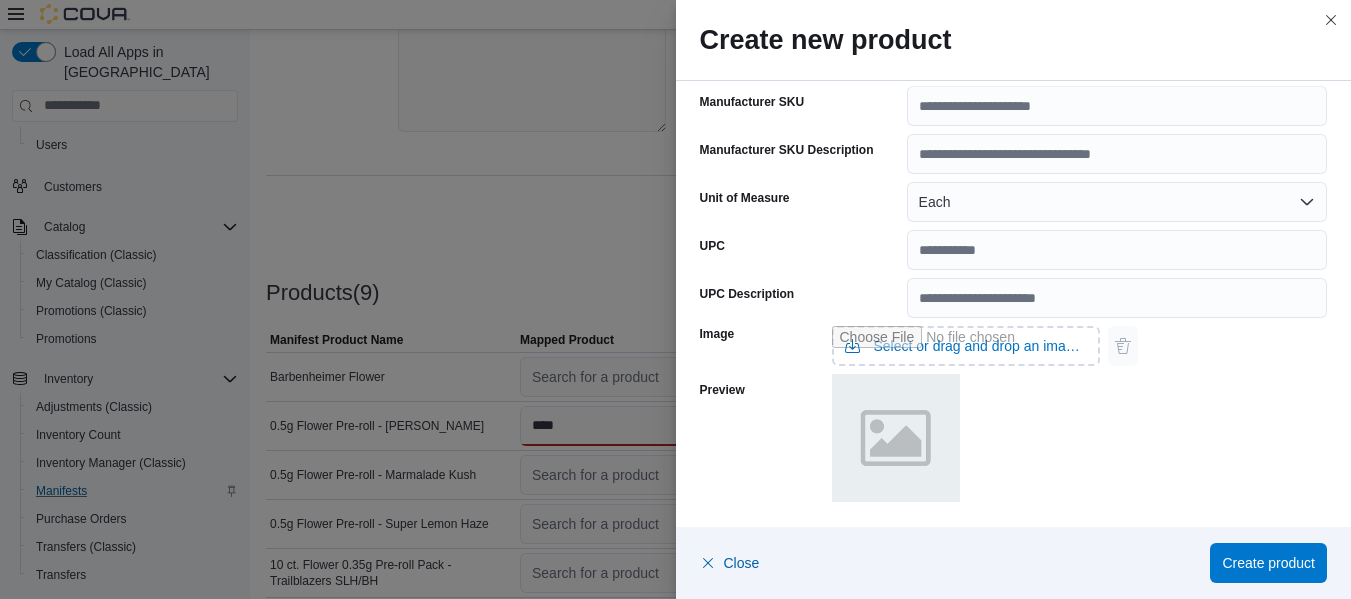 scroll, scrollTop: 645, scrollLeft: 0, axis: vertical 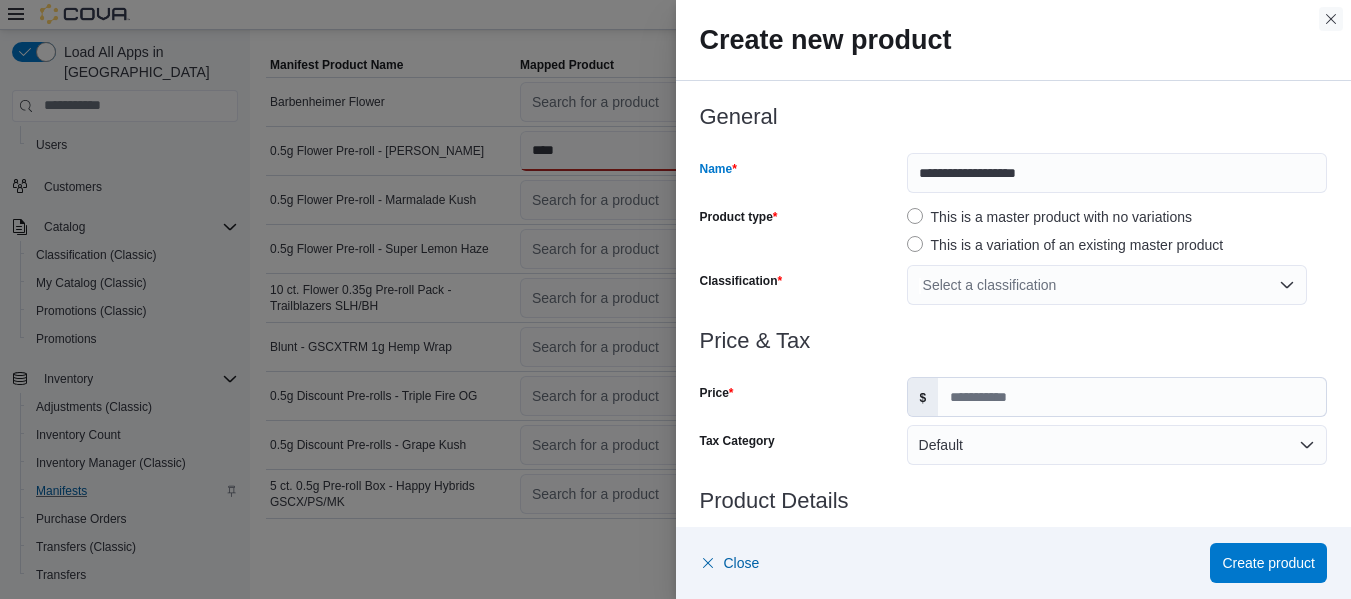 click at bounding box center (1331, 19) 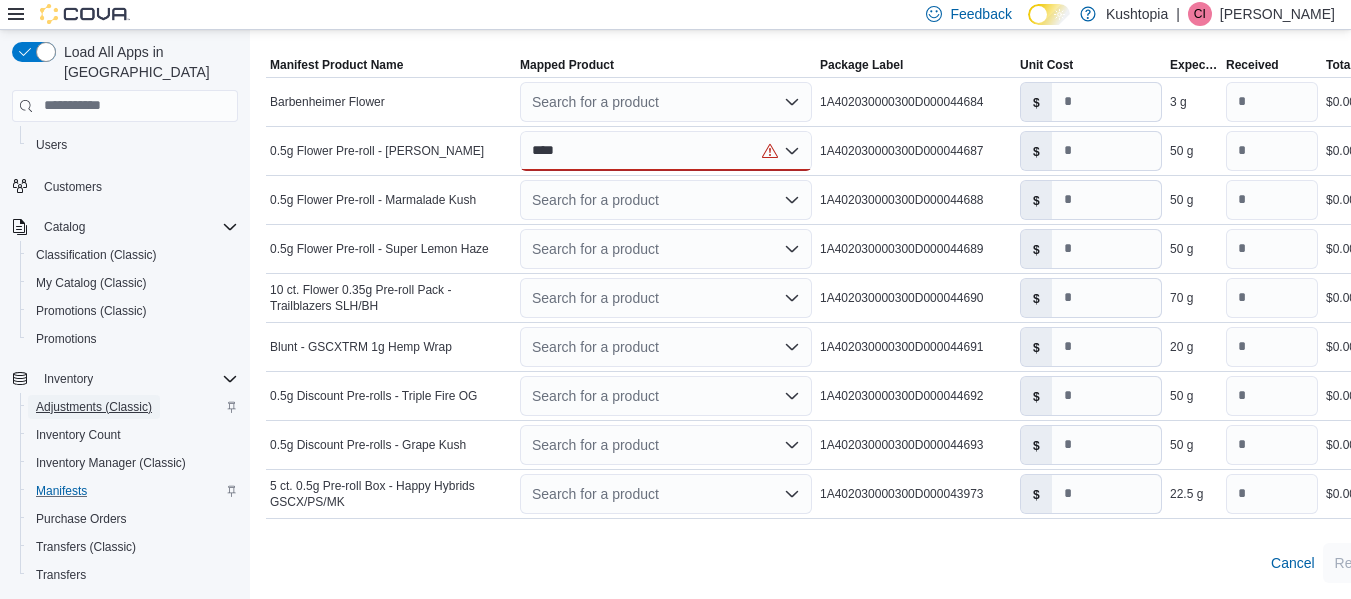 click on "Adjustments (Classic)" at bounding box center (94, 407) 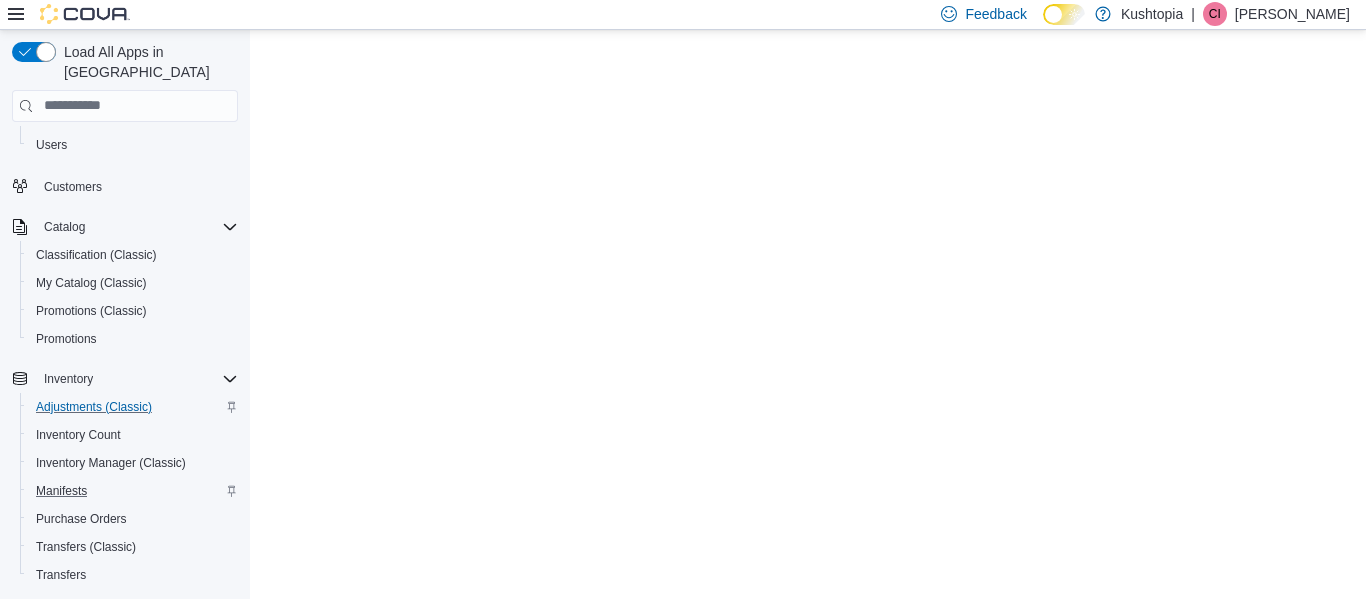 scroll, scrollTop: 0, scrollLeft: 0, axis: both 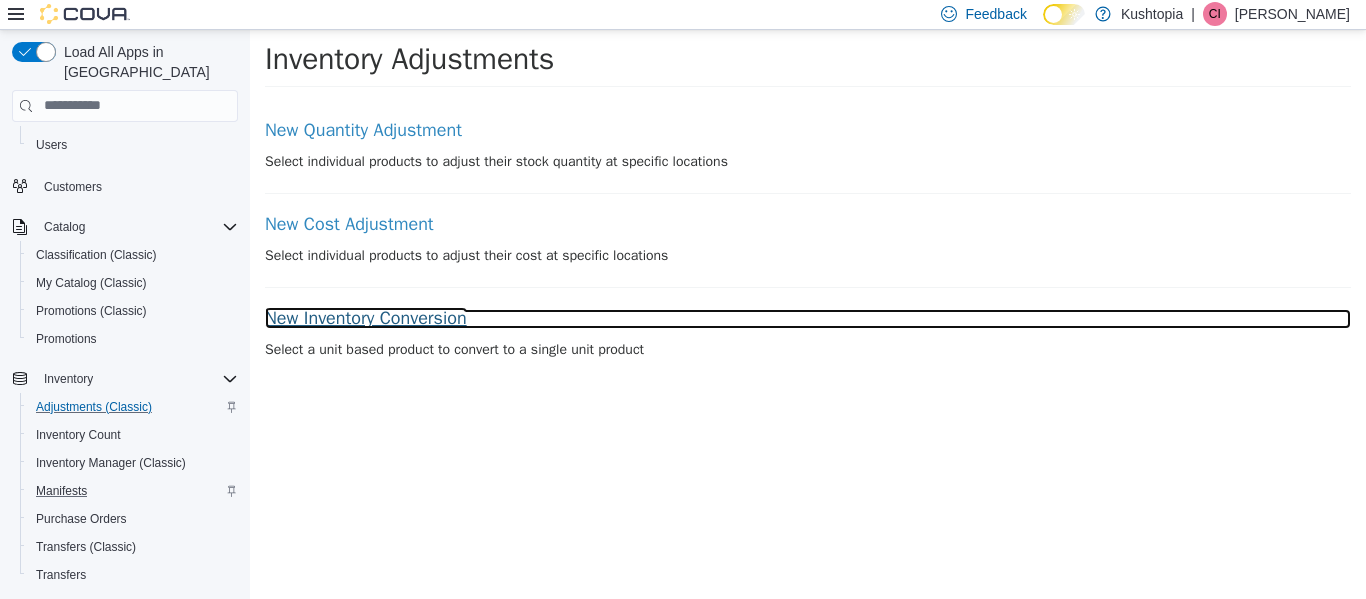 click on "New Inventory Conversion" at bounding box center (808, 318) 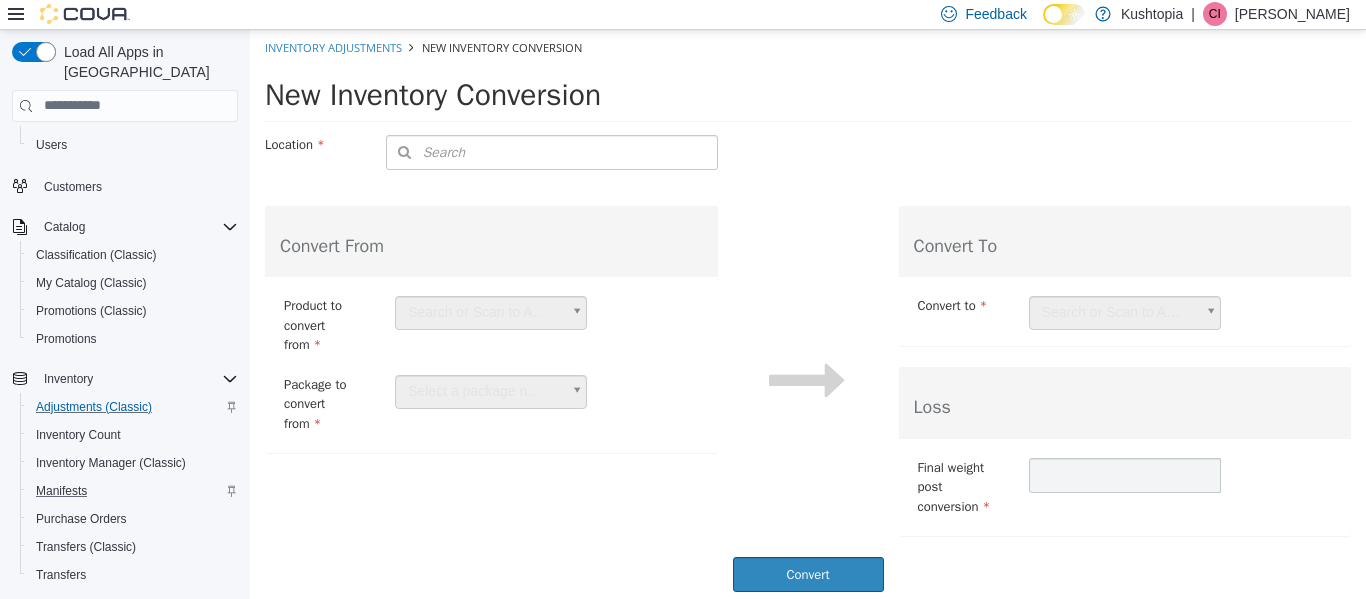 click on "Search or Scan to Add Product" at bounding box center (491, 312) 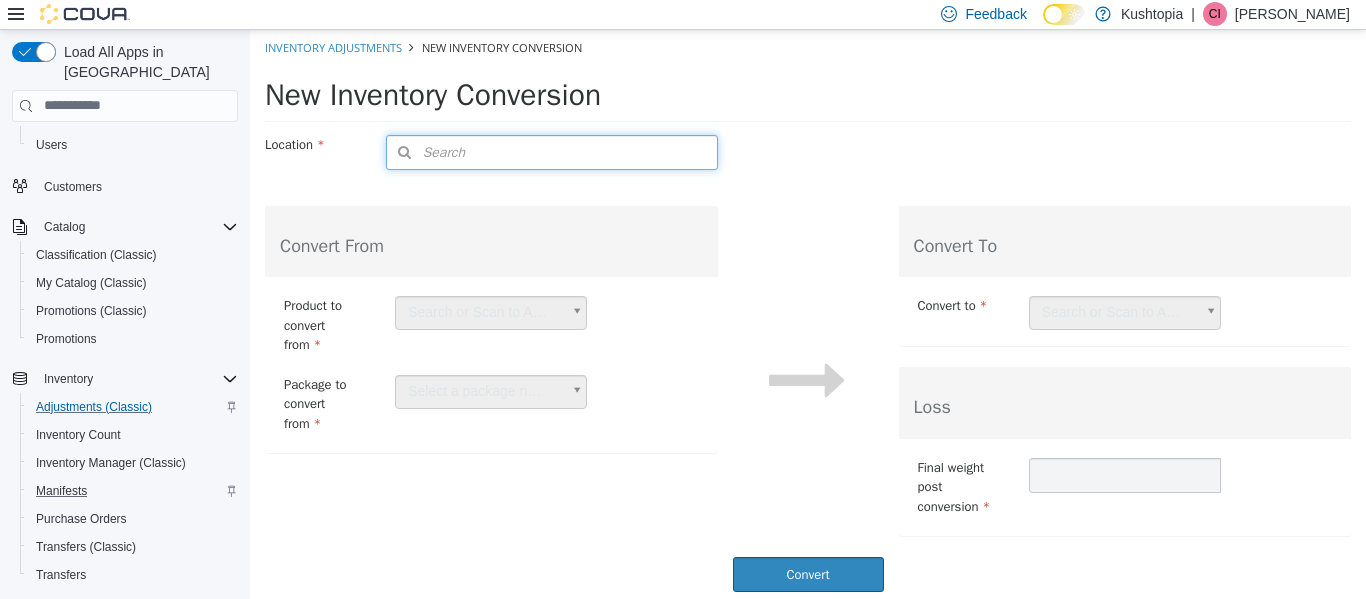 click on "Search" at bounding box center [426, 151] 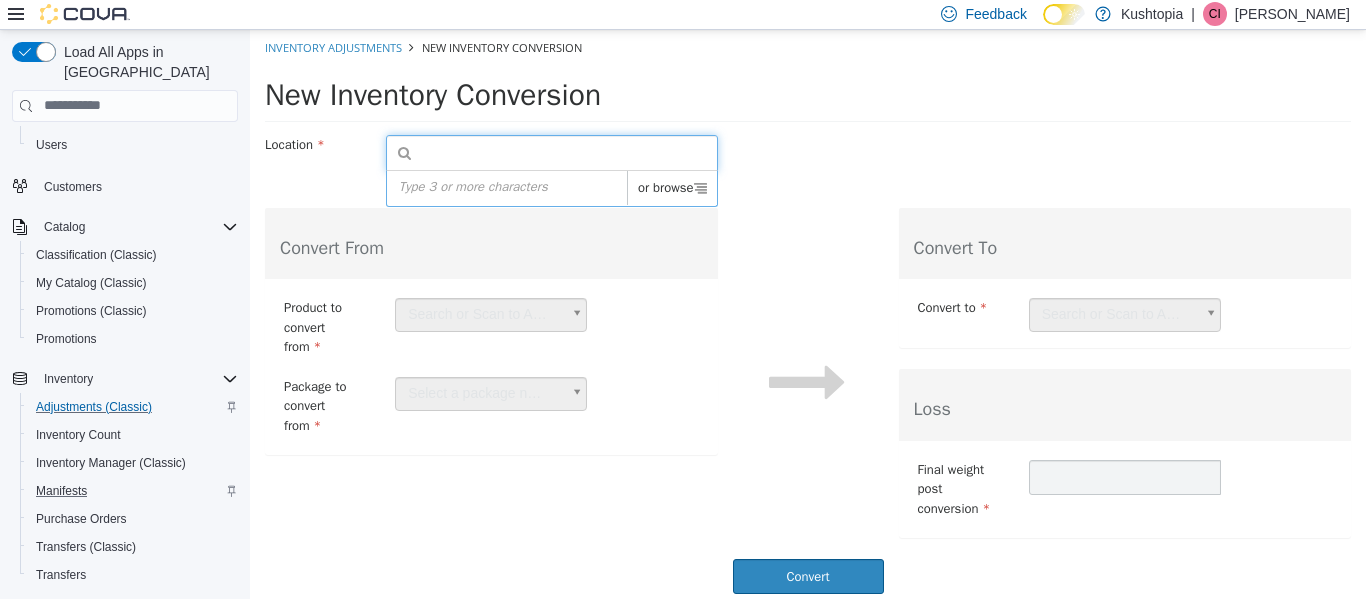 click on "Type 3 or more characters or browse" at bounding box center [552, 187] 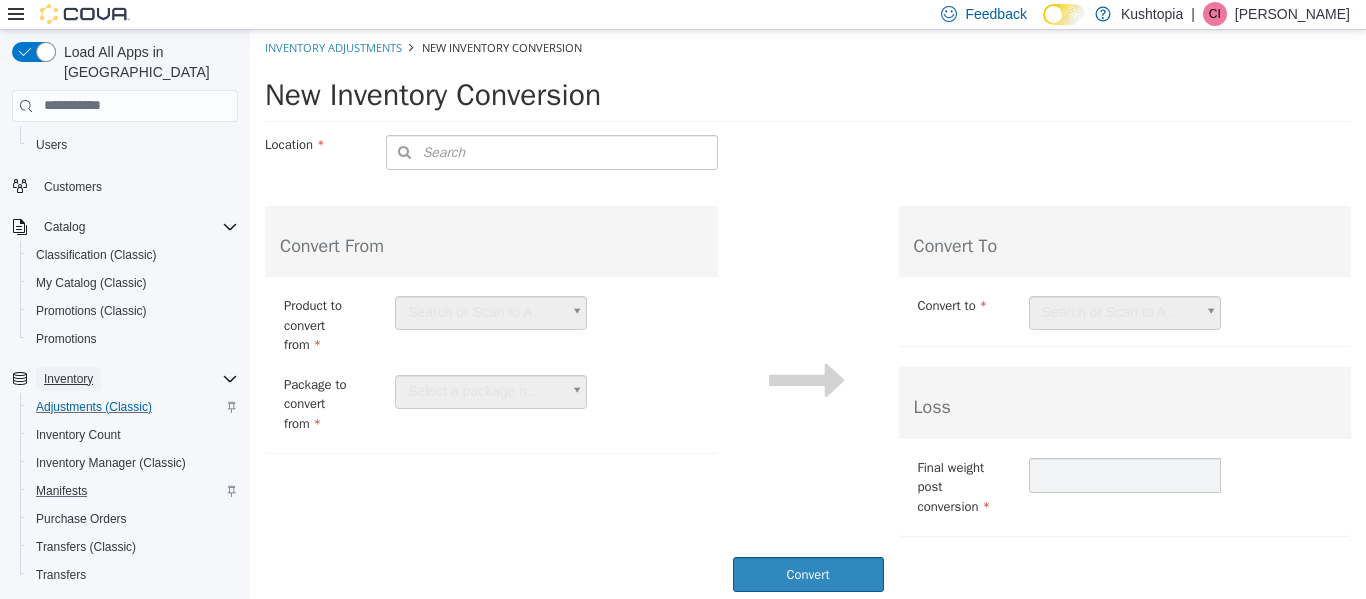 click on "Inventory" at bounding box center (68, 379) 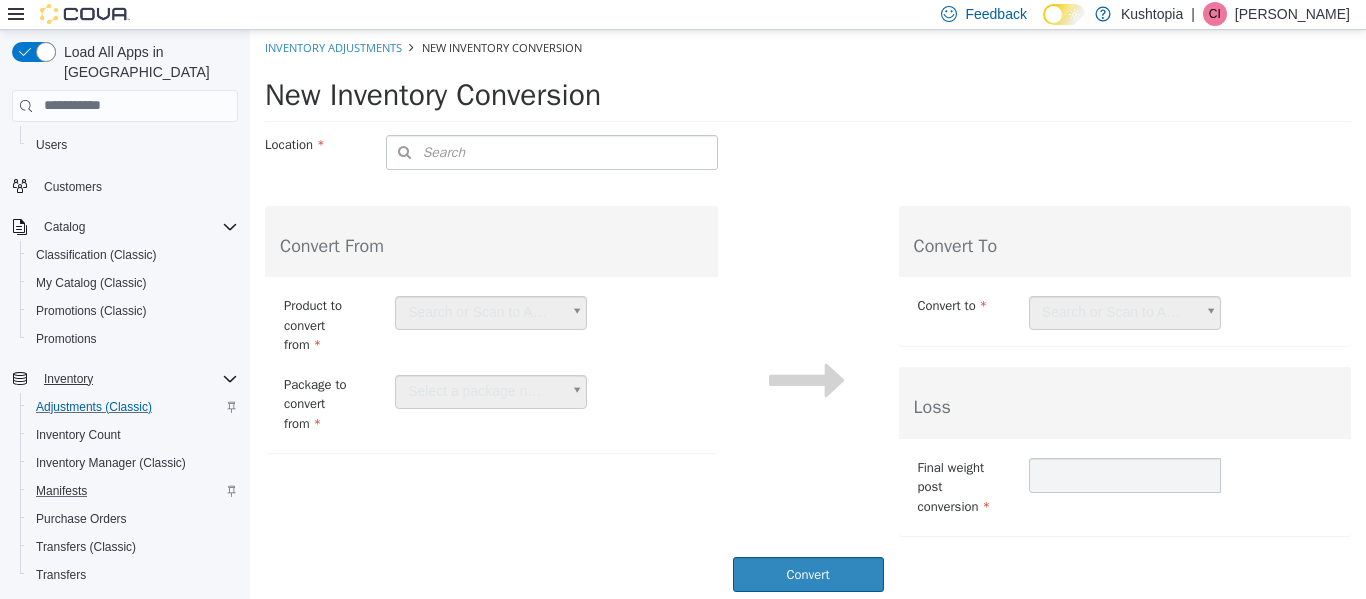 scroll, scrollTop: 91, scrollLeft: 0, axis: vertical 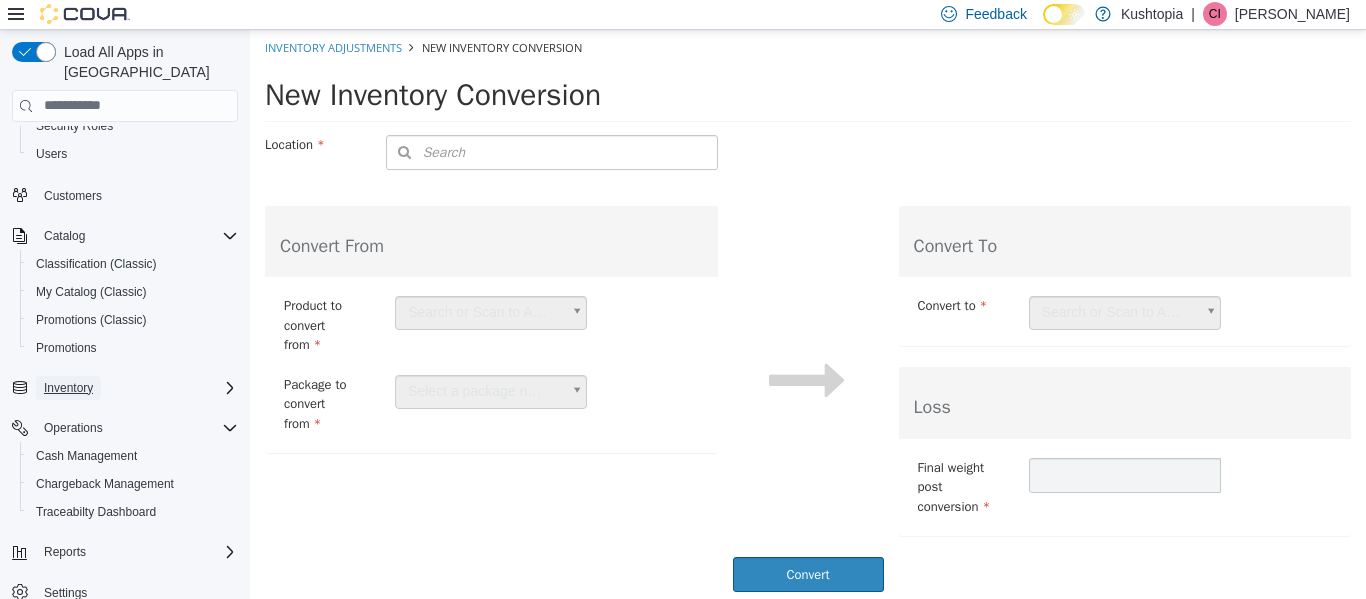 click on "Inventory" at bounding box center (68, 388) 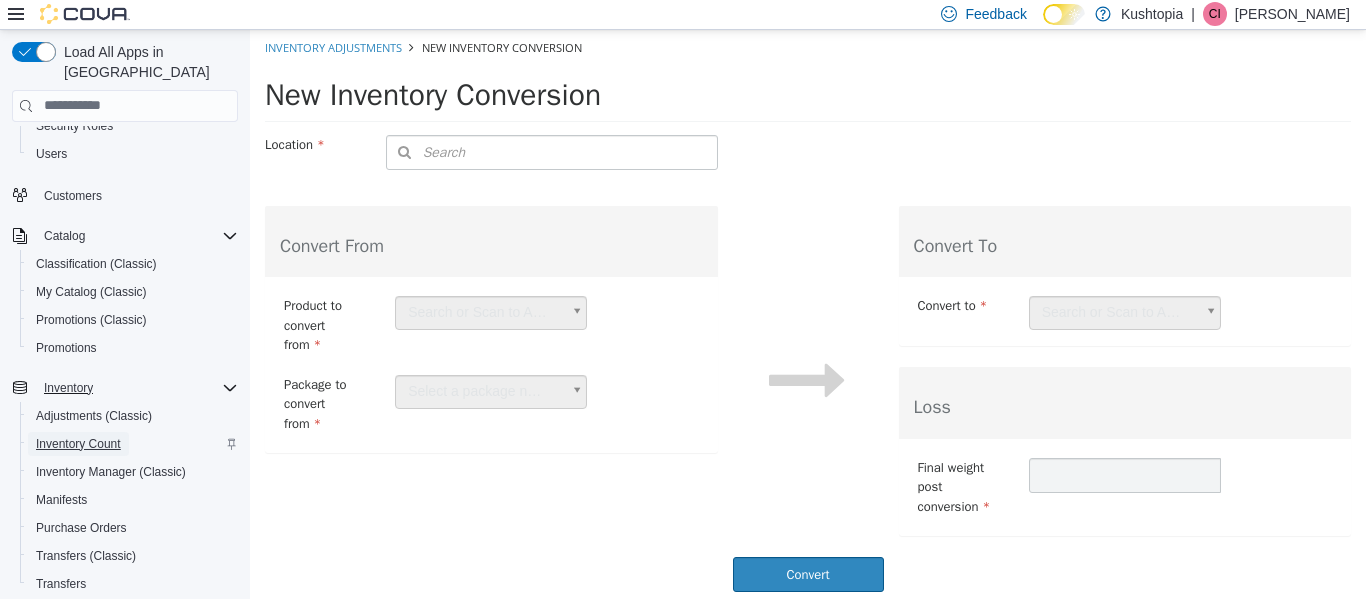 click on "Inventory Count" at bounding box center (78, 444) 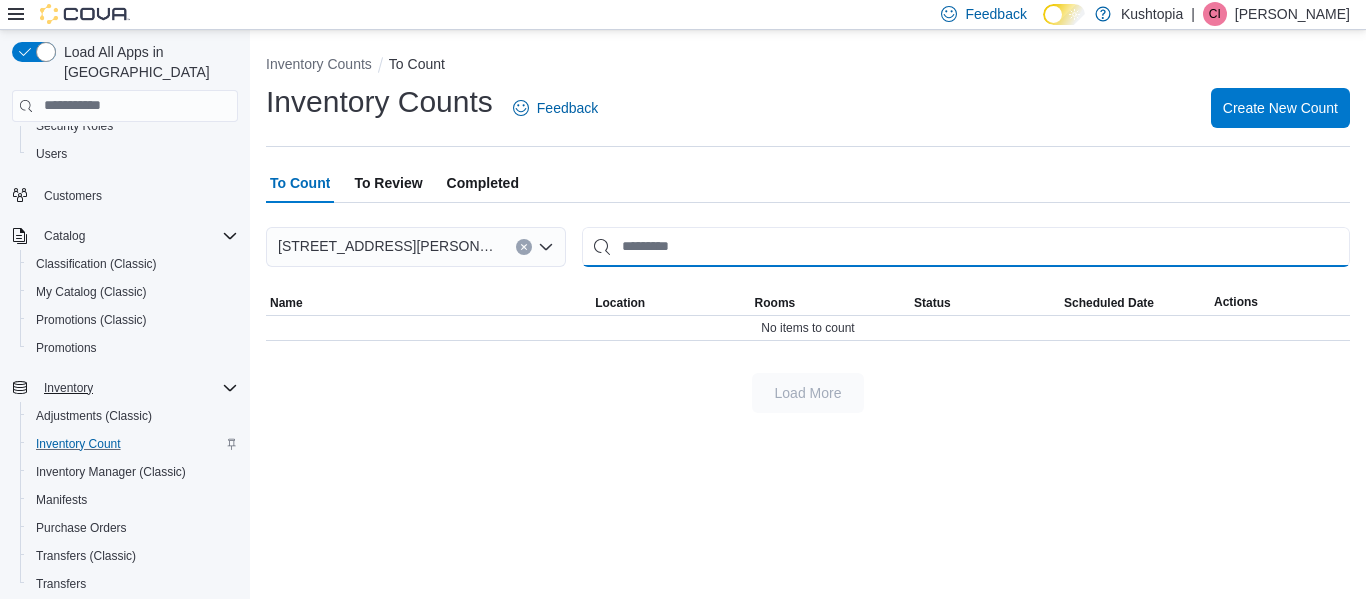 click at bounding box center (966, 247) 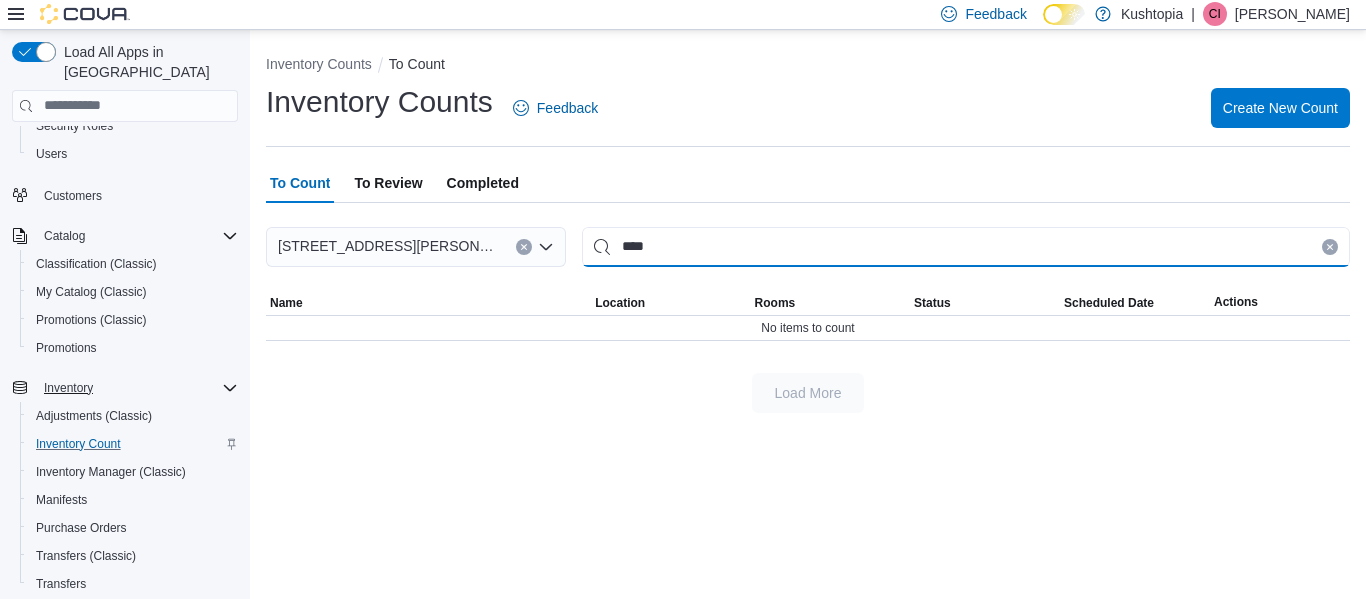 click on "****" at bounding box center [966, 247] 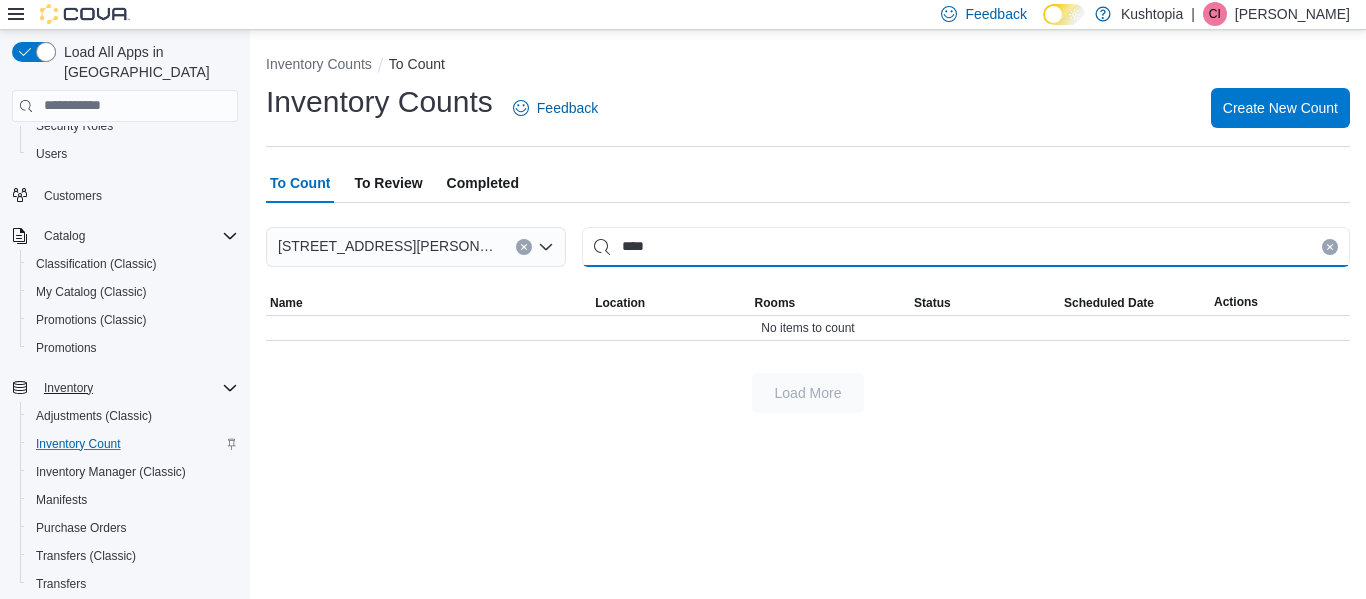 type on "****" 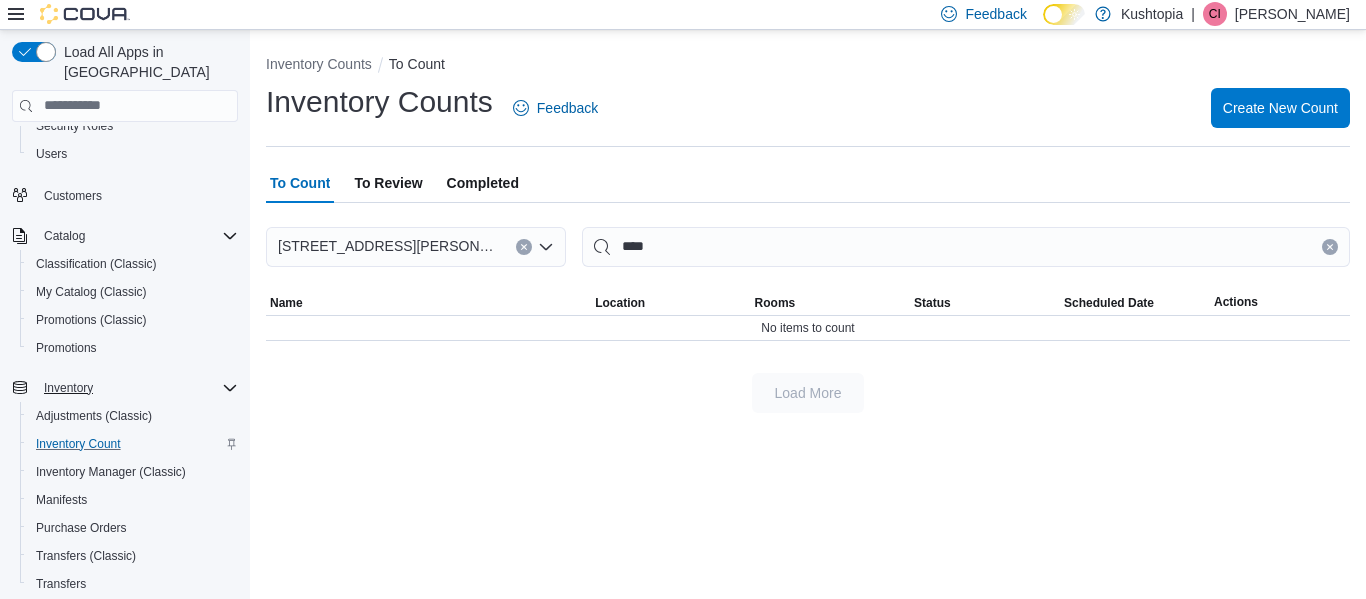 click on "To Review" at bounding box center (388, 183) 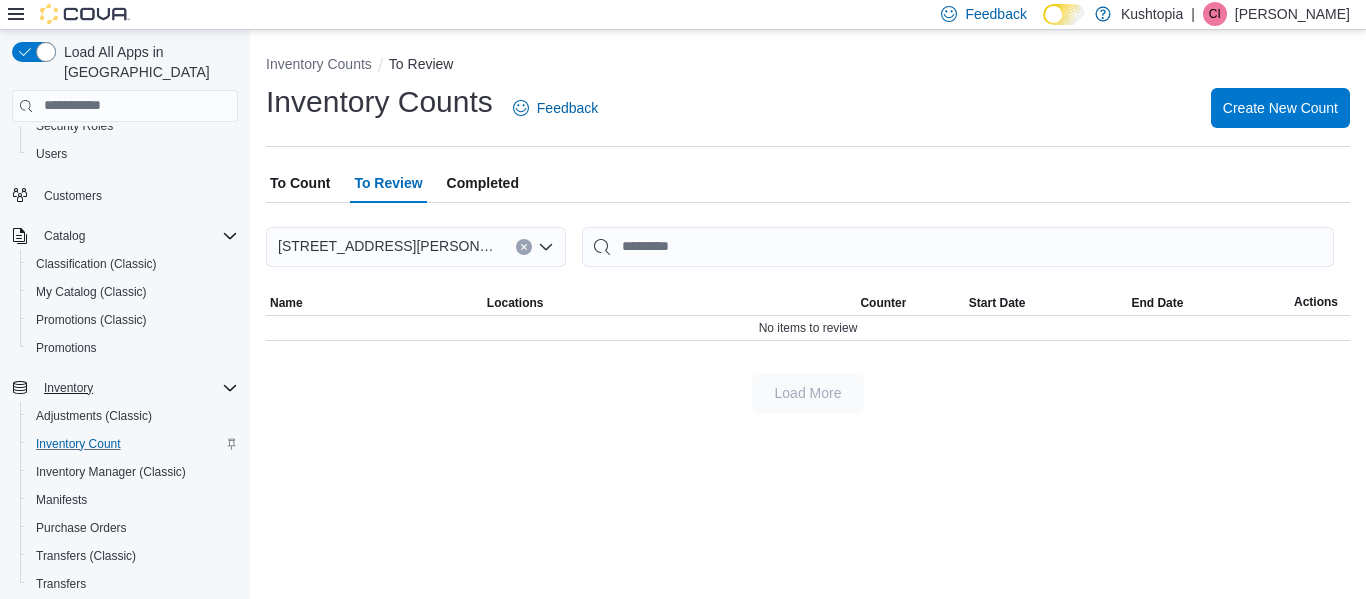 click on "Completed" at bounding box center [483, 183] 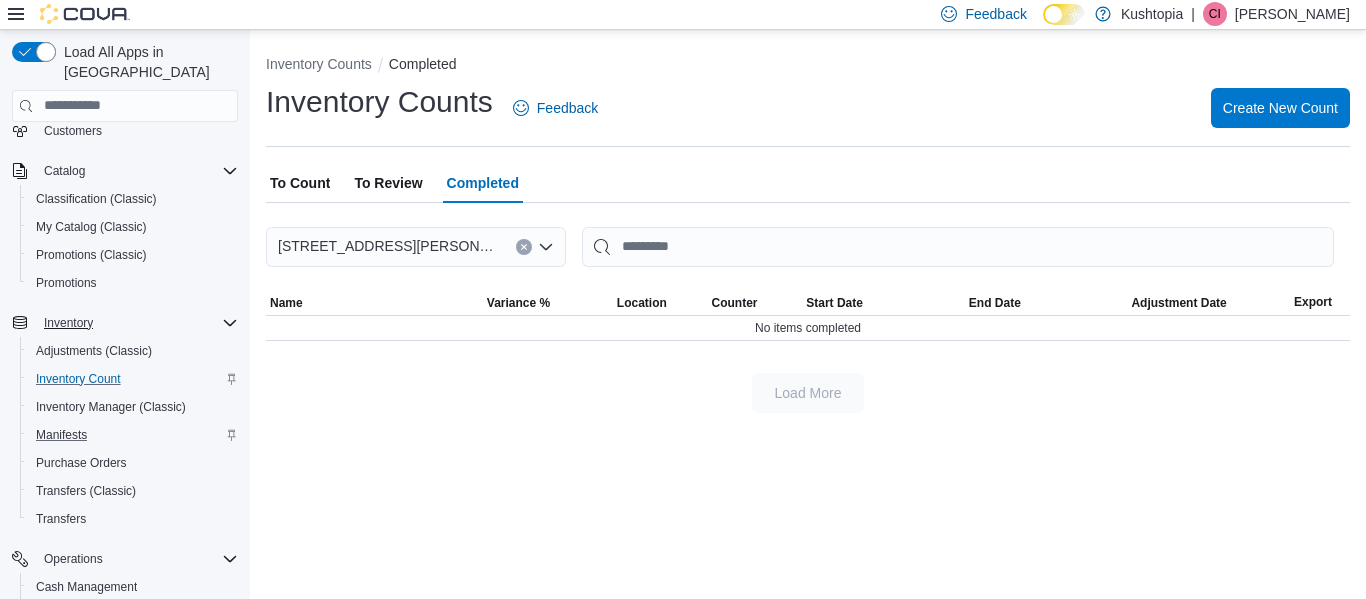 scroll, scrollTop: 191, scrollLeft: 0, axis: vertical 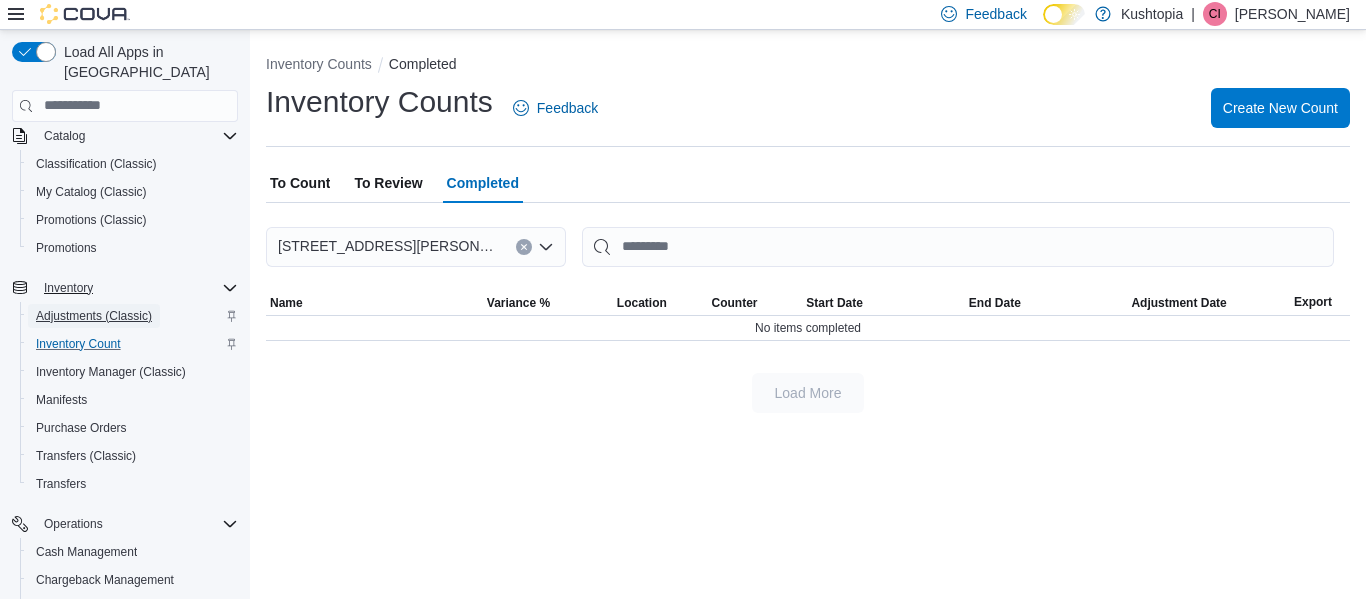click on "Adjustments (Classic)" at bounding box center (94, 316) 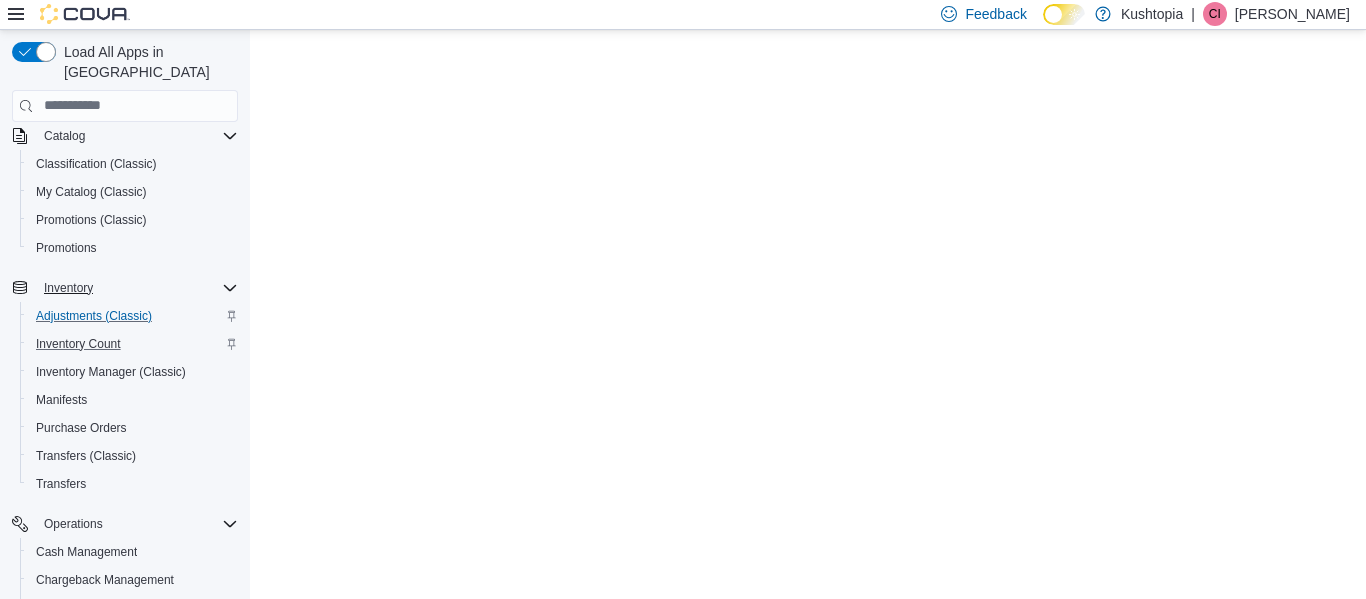 scroll, scrollTop: 0, scrollLeft: 0, axis: both 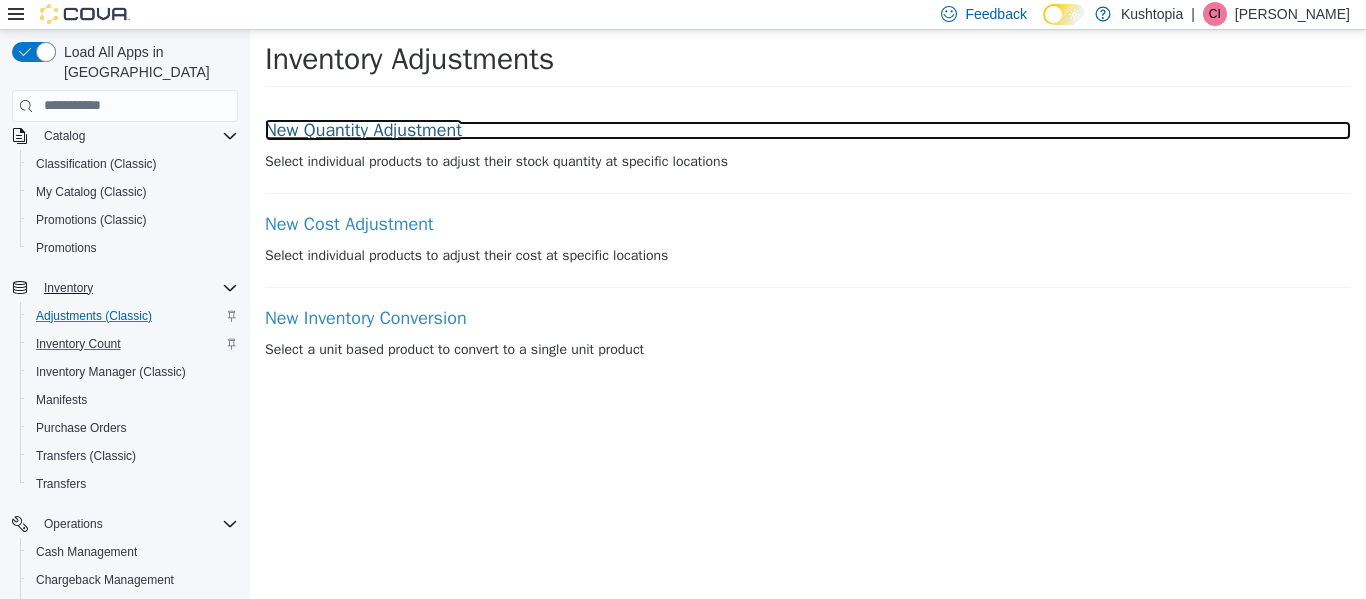 click on "New Quantity Adjustment" at bounding box center [808, 130] 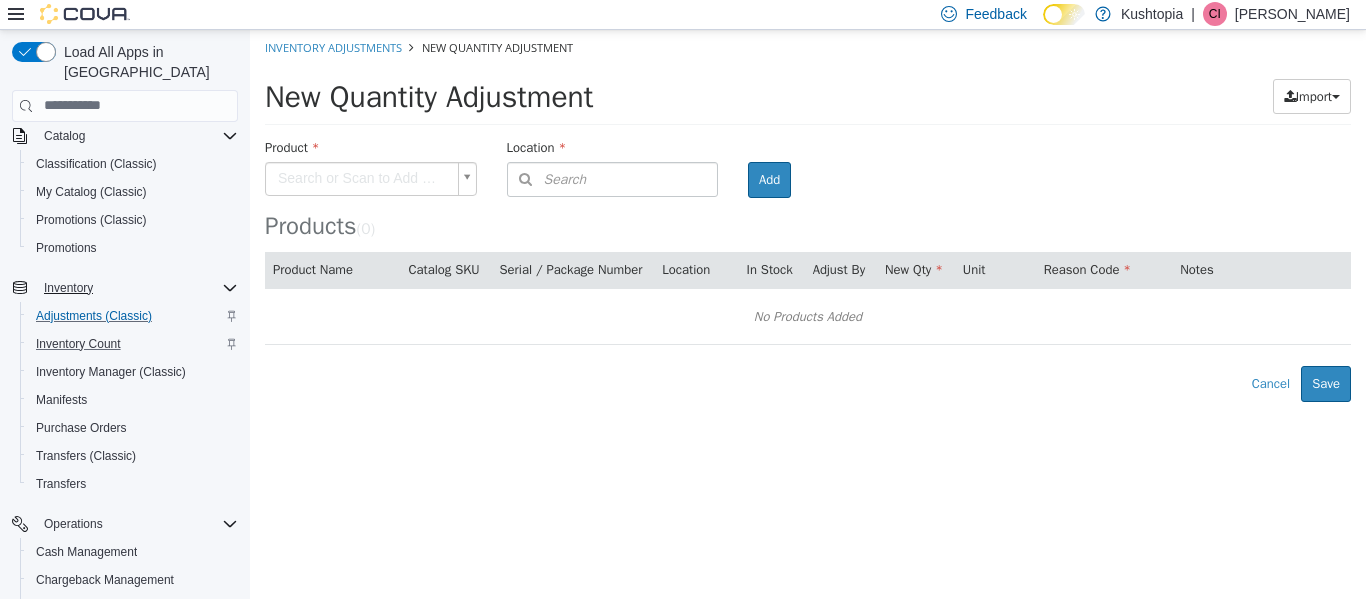 click on "×
Inventory Adjustments
New Quantity Adjustment
New Quantity Adjustment
Import  Inventory Export (.CSV) Package List (.TXT)
Product     Search or Scan to Add Product                             Location Search Type 3 or more characters or browse       Kushtopia     (1)         1044 S Old Glenn Hwy         Room   Add Products  ( 0 ) Product Name Catalog SKU Serial / Package Number Location In Stock Adjust By New Qty Unit Reason Code Notes No Products Added Error saving adjustment please resolve the errors above. Cancel Save" at bounding box center (808, 215) 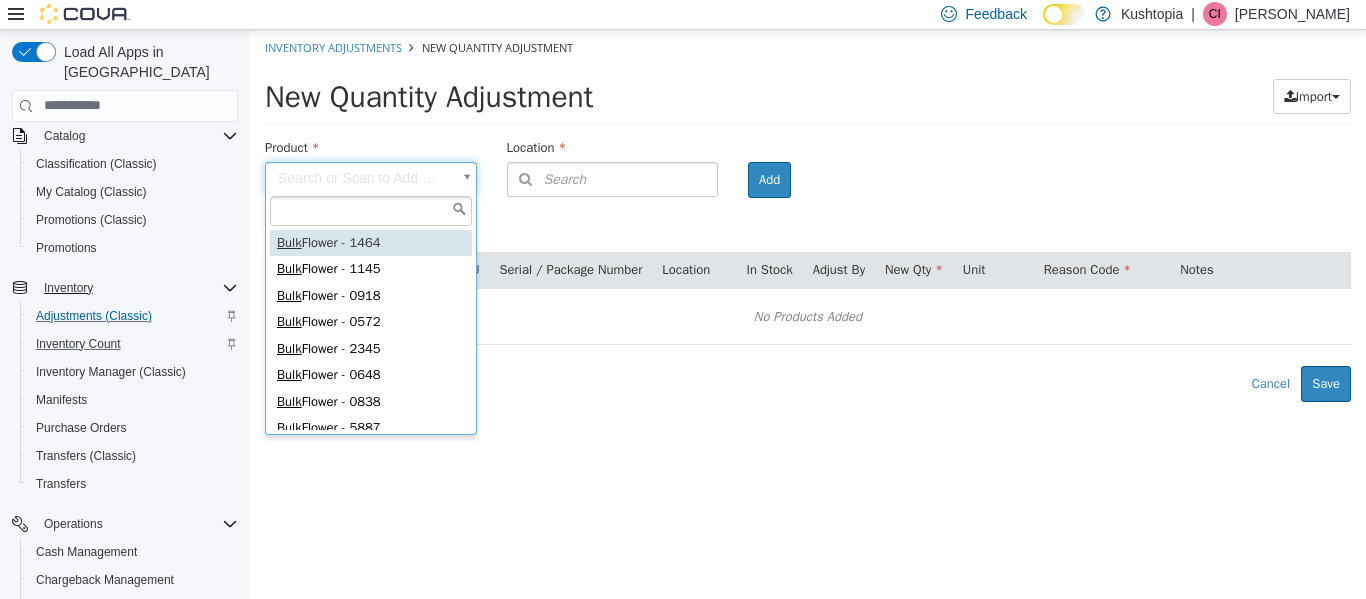 click on "×
Inventory Adjustments
New Quantity Adjustment
New Quantity Adjustment
Import  Inventory Export (.CSV) Package List (.TXT)
Product     Search or Scan to Add Product     Location Search Type 3 or more characters or browse       Kushtopia     (1)         1044 S Old Glenn Hwy         Room   Add Products  ( 0 ) Product Name Catalog SKU Serial / Package Number Location In Stock Adjust By New Qty Unit Reason Code Notes No Products Added Error saving adjustment please resolve the errors above. Cancel Save
Bulk  Flower - 1464 Bulk  Flower - 1145 Bulk  Flower - 0918 Bulk  Flower - 0572 Bulk  Flower - 2345 Bulk  Flower - 0648 Bulk  Flower - 0838 Bulk  Flower - 5887 Bulk  Flower - 1371 Bulk  Flower - 5856 Bulk  Flower - 1097 Bulk  Flower - 5931" at bounding box center [808, 215] 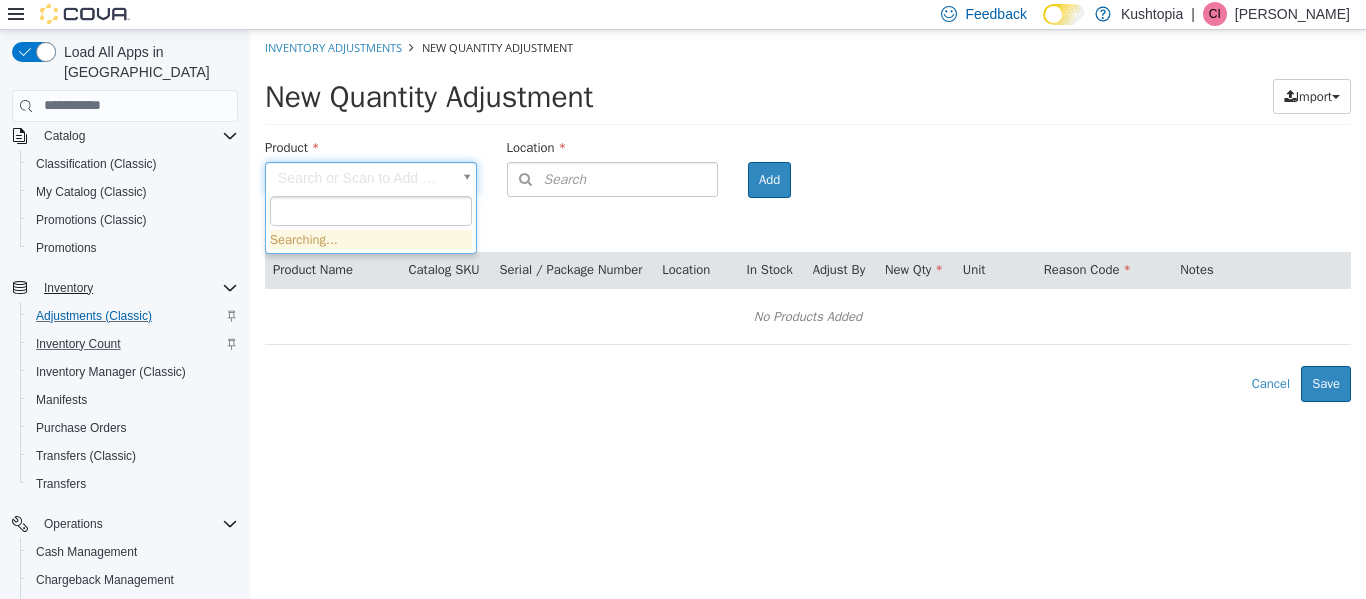click on "×
Inventory Adjustments
New Quantity Adjustment
New Quantity Adjustment
Import  Inventory Export (.CSV) Package List (.TXT)
Product     Search or Scan to Add Product     Location Search Type 3 or more characters or browse       Kushtopia     (1)         1044 S Old Glenn Hwy         Room   Add Products  ( 0 ) Product Name Catalog SKU Serial / Package Number Location In Stock Adjust By New Qty Unit Reason Code Notes No Products Added Error saving adjustment please resolve the errors above. Cancel Save
Searching..." at bounding box center (808, 215) 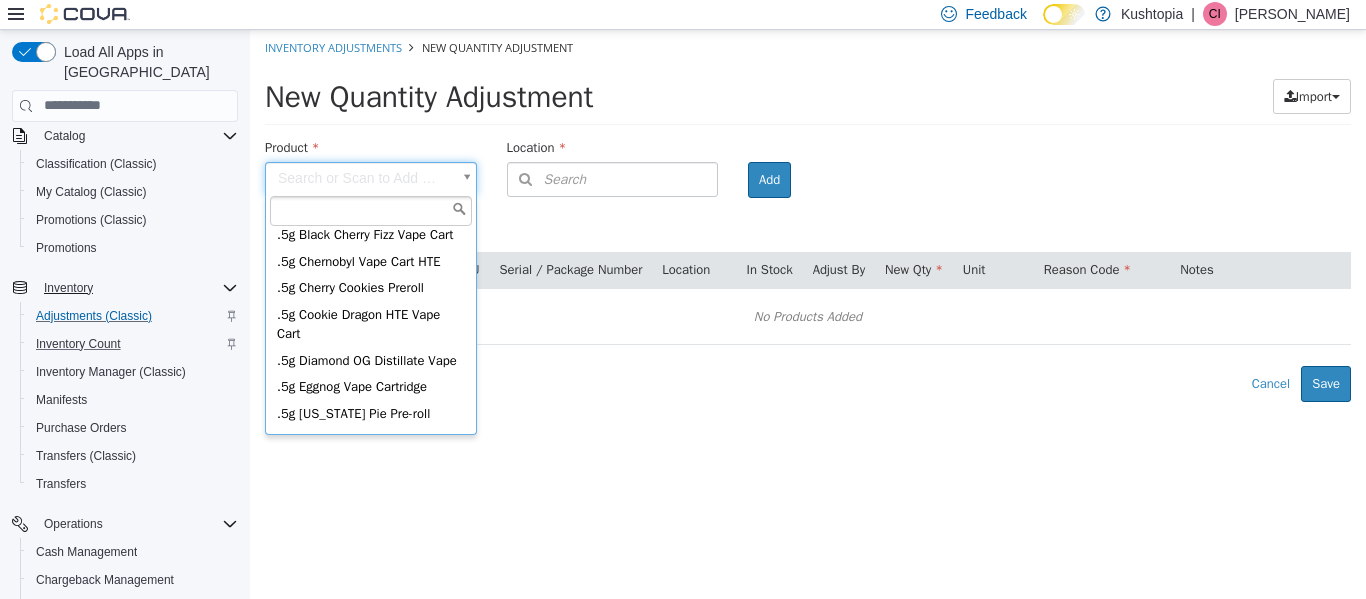 scroll, scrollTop: 0, scrollLeft: 0, axis: both 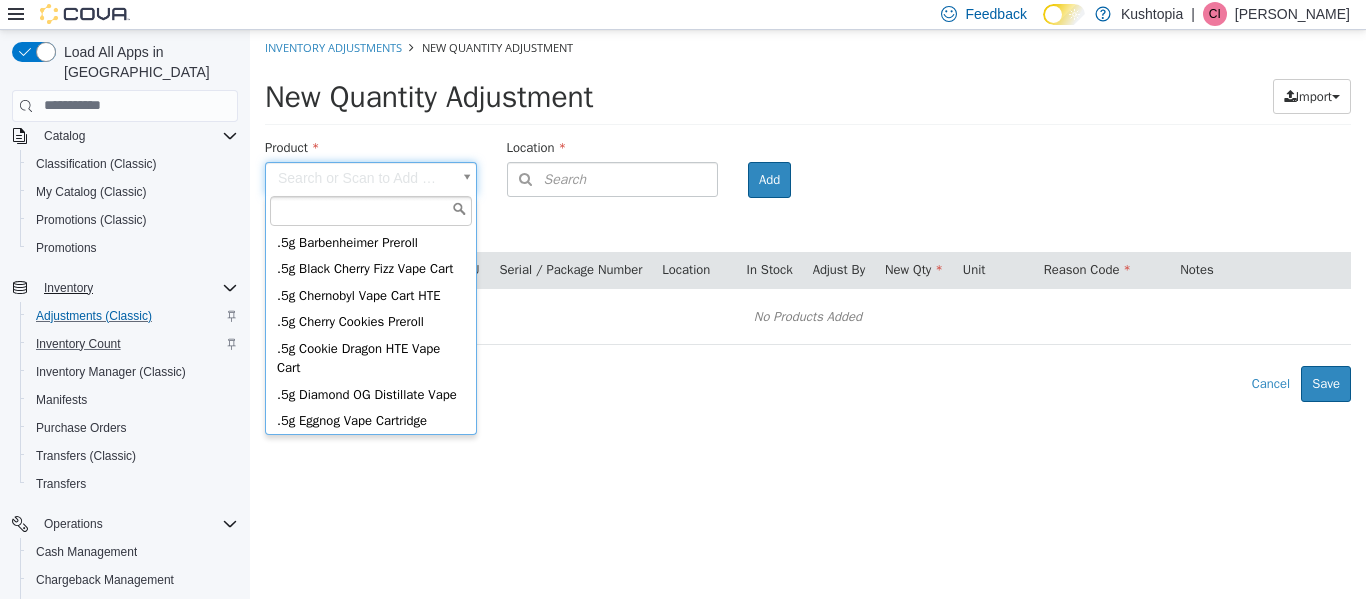 click at bounding box center [371, 210] 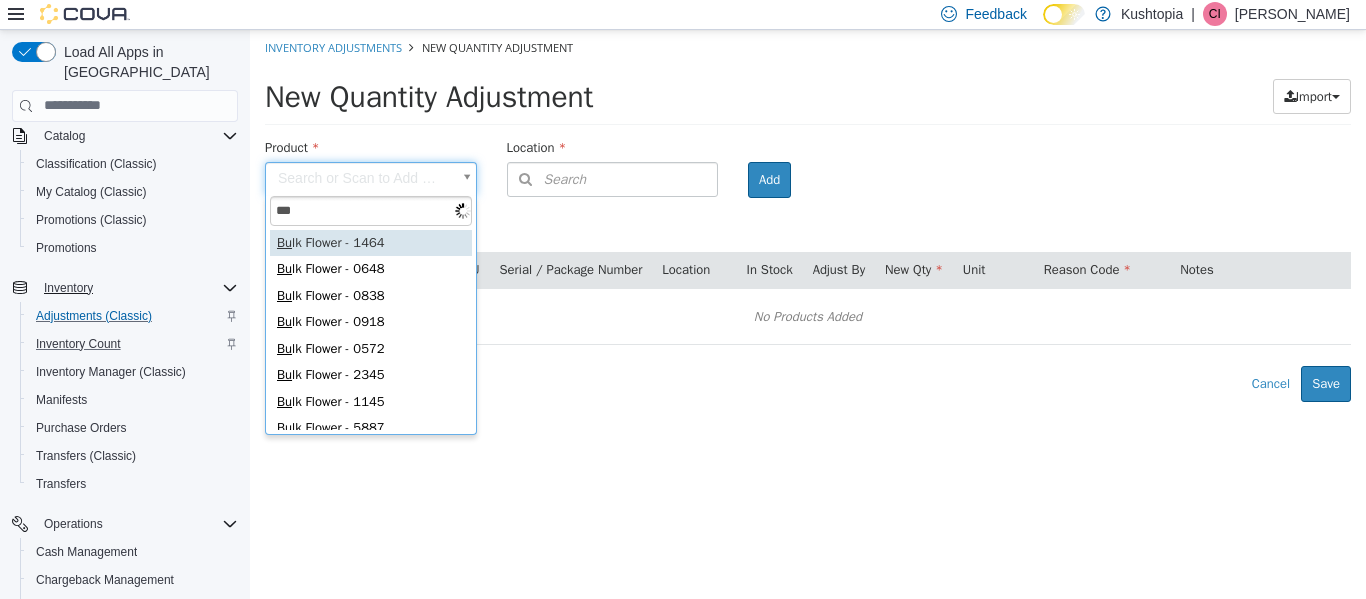 type on "****" 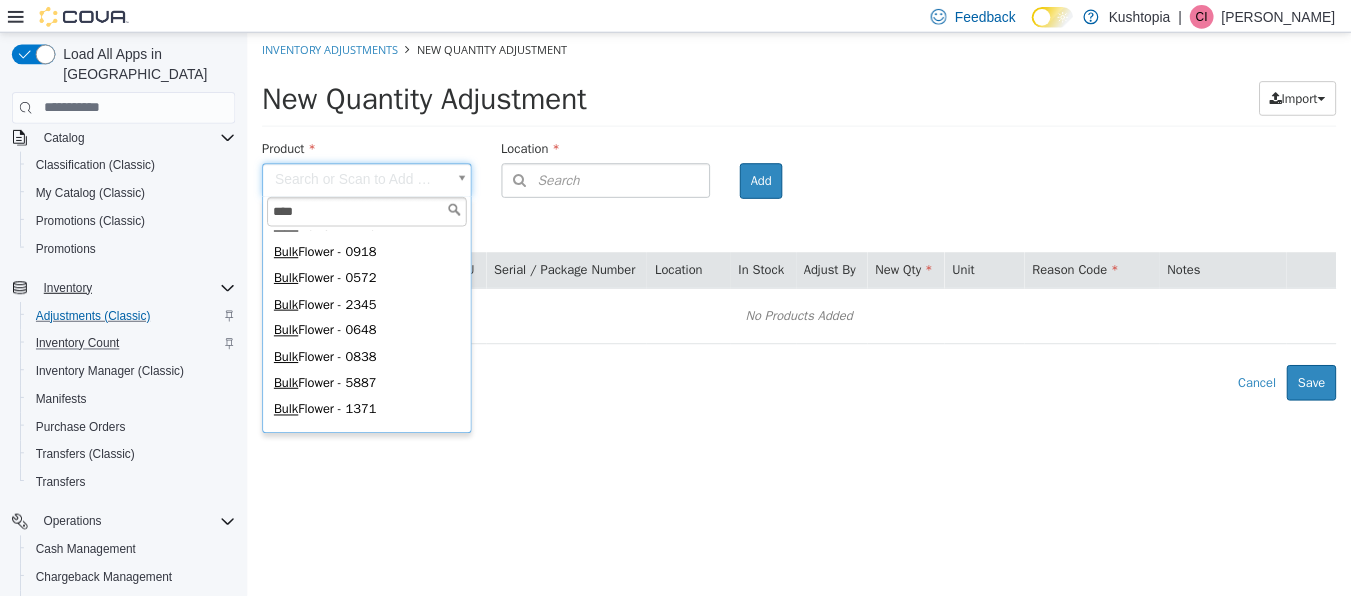 scroll, scrollTop: 0, scrollLeft: 0, axis: both 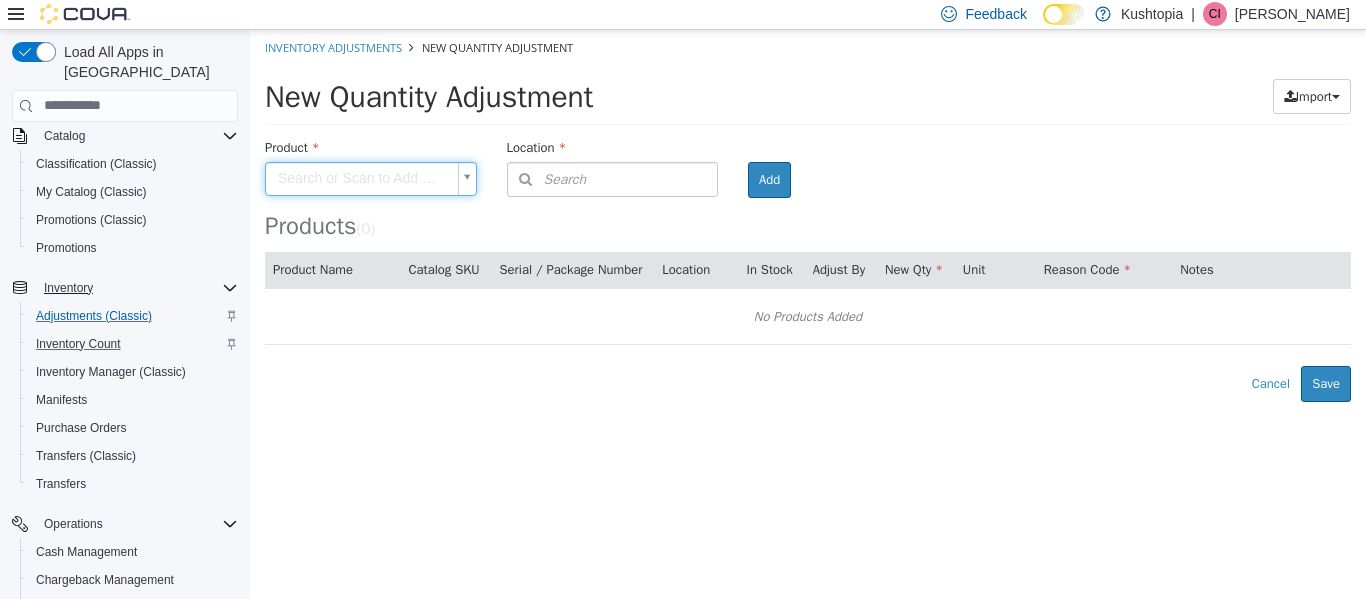 click on "×
Inventory Adjustments
New Quantity Adjustment
New Quantity Adjustment
Import  Inventory Export (.CSV) Package List (.TXT)
Product     Search or Scan to Add Product     Location Search Type 3 or more characters or browse       Kushtopia     (1)         1044 S Old Glenn Hwy         Room   Add Products  ( 0 ) Product Name Catalog SKU Serial / Package Number Location In Stock Adjust By New Qty Unit Reason Code Notes No Products Added Error saving adjustment please resolve the errors above. Cancel Save" at bounding box center [808, 215] 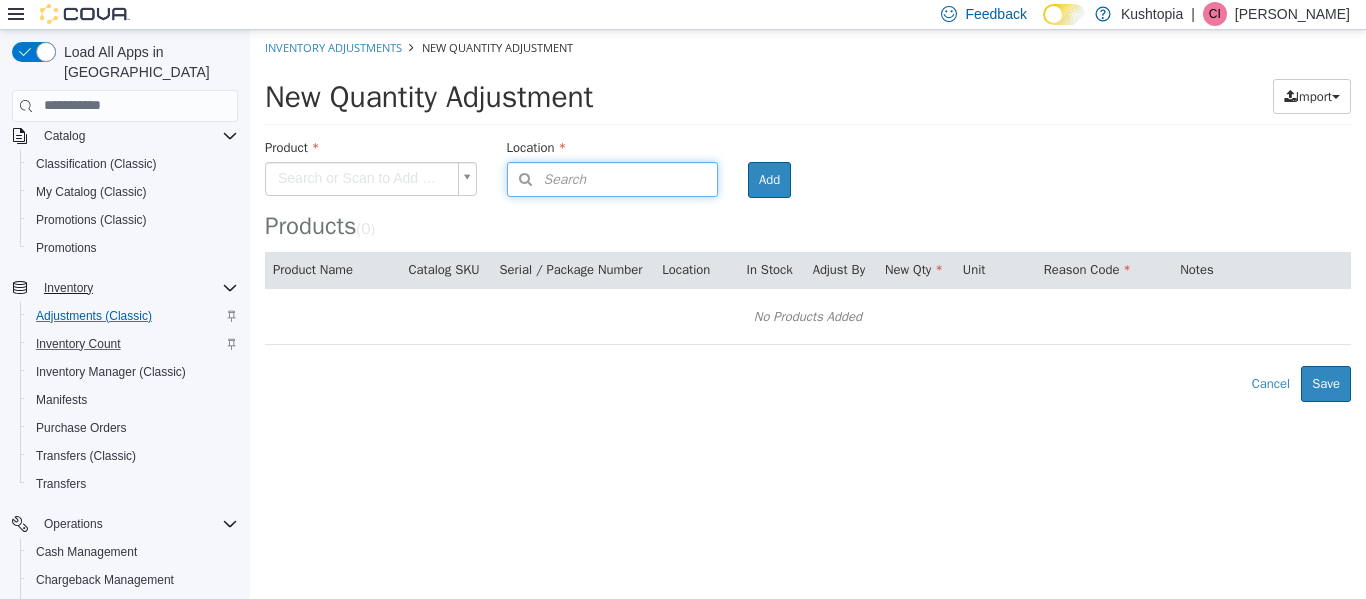 click on "Search" at bounding box center [613, 178] 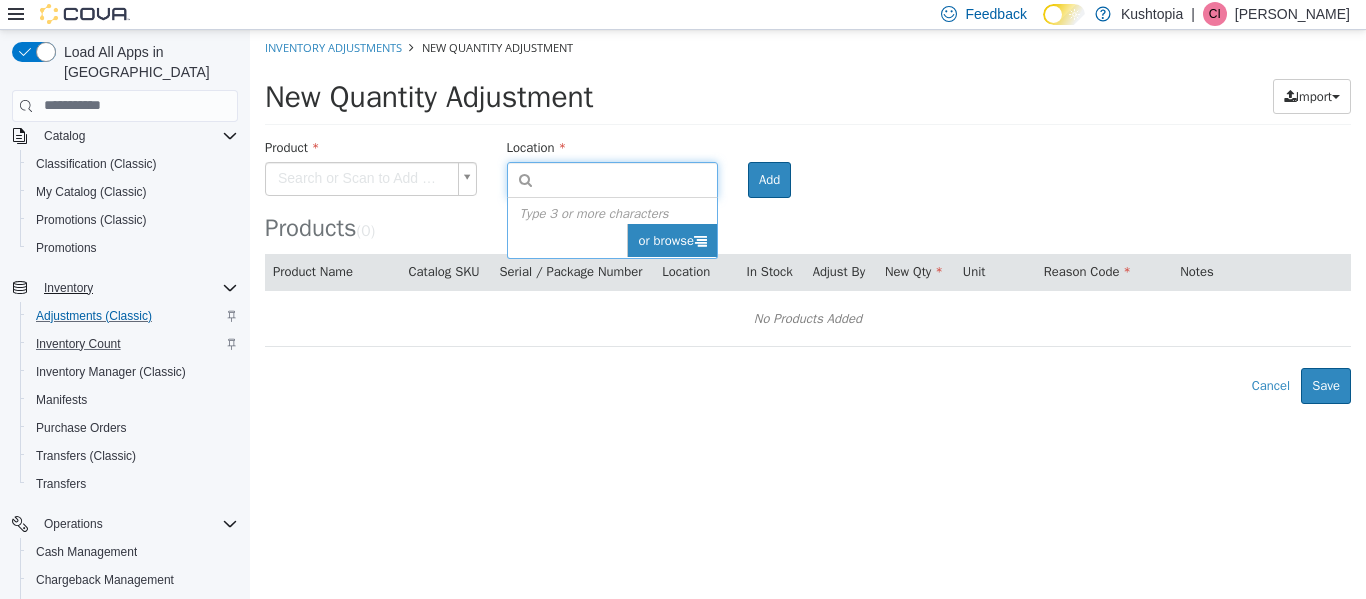 click on "or browse" at bounding box center [672, 240] 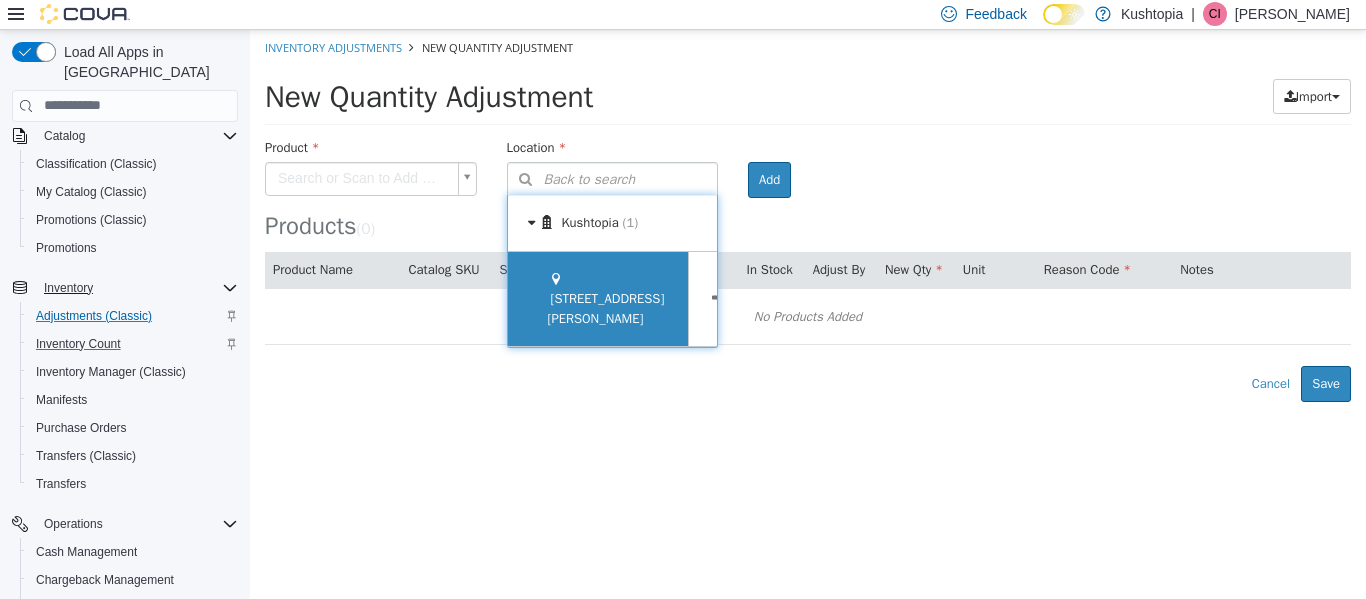 click on "1044 S Old Glenn Hwy" at bounding box center [598, 298] 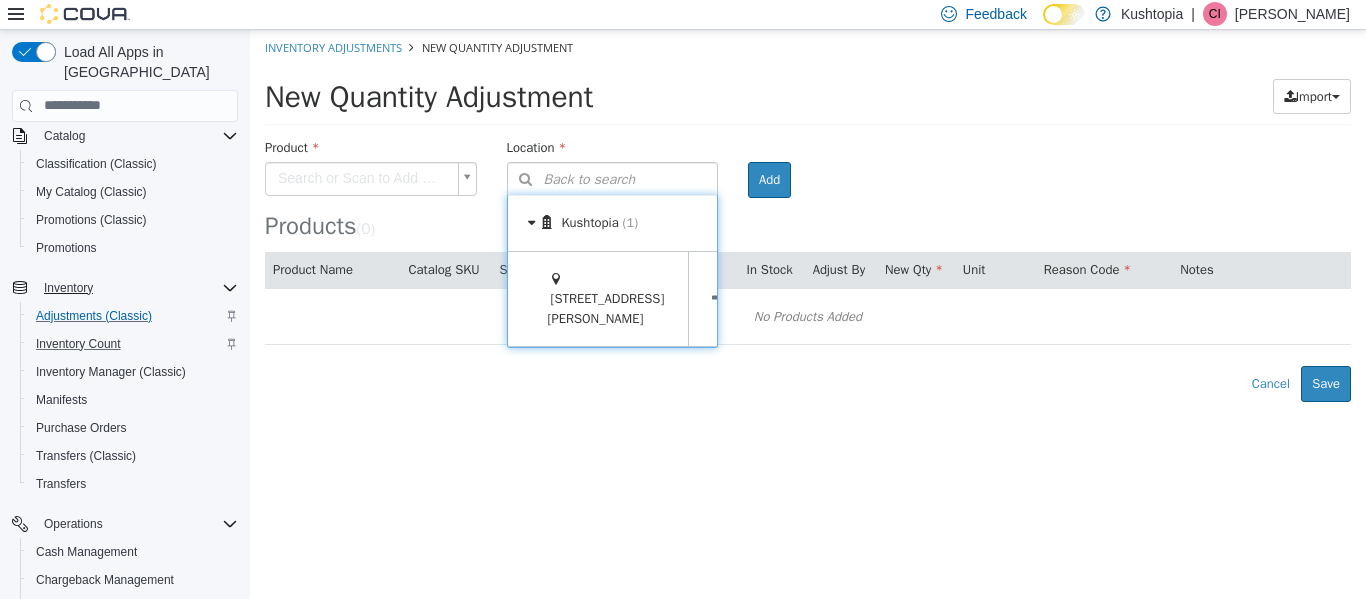 click at bounding box center (719, 297) 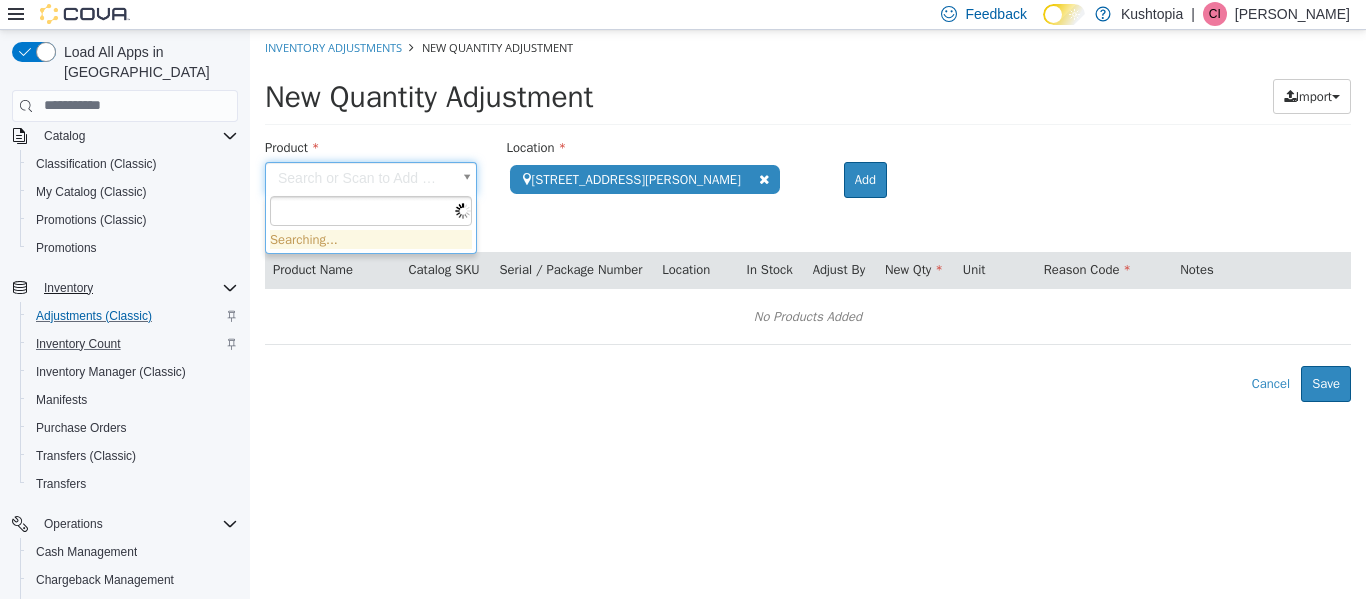click on "**********" at bounding box center (808, 215) 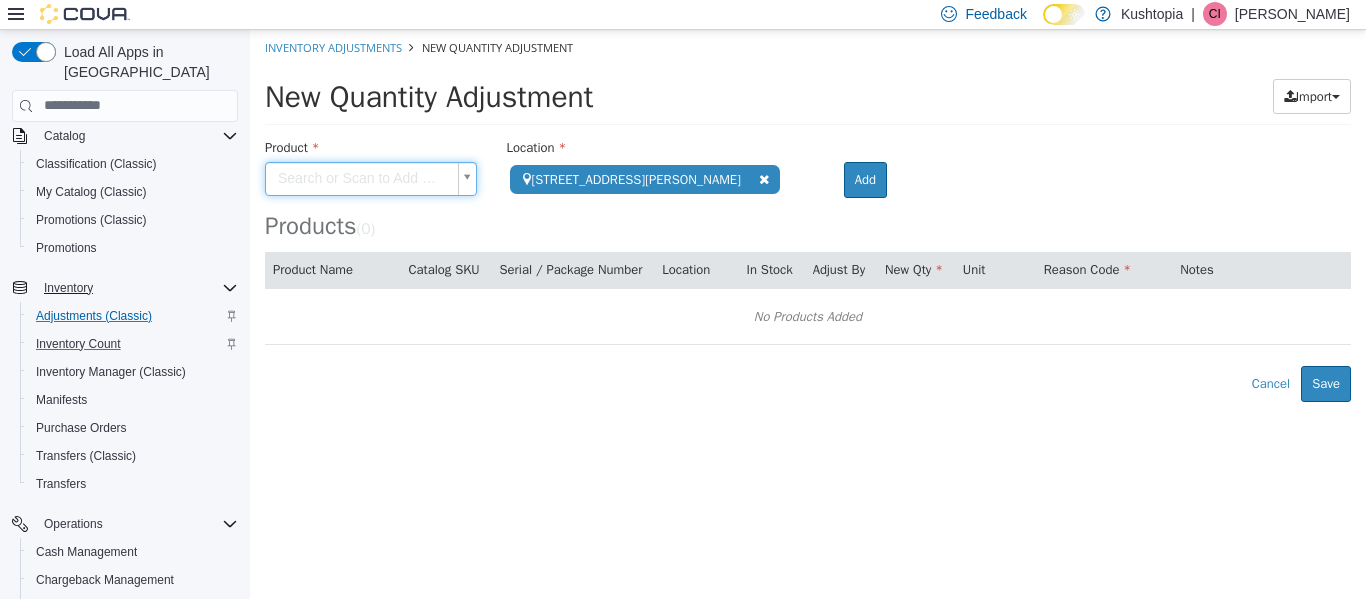 click on "**********" at bounding box center [808, 215] 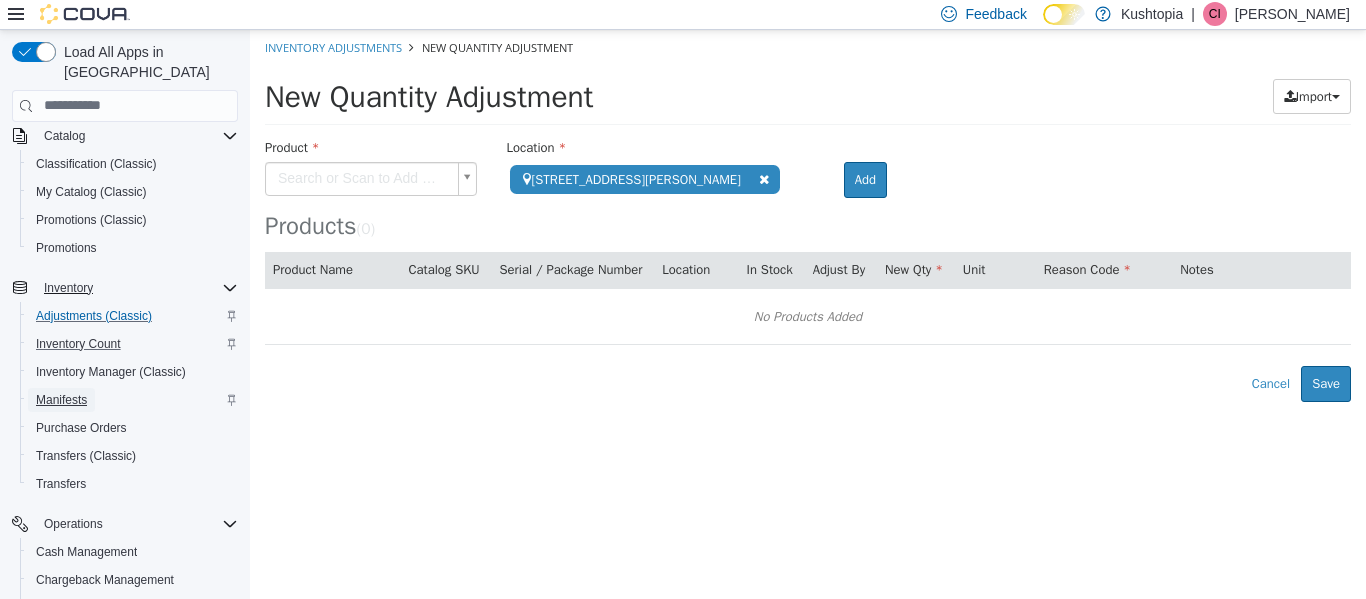 click on "Manifests" at bounding box center [61, 400] 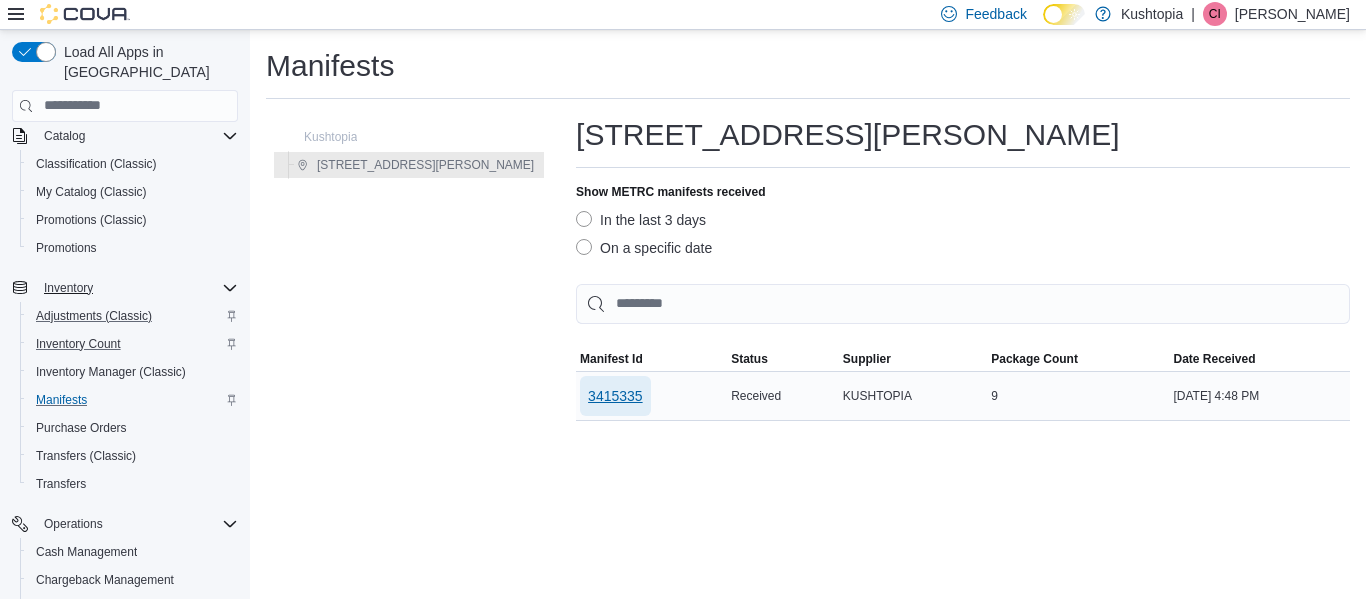 click on "3415335" at bounding box center [615, 396] 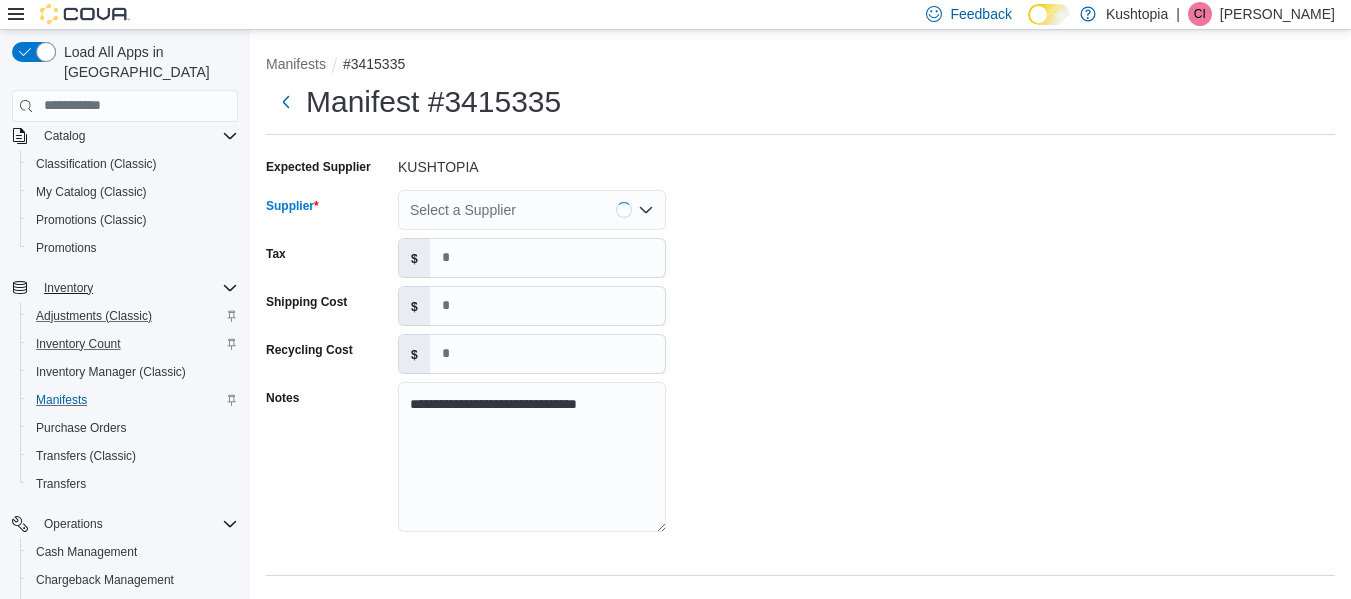 click on "Select a Supplier" at bounding box center [532, 210] 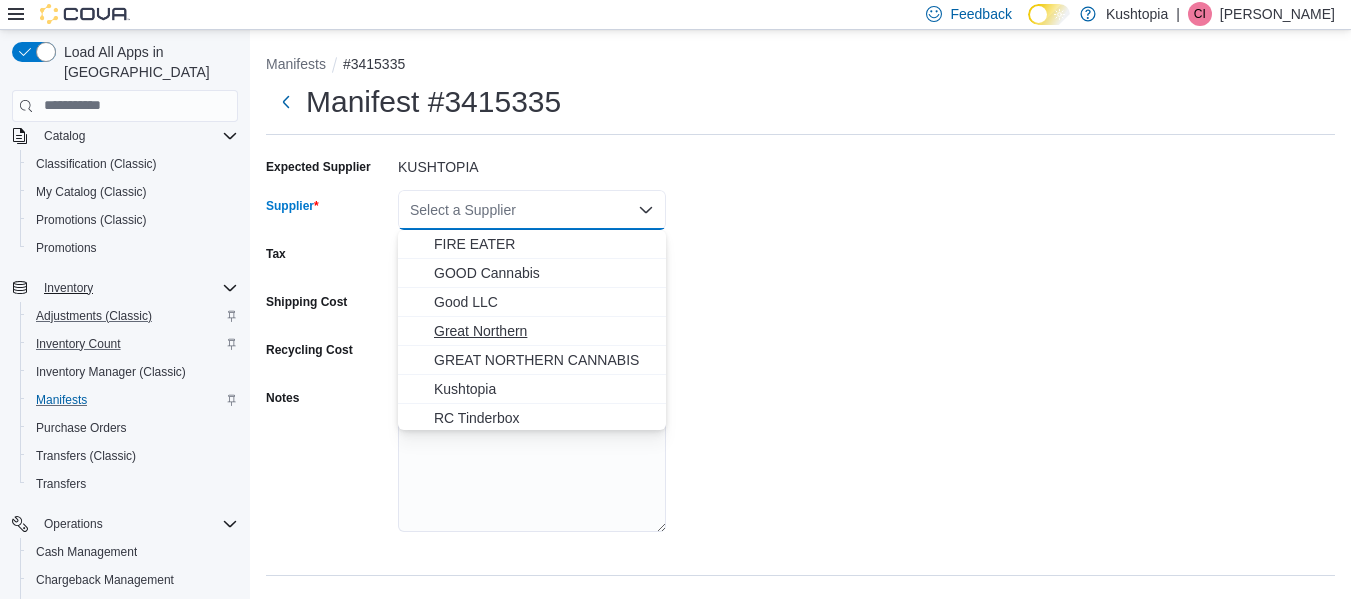 scroll, scrollTop: 148, scrollLeft: 0, axis: vertical 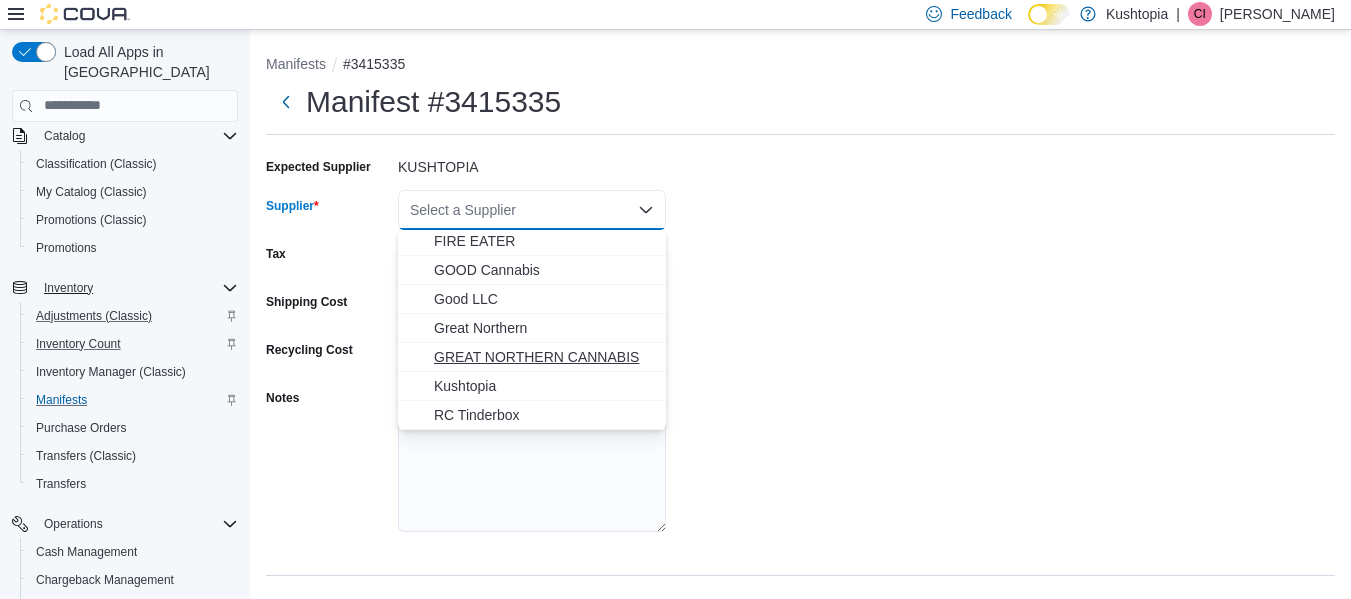 click on "GREAT NORTHERN CANNABIS" at bounding box center [544, 357] 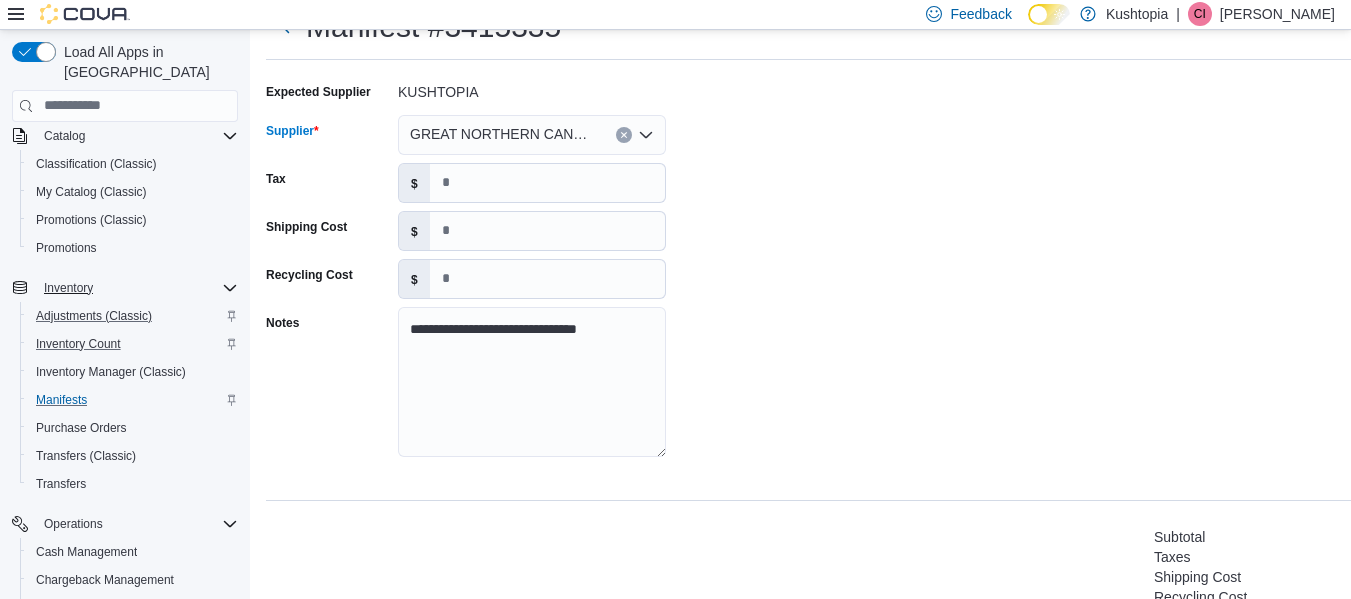 scroll, scrollTop: 400, scrollLeft: 0, axis: vertical 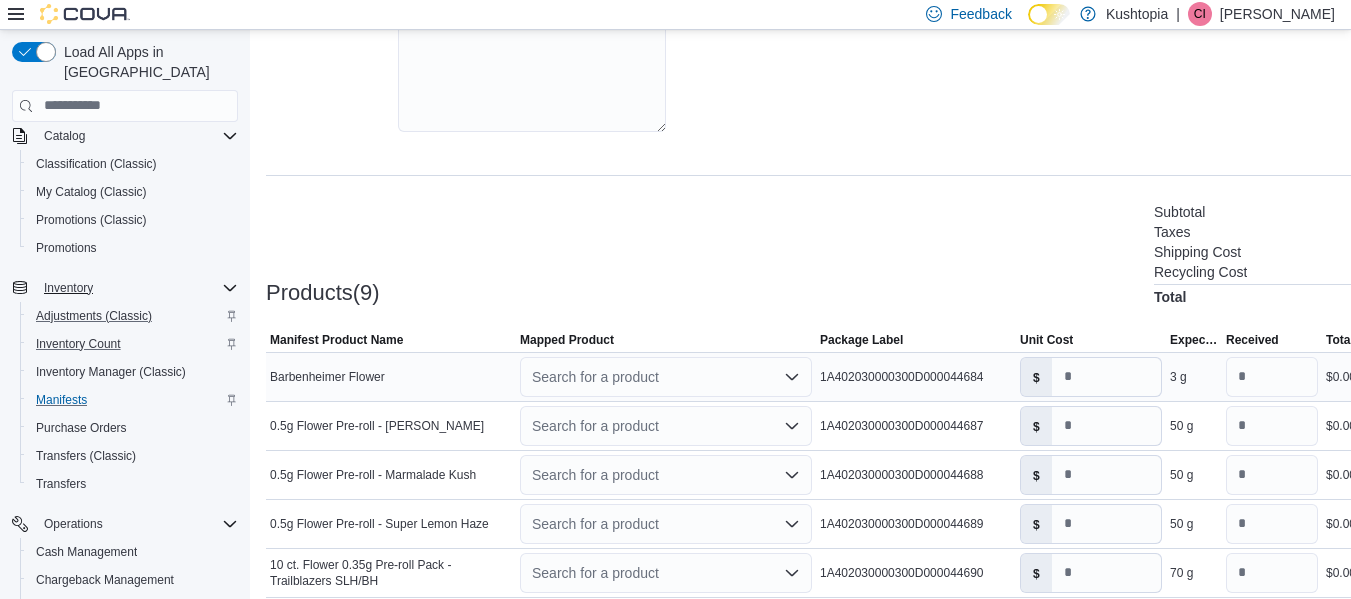 click 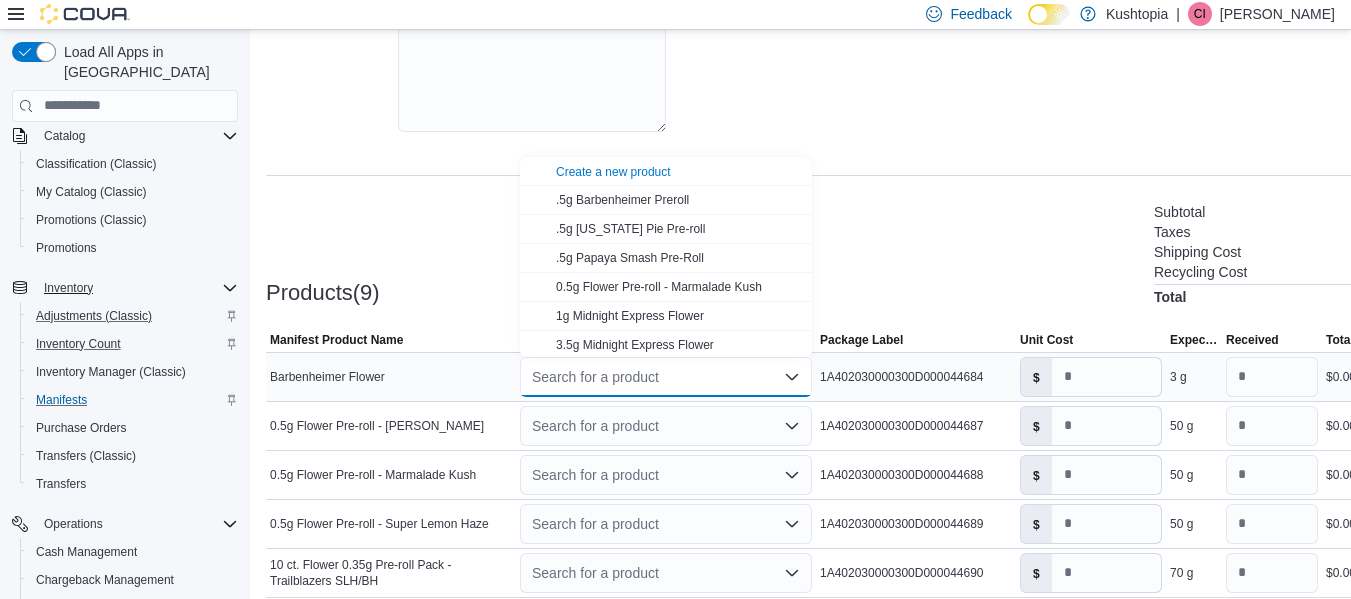 click on "Search for a product Combo box. Selected. Combo box input. Search for a product. Type some text or, to display a list of choices, press Down Arrow. To exit the list of choices, press Escape." at bounding box center [666, 377] 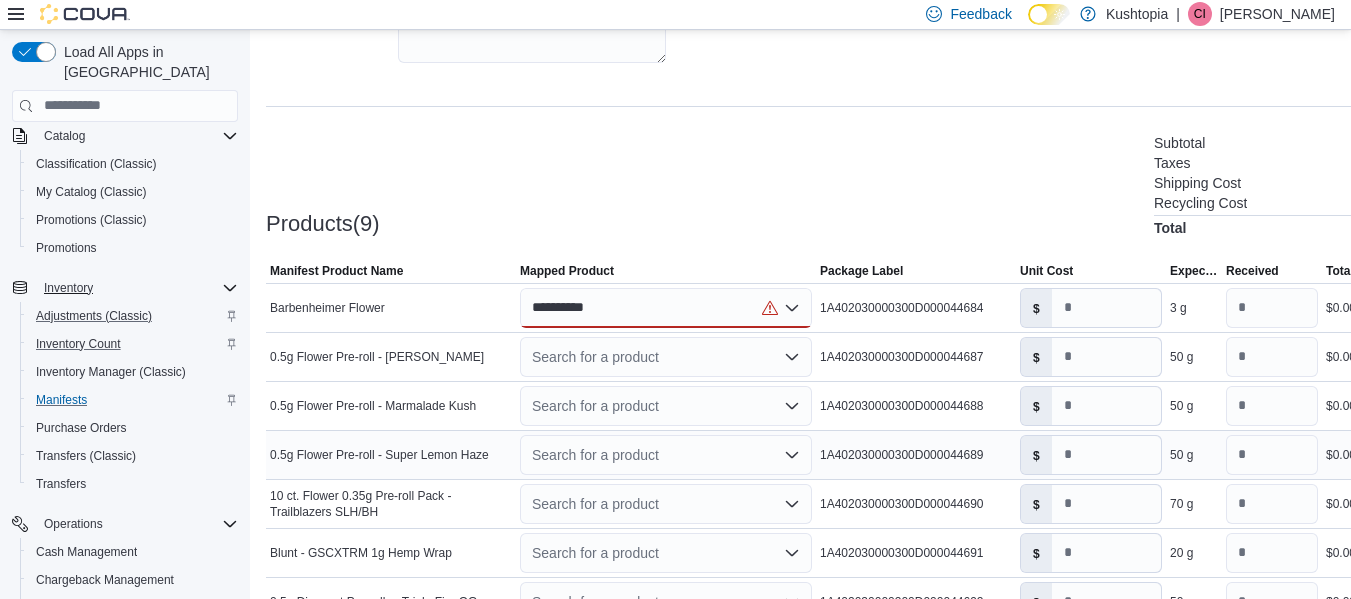 scroll, scrollTop: 375, scrollLeft: 0, axis: vertical 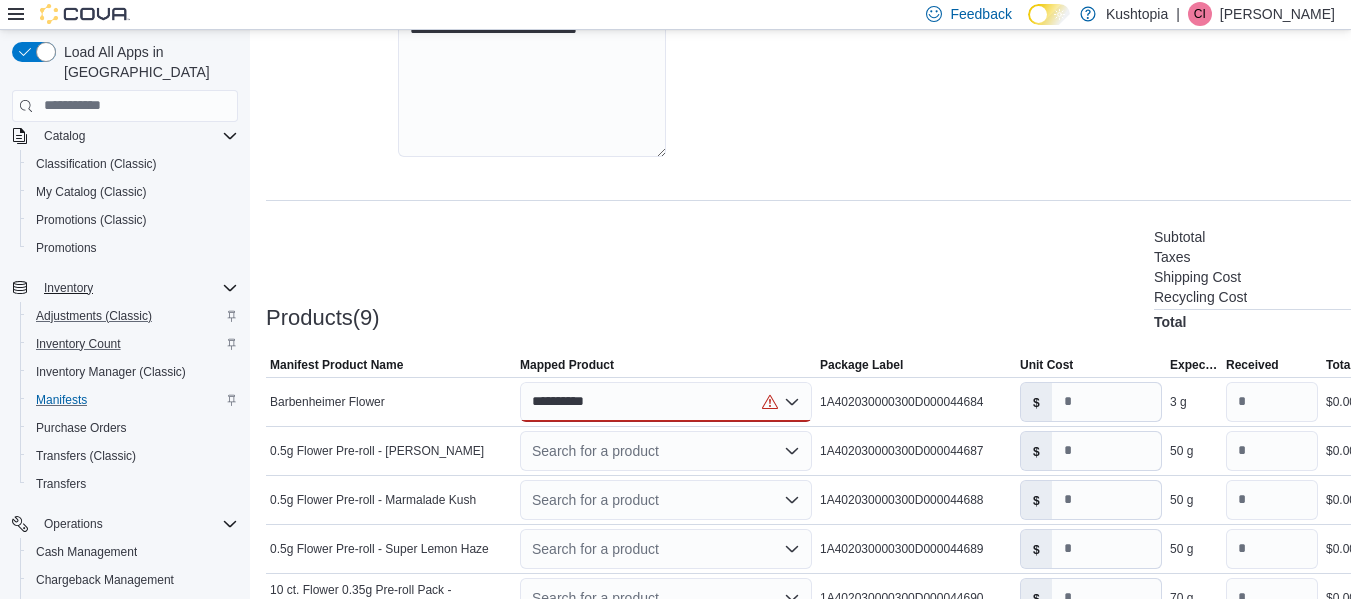 type on "**********" 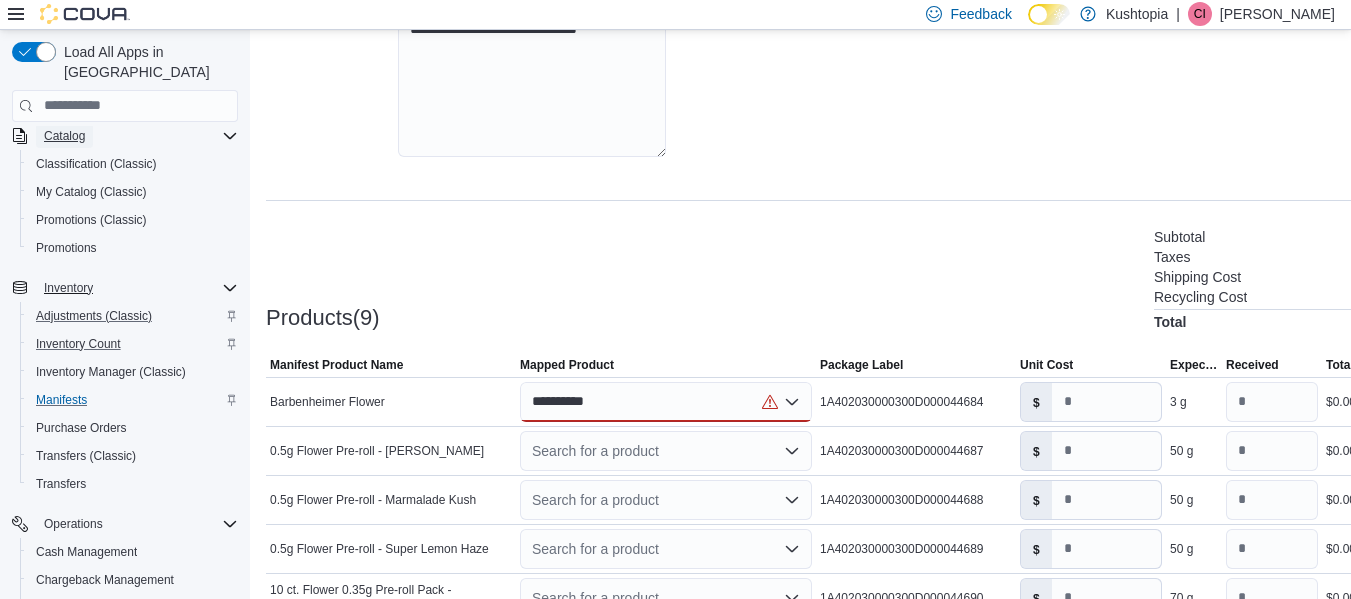 click on "Catalog" at bounding box center (64, 136) 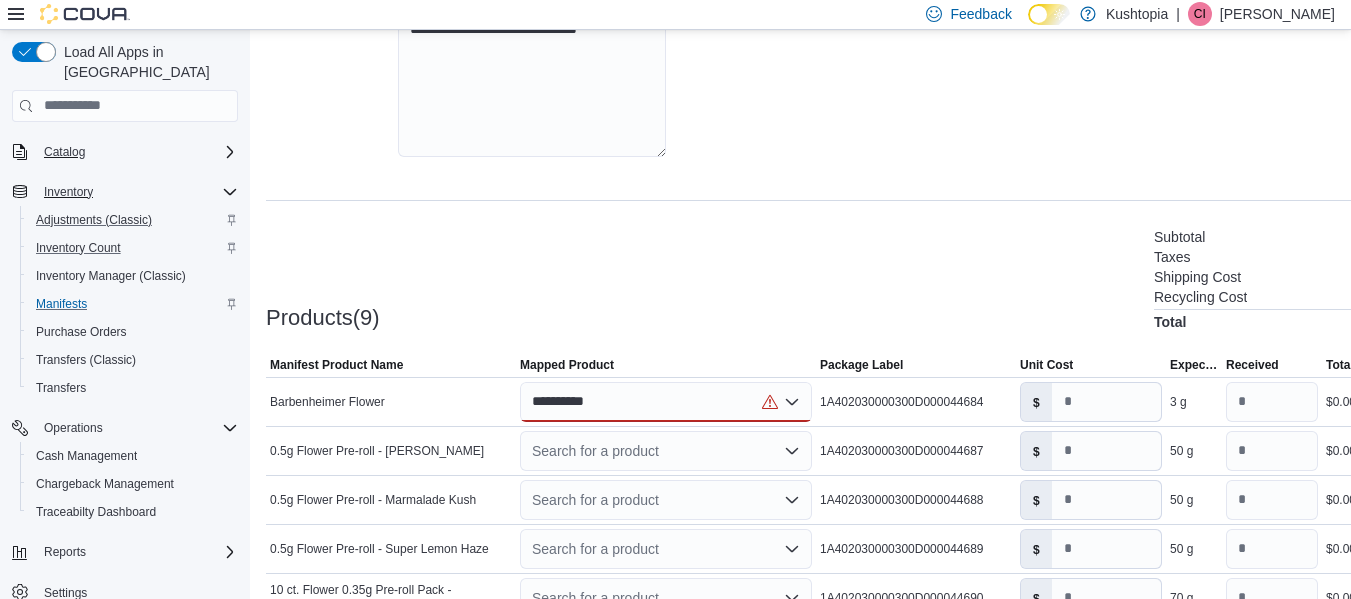 scroll, scrollTop: 175, scrollLeft: 0, axis: vertical 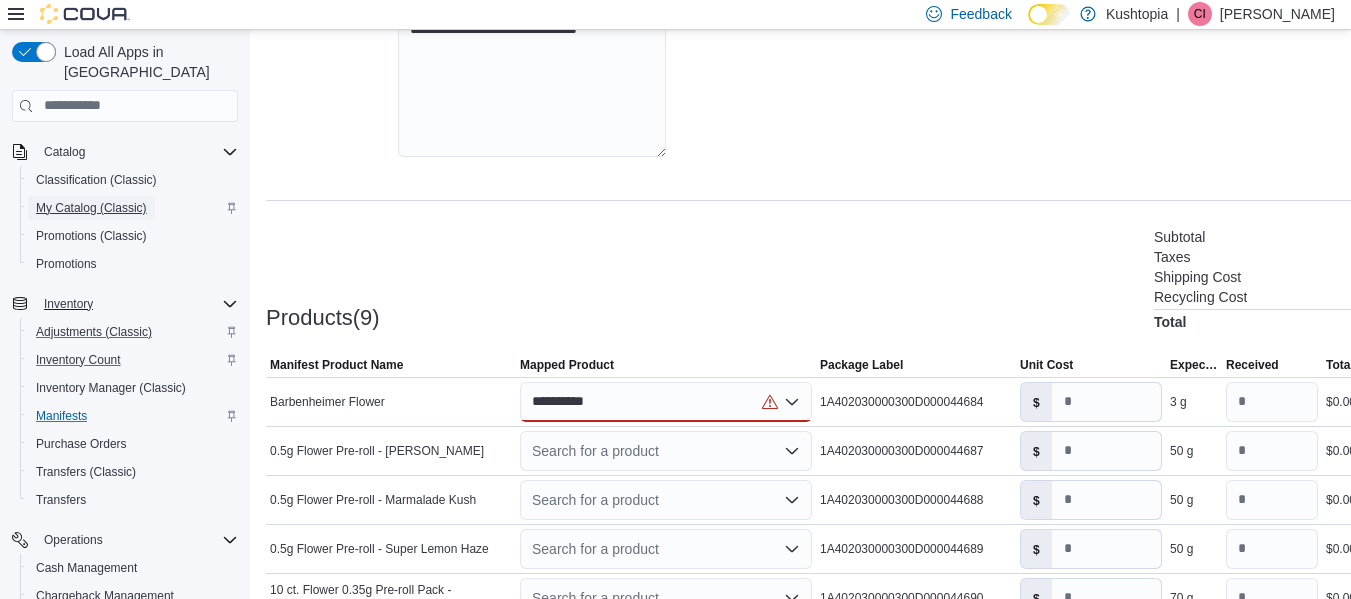 click on "My Catalog (Classic)" at bounding box center (91, 208) 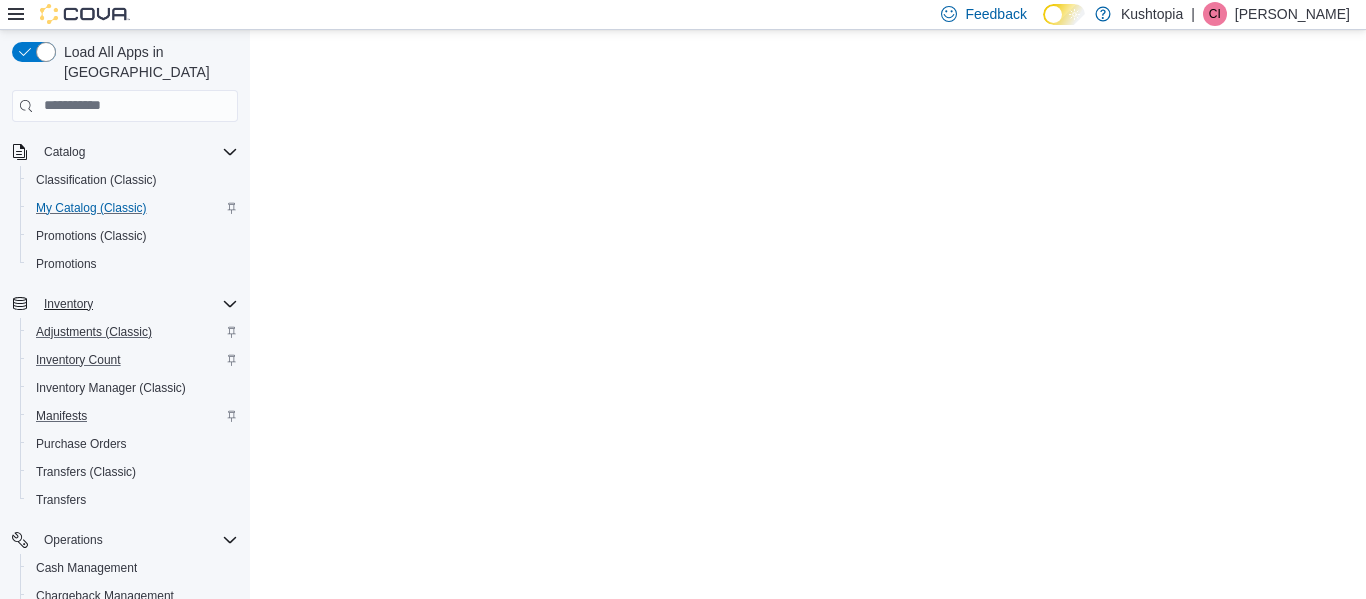 scroll, scrollTop: 0, scrollLeft: 0, axis: both 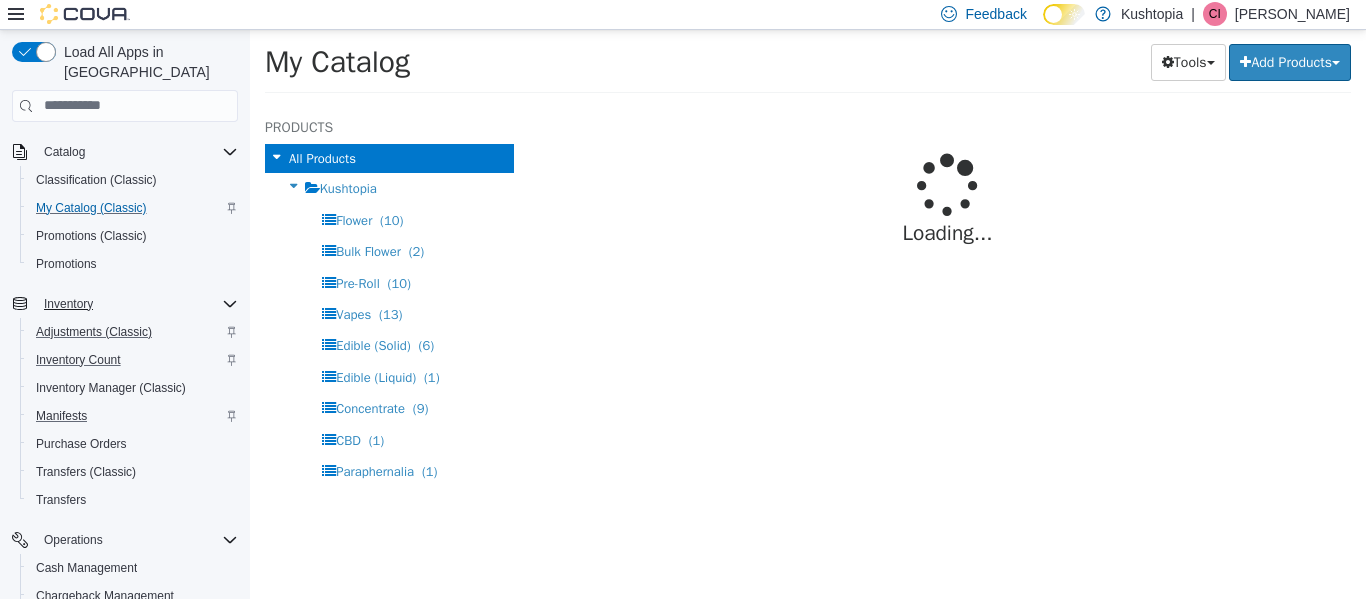 select on "**********" 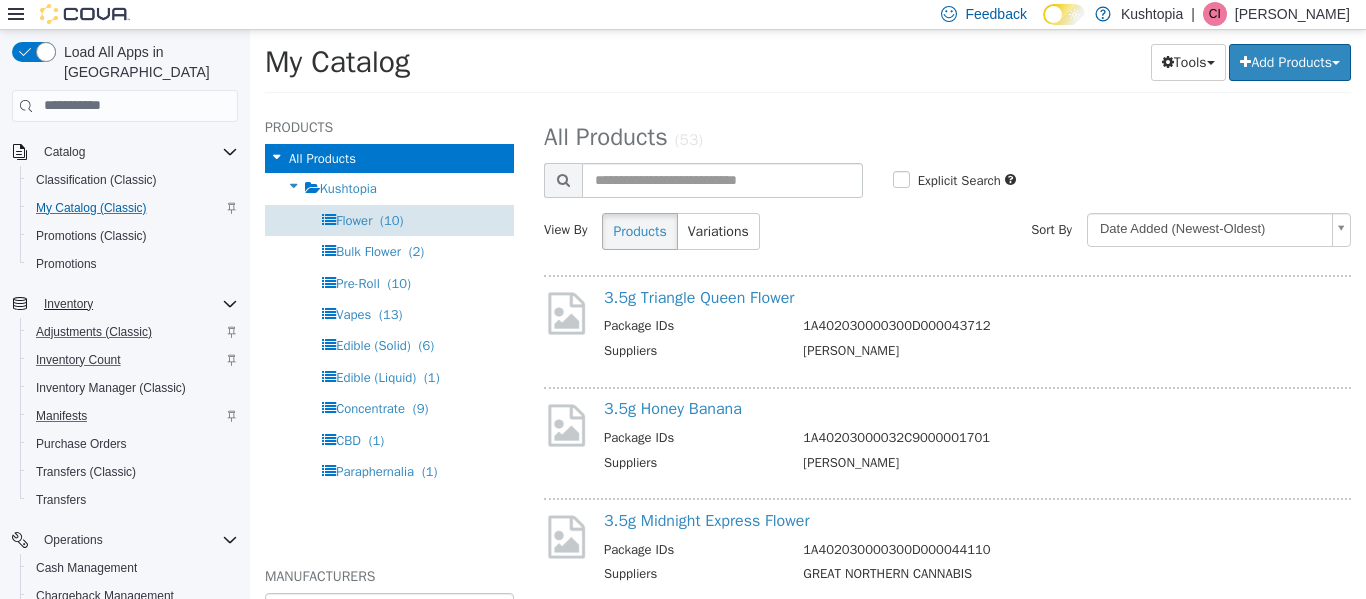 click on "Flower
(10)" at bounding box center (389, 219) 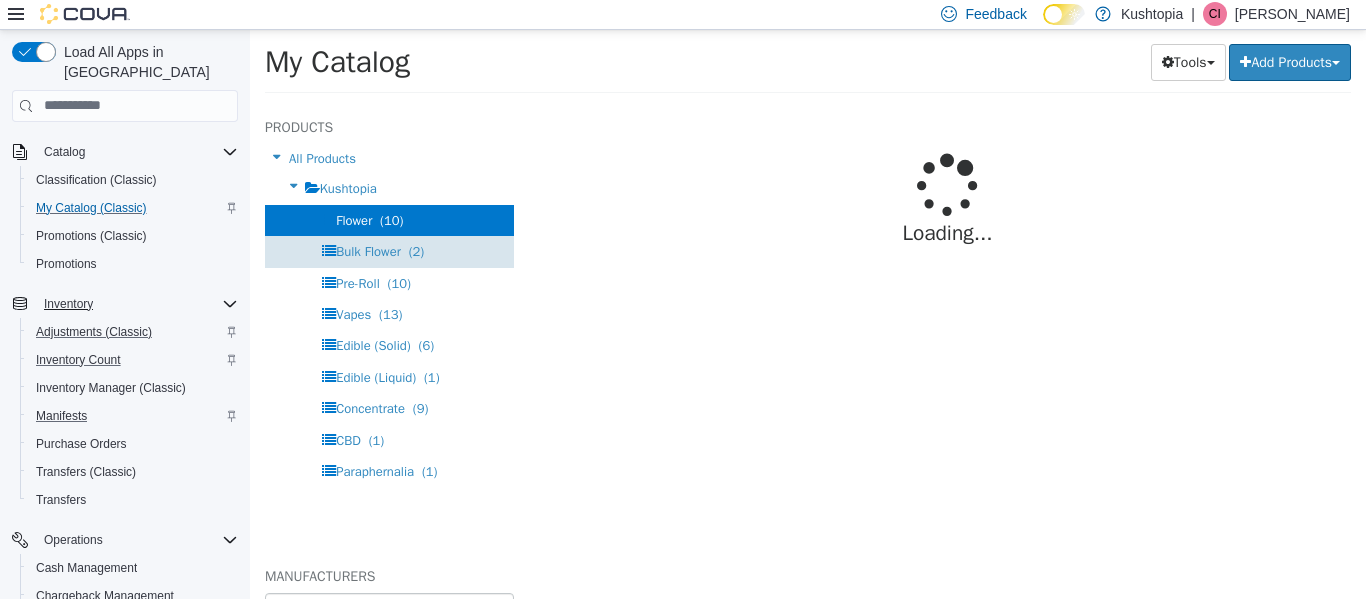 select on "**********" 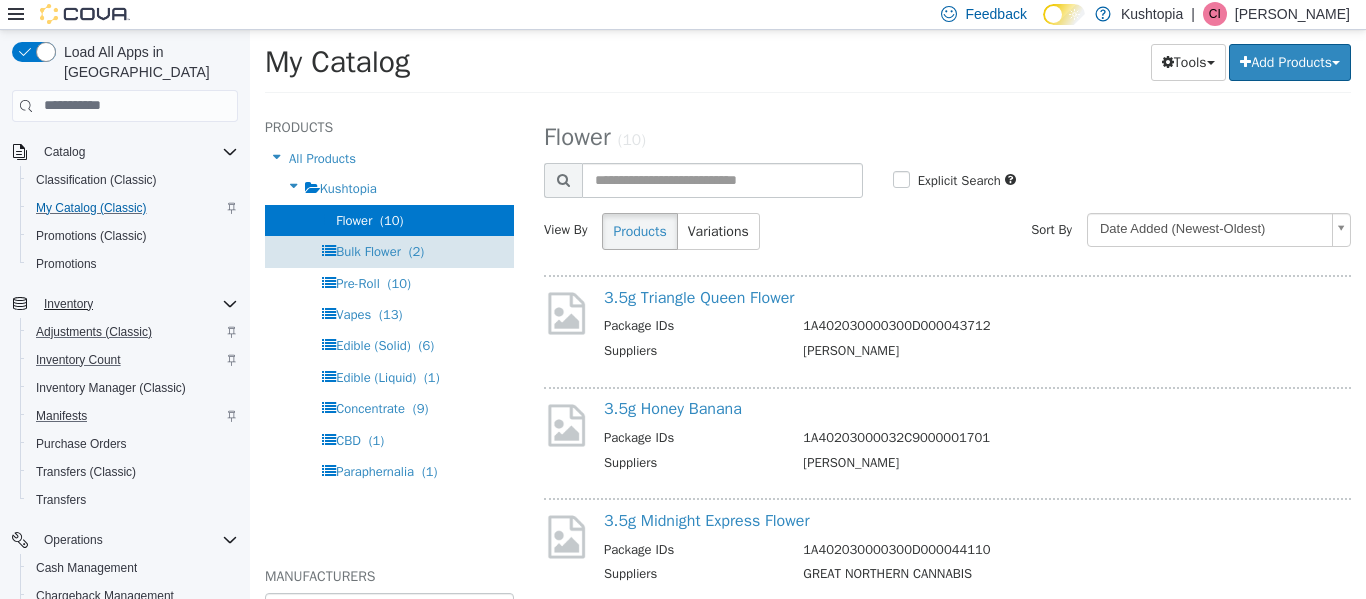 click on "Bulk Flower" at bounding box center (368, 250) 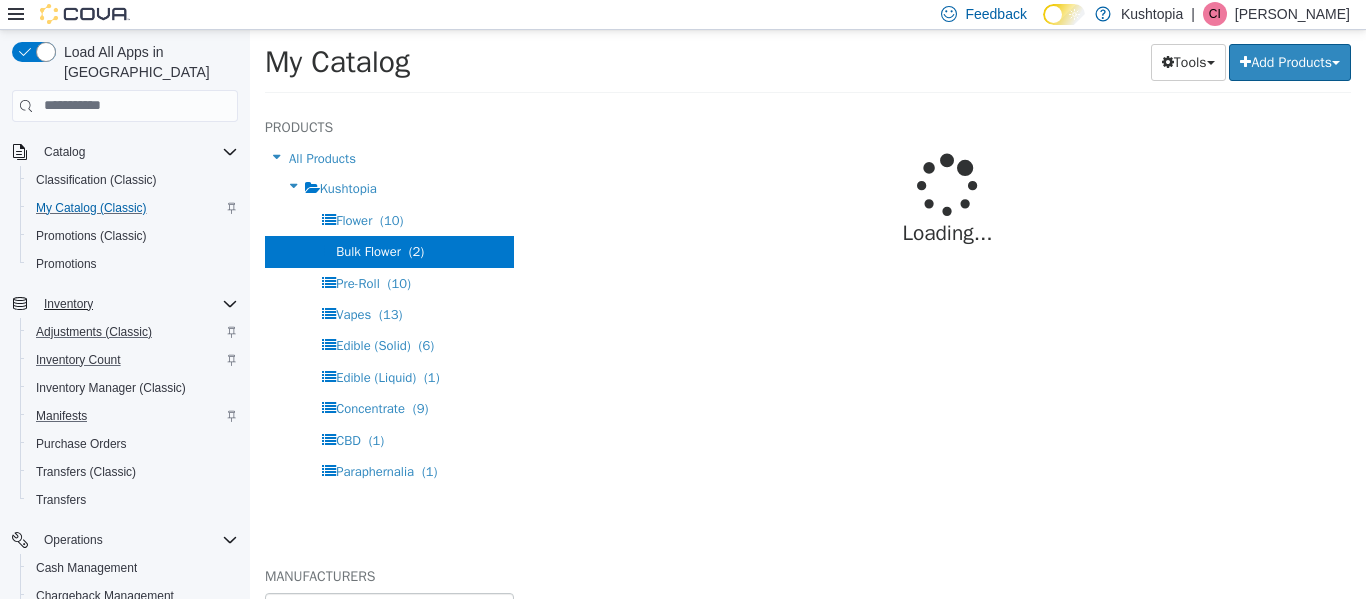 select on "**********" 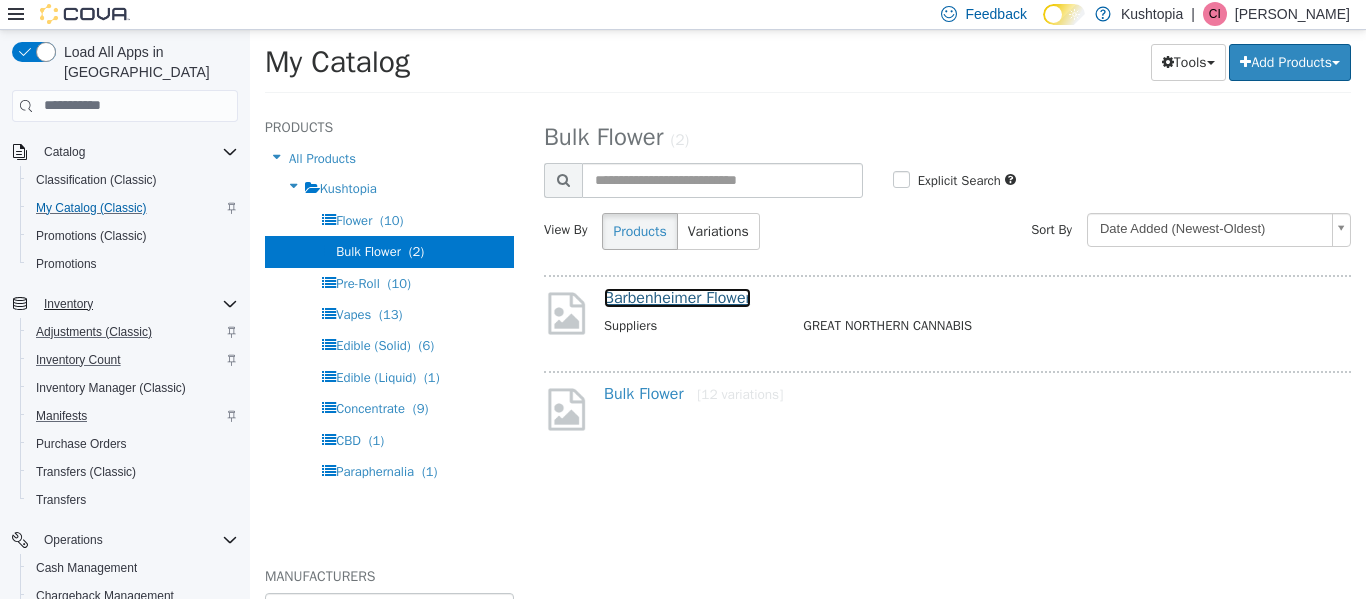 click on "Barbenheimer Flower" at bounding box center (677, 297) 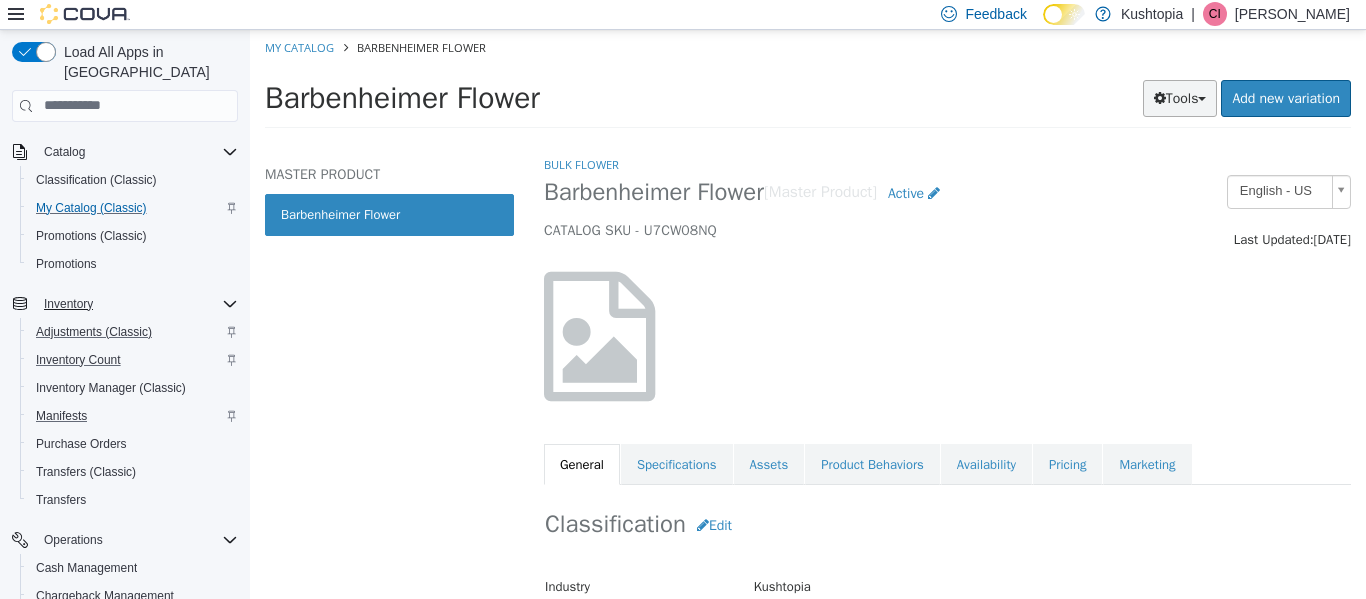 click on "Tools" at bounding box center (1180, 97) 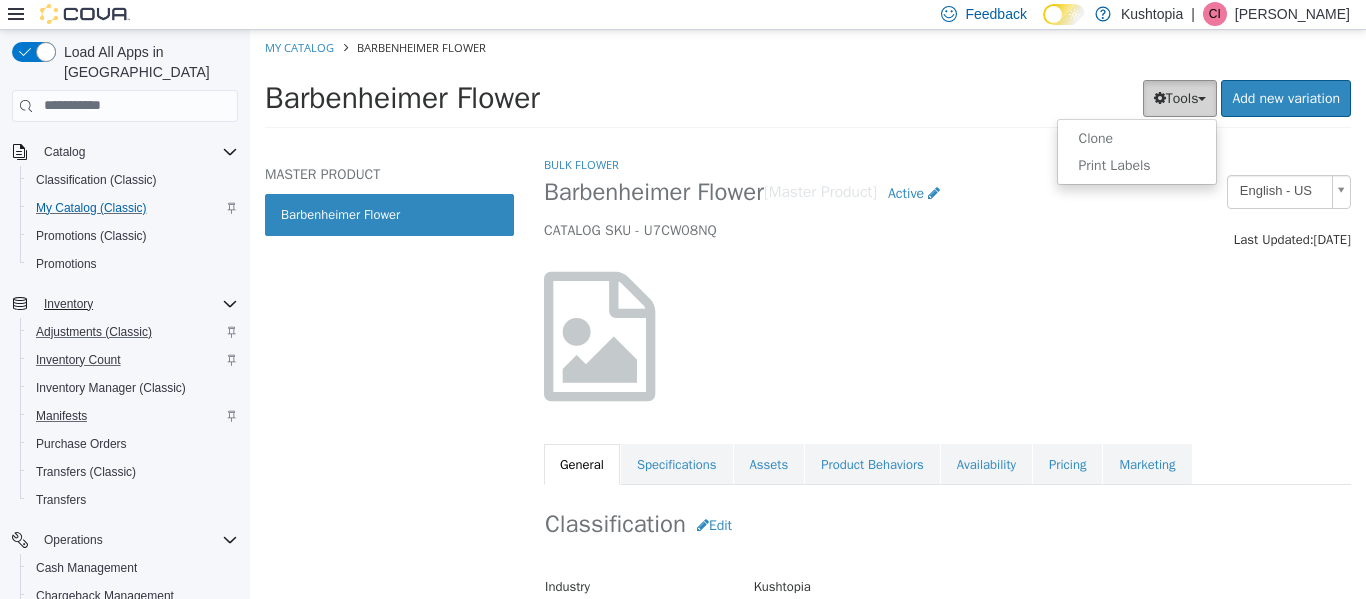 click on "Tools" at bounding box center [1180, 97] 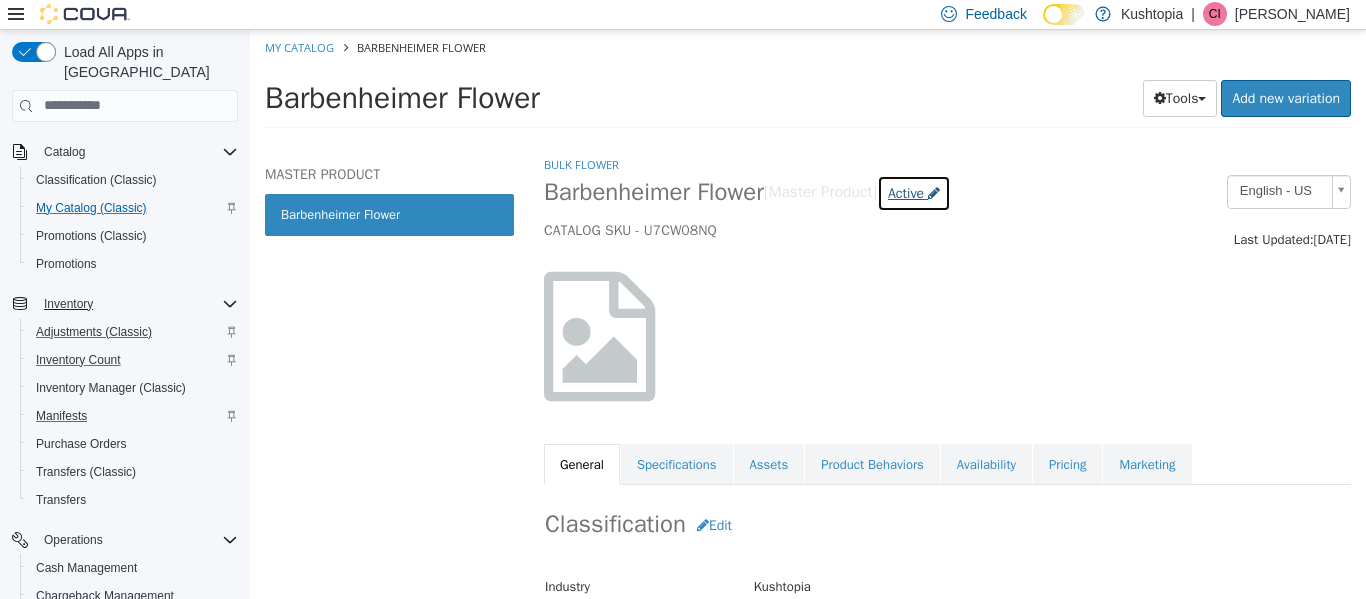 click on "Active" at bounding box center (906, 192) 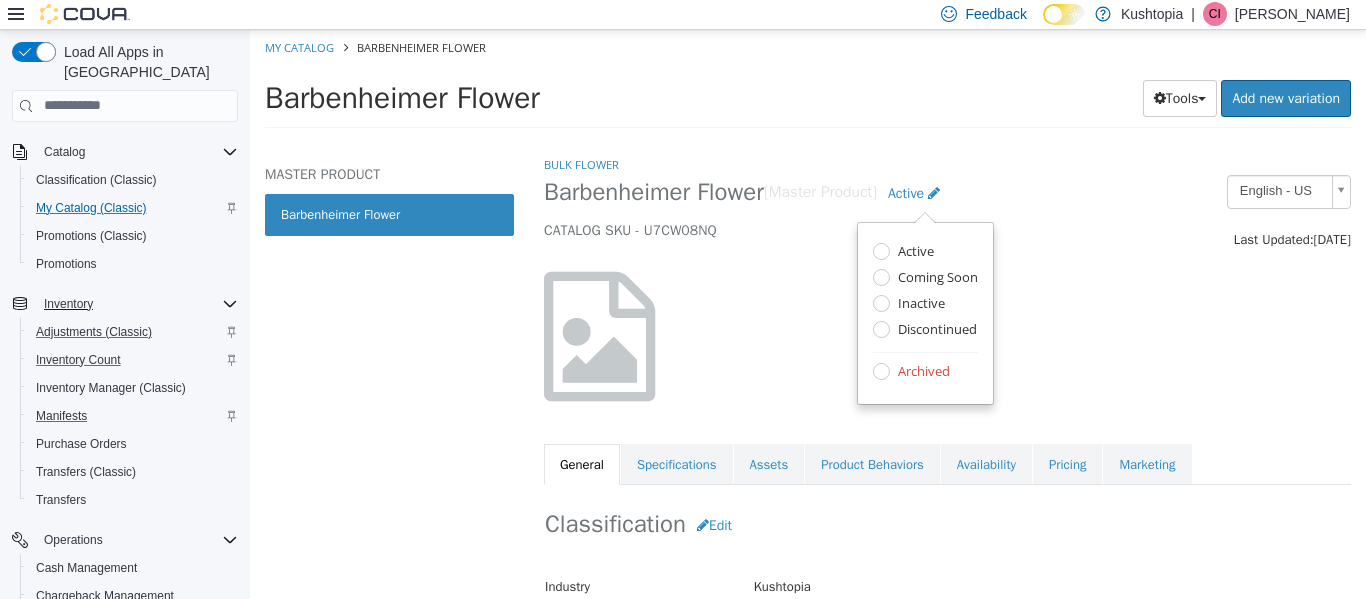 drag, startPoint x: 1002, startPoint y: 152, endPoint x: 1005, endPoint y: 164, distance: 12.369317 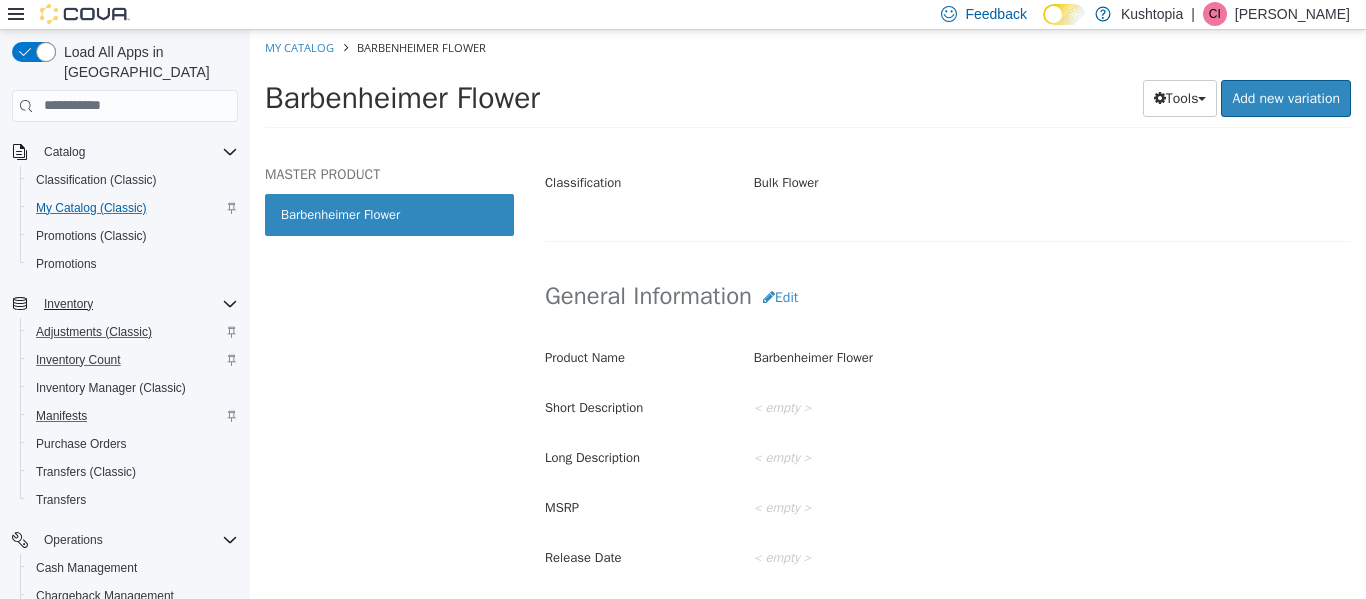 scroll, scrollTop: 500, scrollLeft: 0, axis: vertical 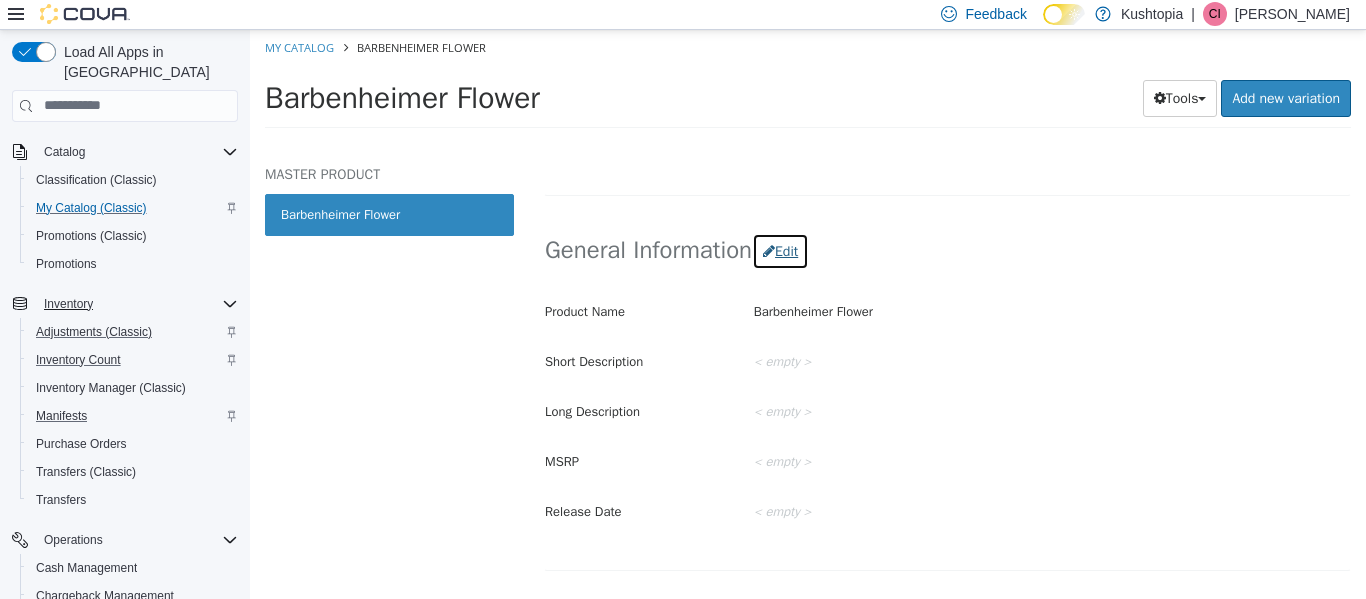 click on "Edit" at bounding box center [780, 250] 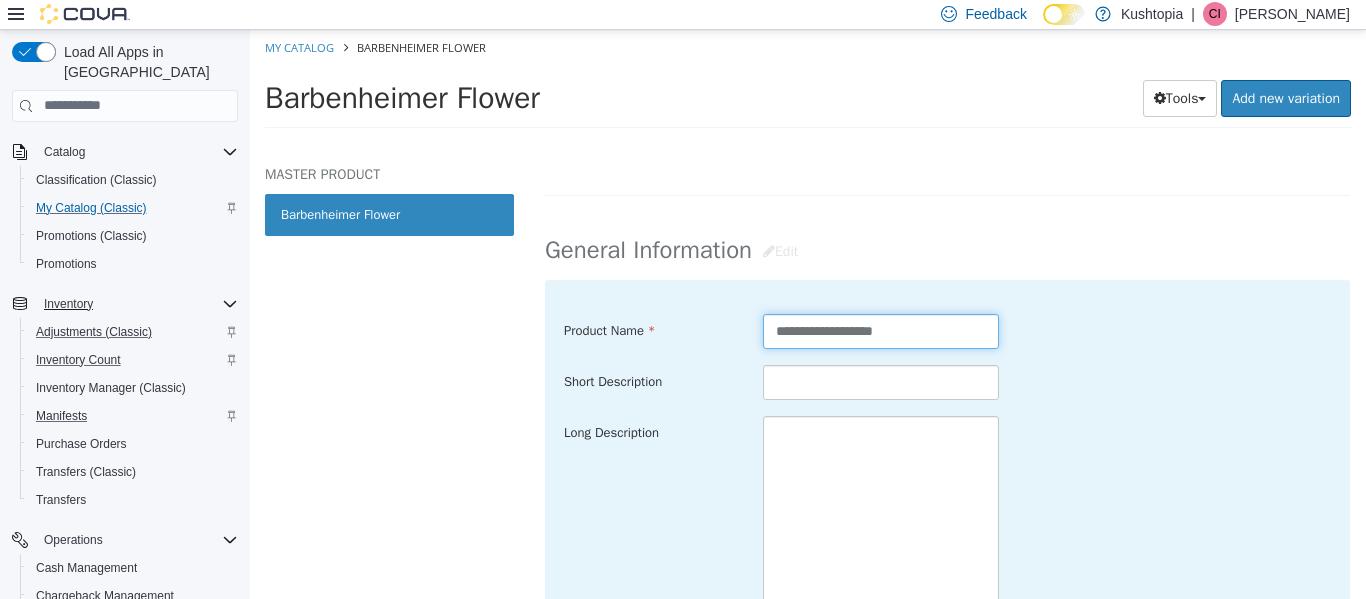 drag, startPoint x: 918, startPoint y: 326, endPoint x: 697, endPoint y: 314, distance: 221.32555 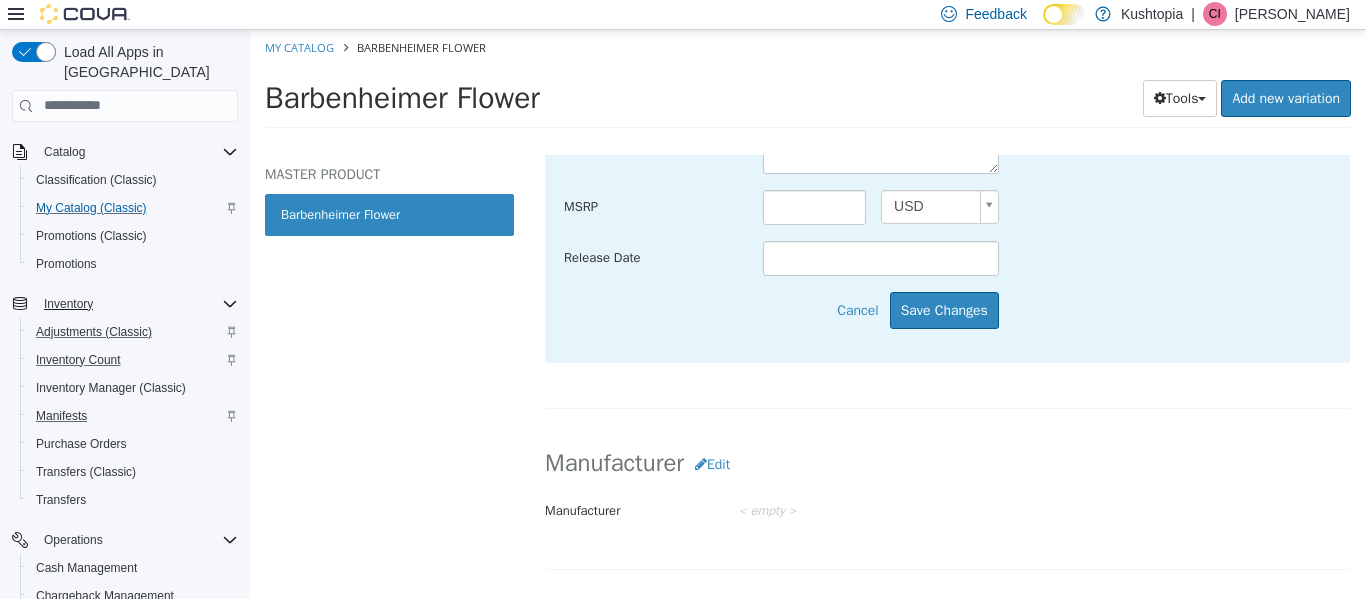 scroll, scrollTop: 1000, scrollLeft: 0, axis: vertical 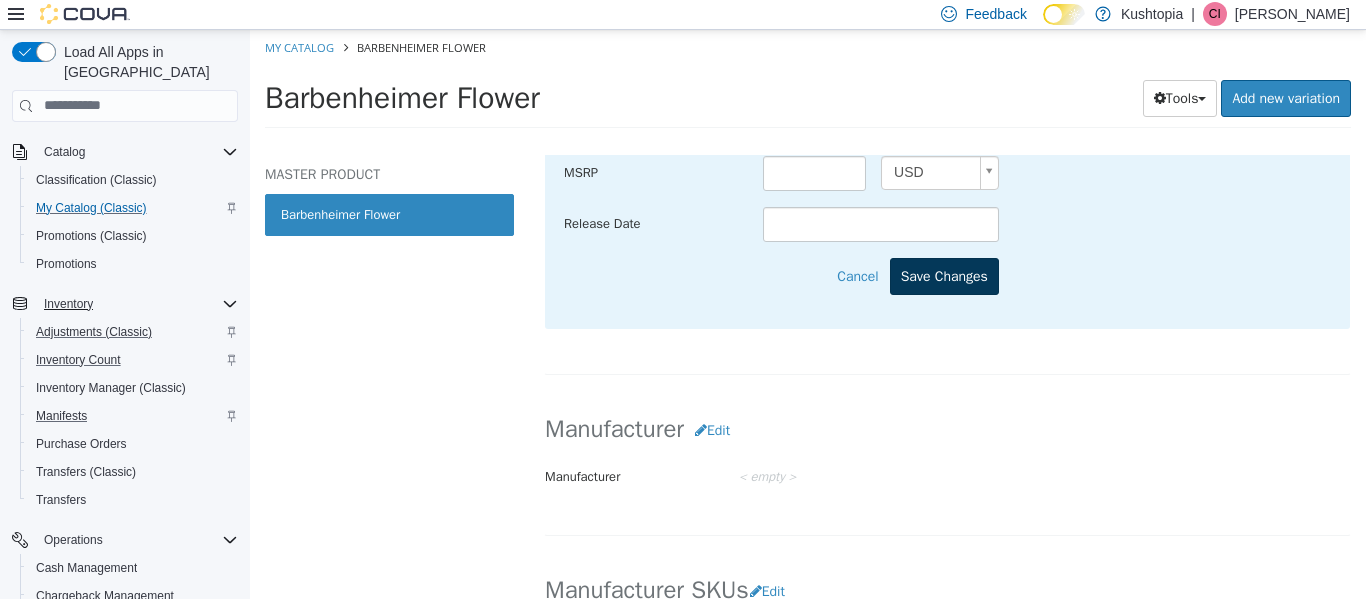 type 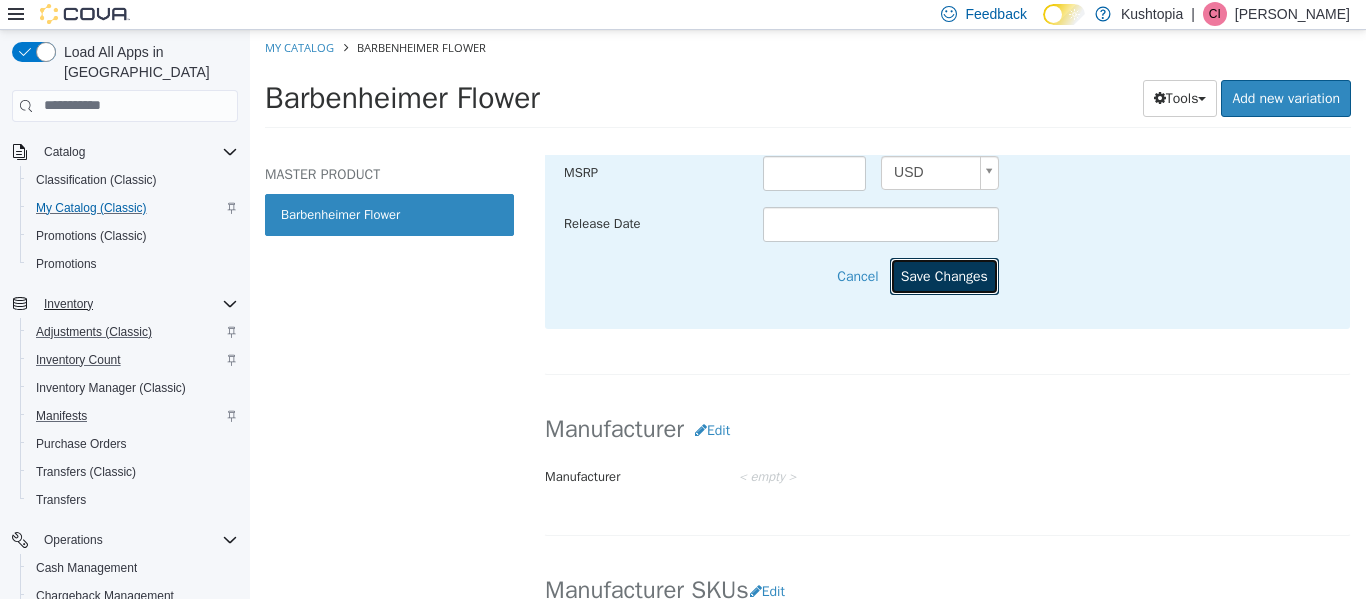 click on "Save Changes" at bounding box center (944, 275) 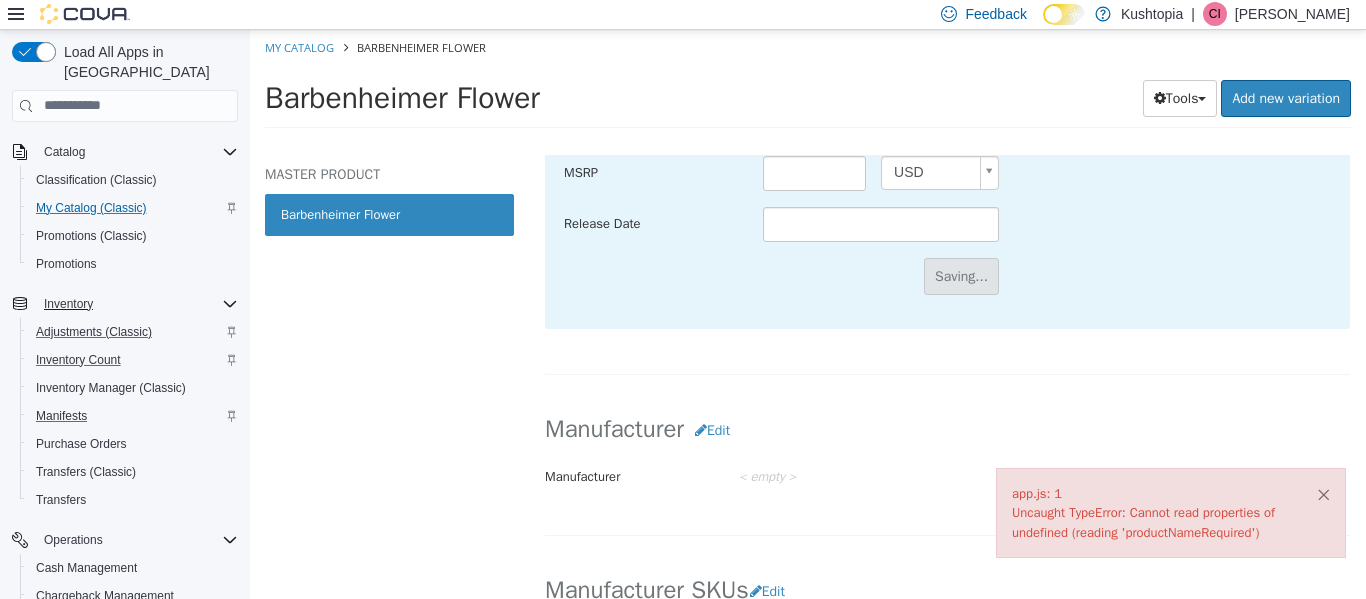 click on "×" at bounding box center (1323, 493) 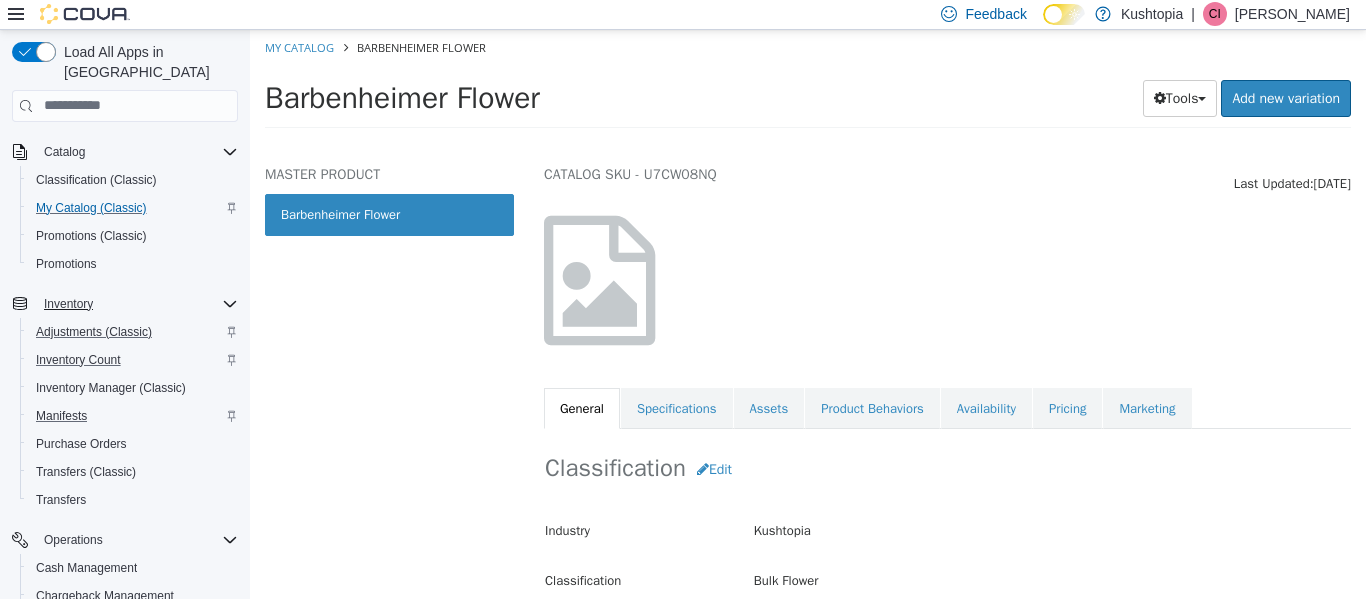 scroll, scrollTop: 0, scrollLeft: 0, axis: both 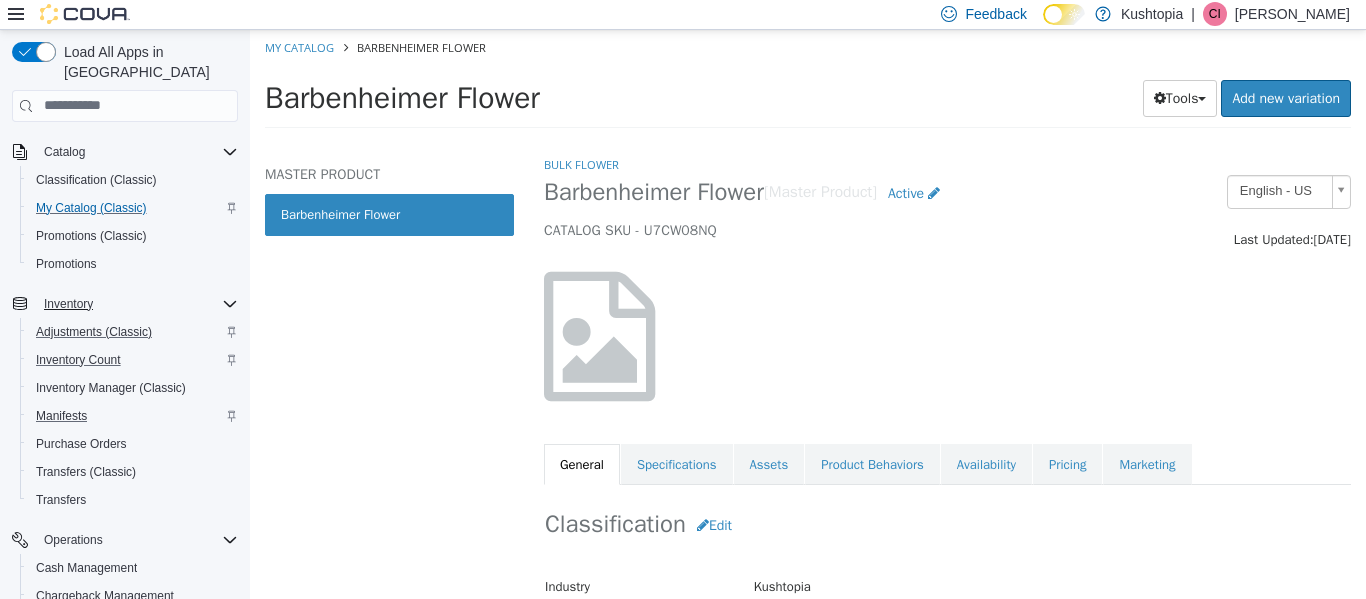 select on "**********" 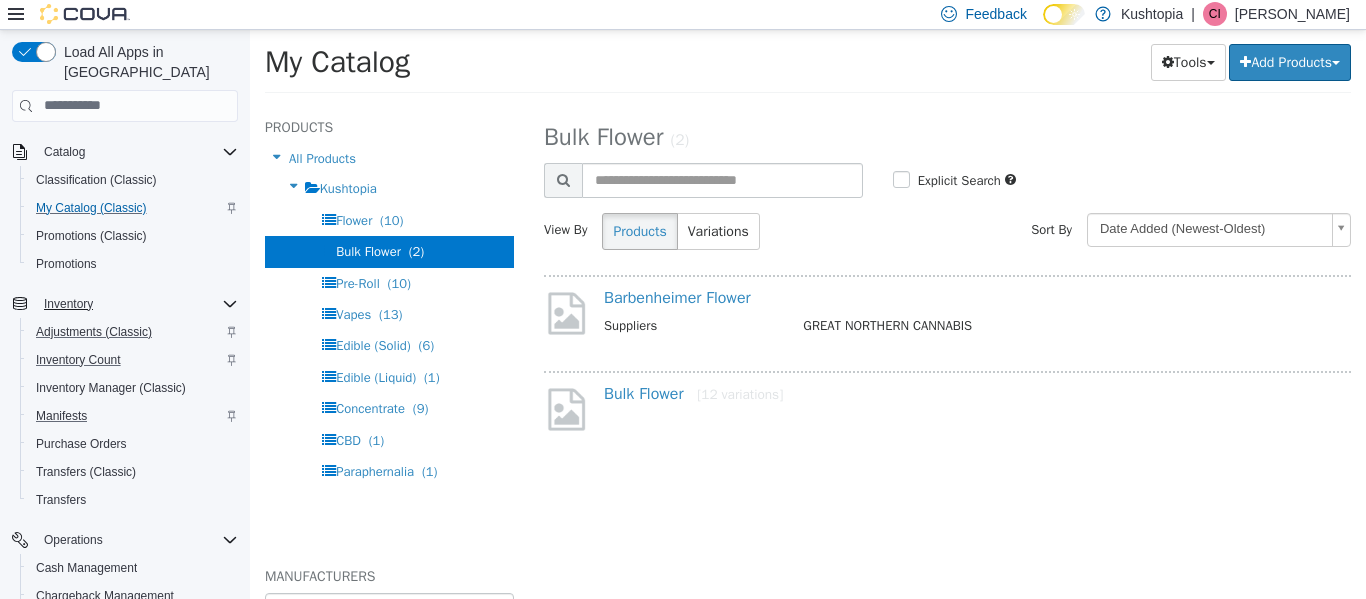drag, startPoint x: 687, startPoint y: 303, endPoint x: 1248, endPoint y: 304, distance: 561.0009 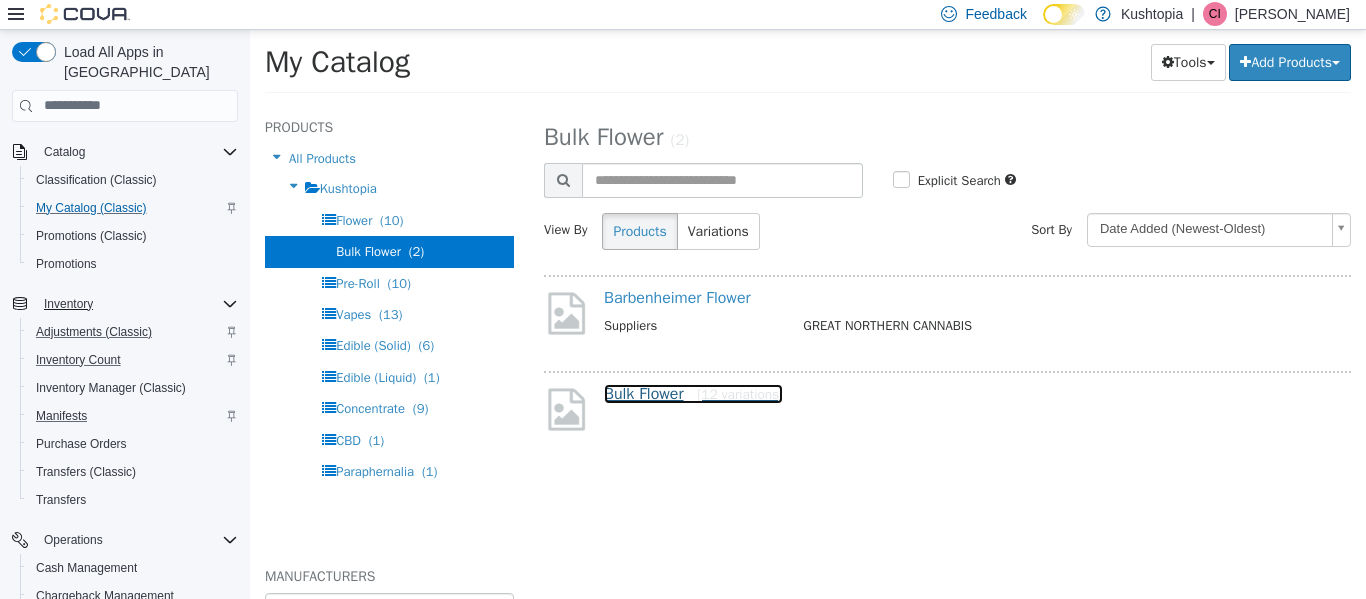 click on "Bulk Flower
[12 variations]" at bounding box center (693, 393) 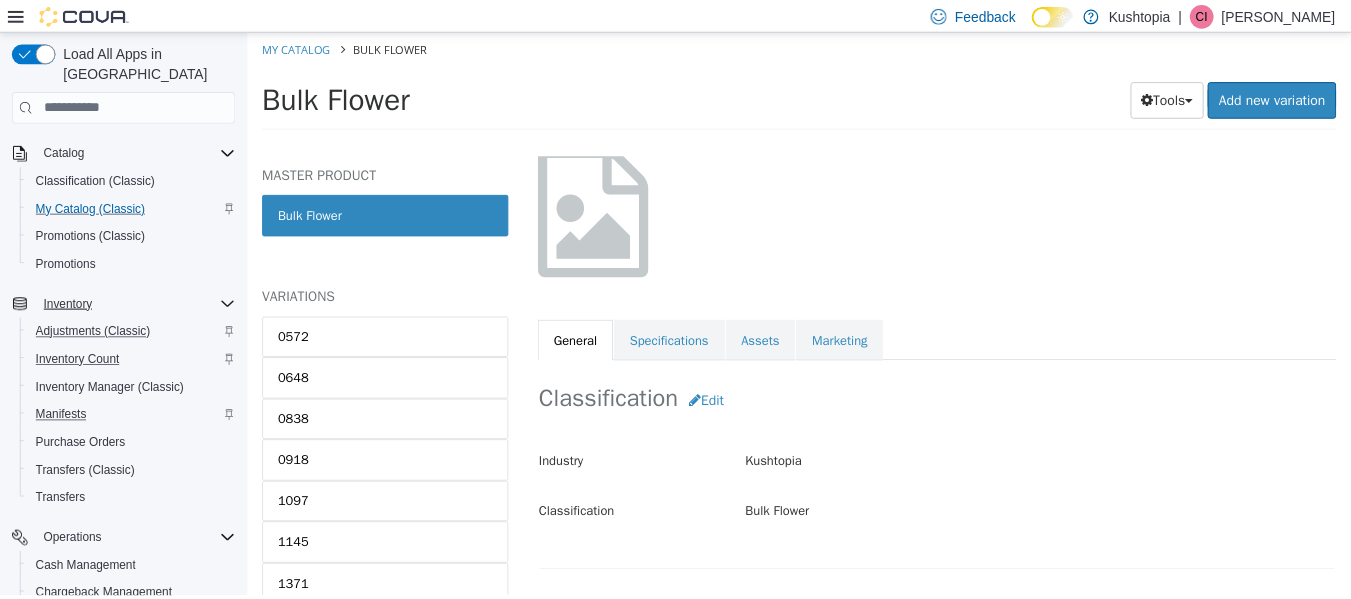 scroll, scrollTop: 0, scrollLeft: 0, axis: both 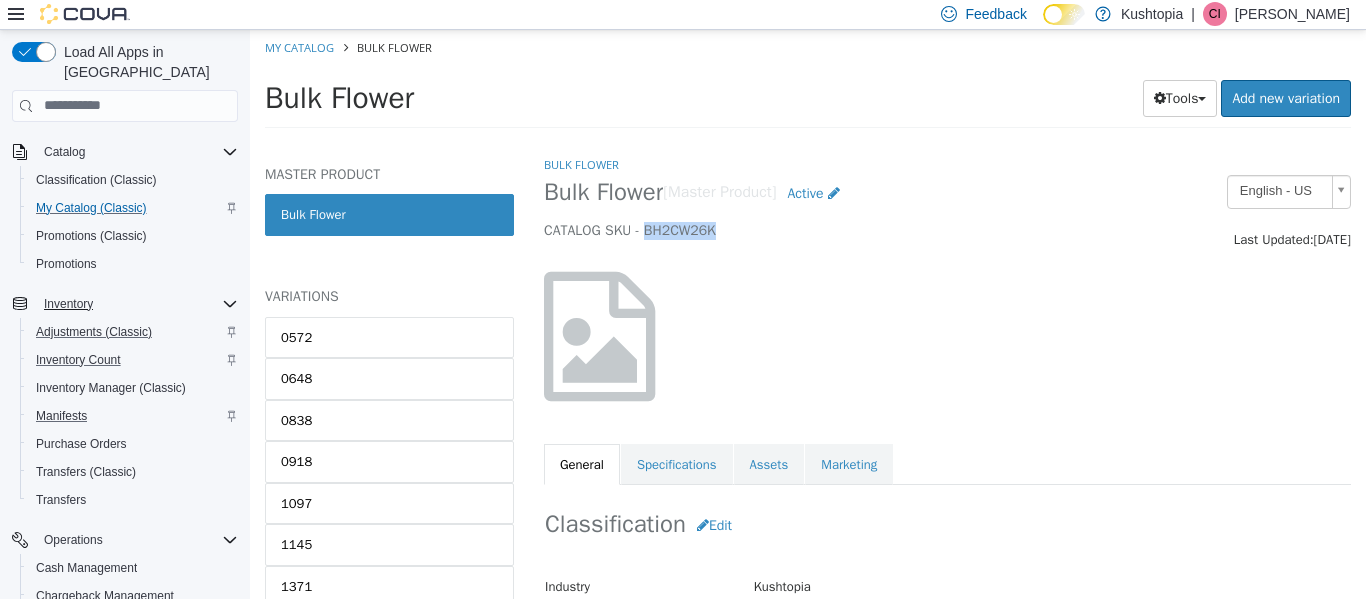 drag, startPoint x: 725, startPoint y: 226, endPoint x: 650, endPoint y: 225, distance: 75.00667 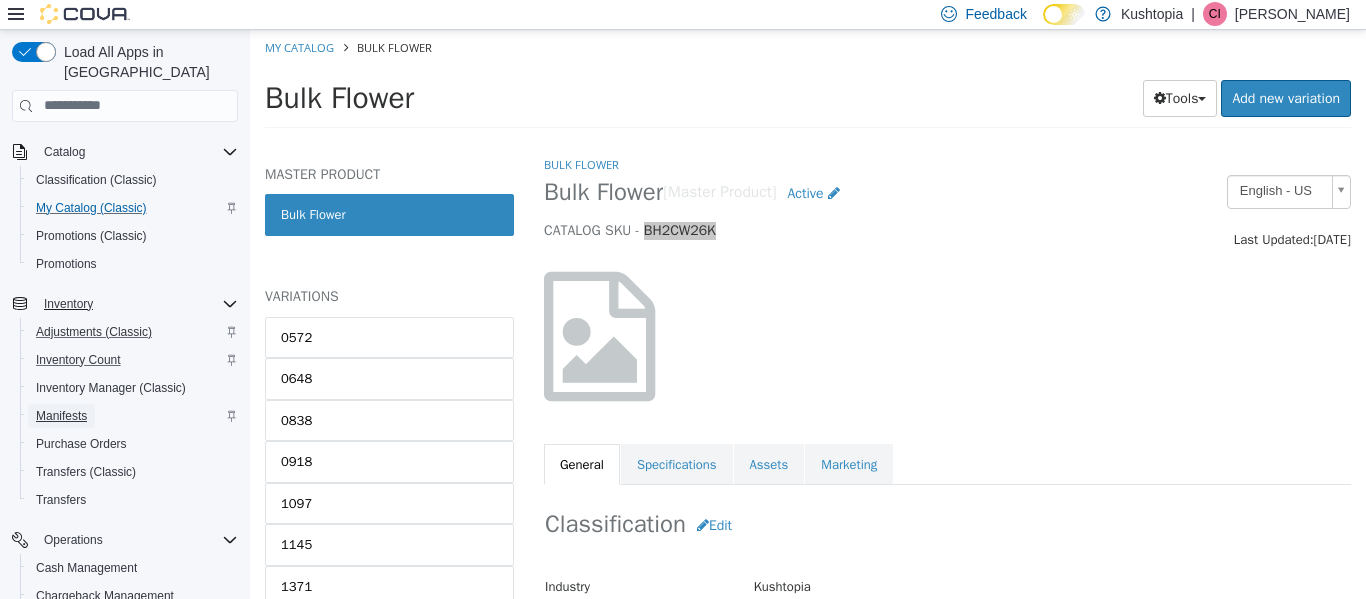 click on "Manifests" at bounding box center (61, 416) 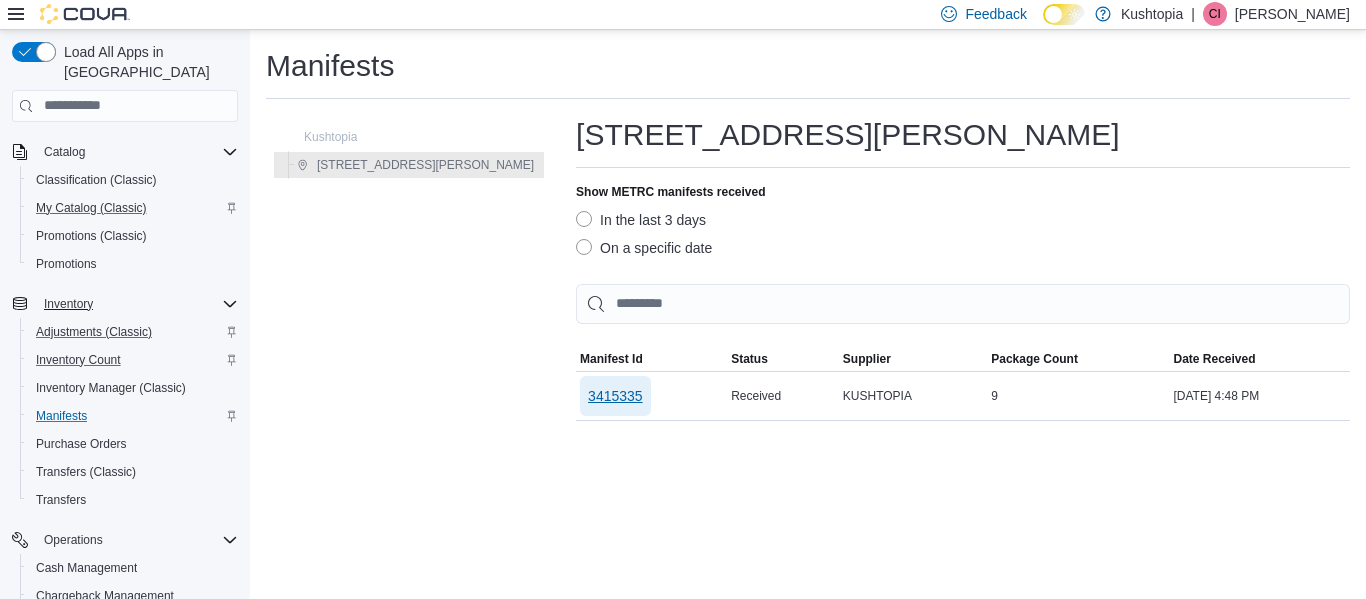 click on "3415335" at bounding box center [615, 396] 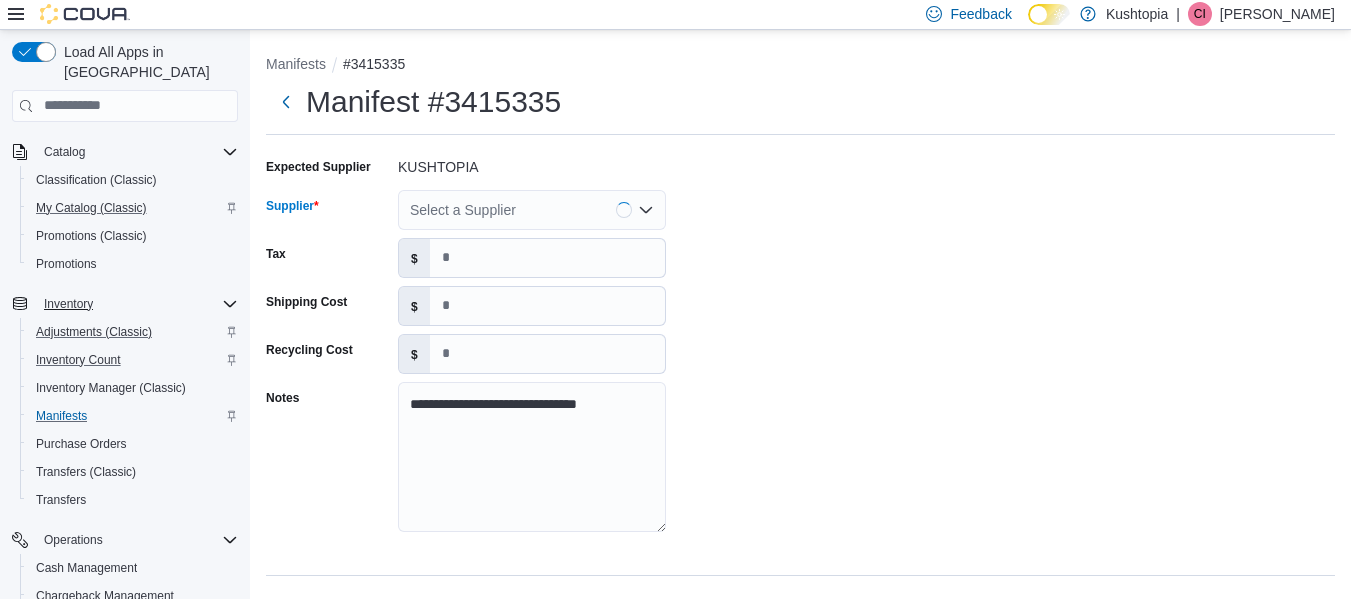 click on "Select a Supplier" at bounding box center (532, 210) 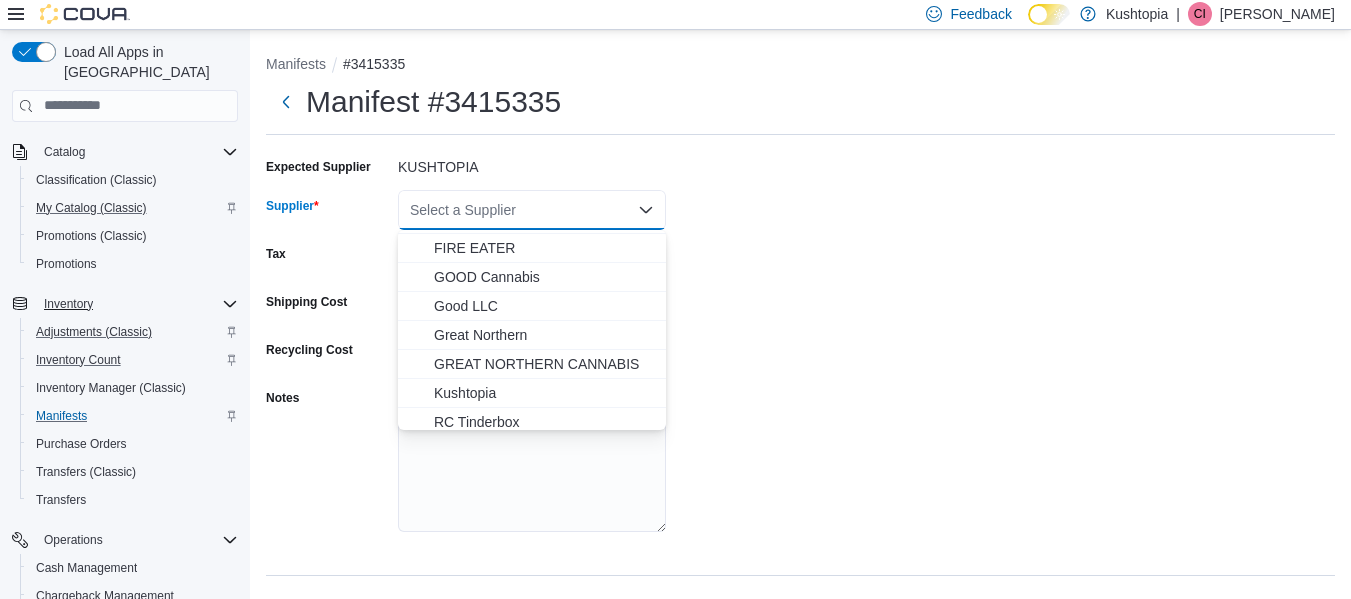 scroll, scrollTop: 148, scrollLeft: 0, axis: vertical 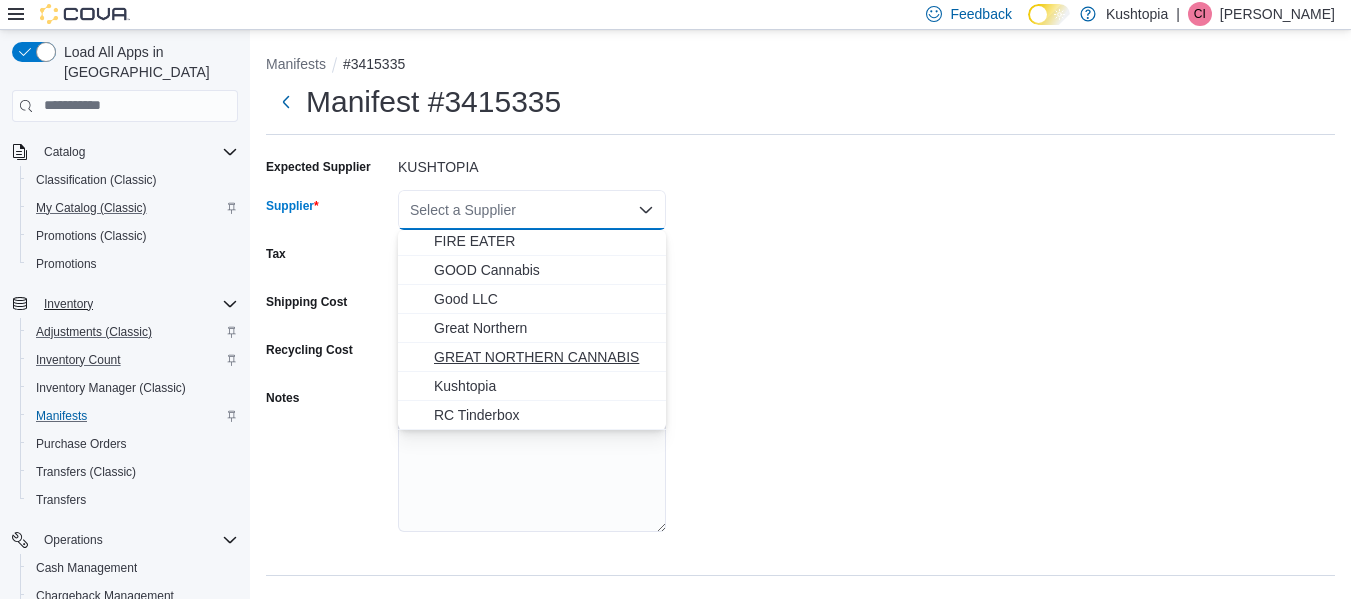 click on "GREAT NORTHERN CANNABIS" at bounding box center (544, 357) 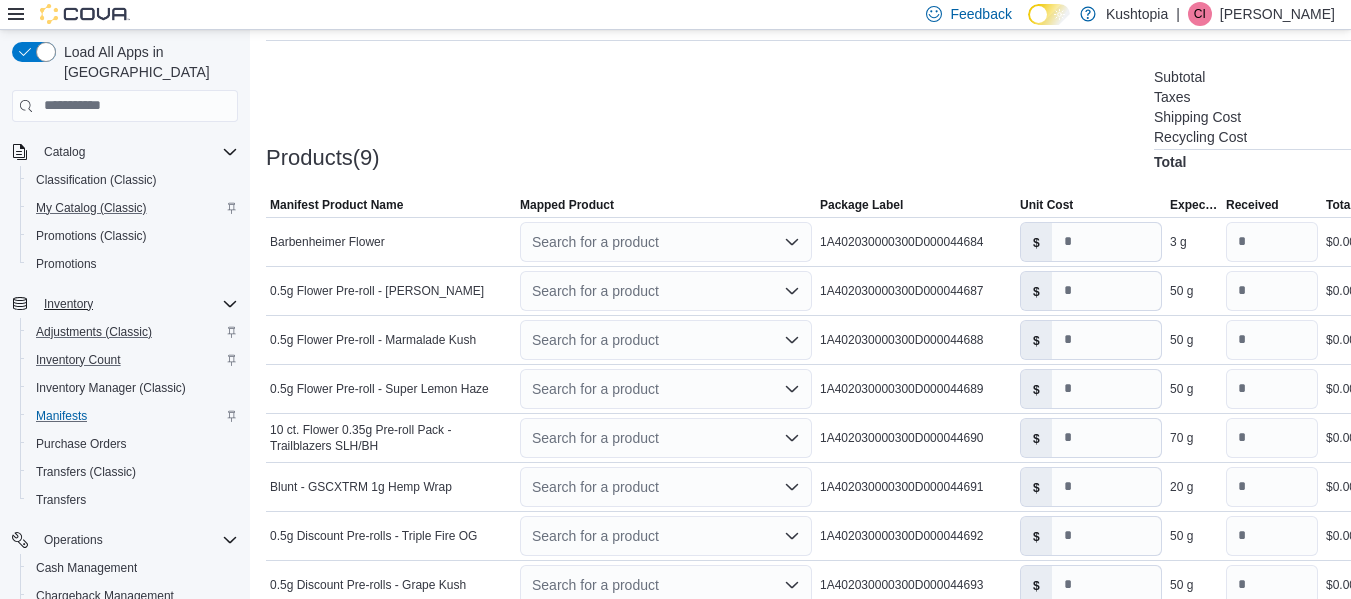 scroll, scrollTop: 500, scrollLeft: 0, axis: vertical 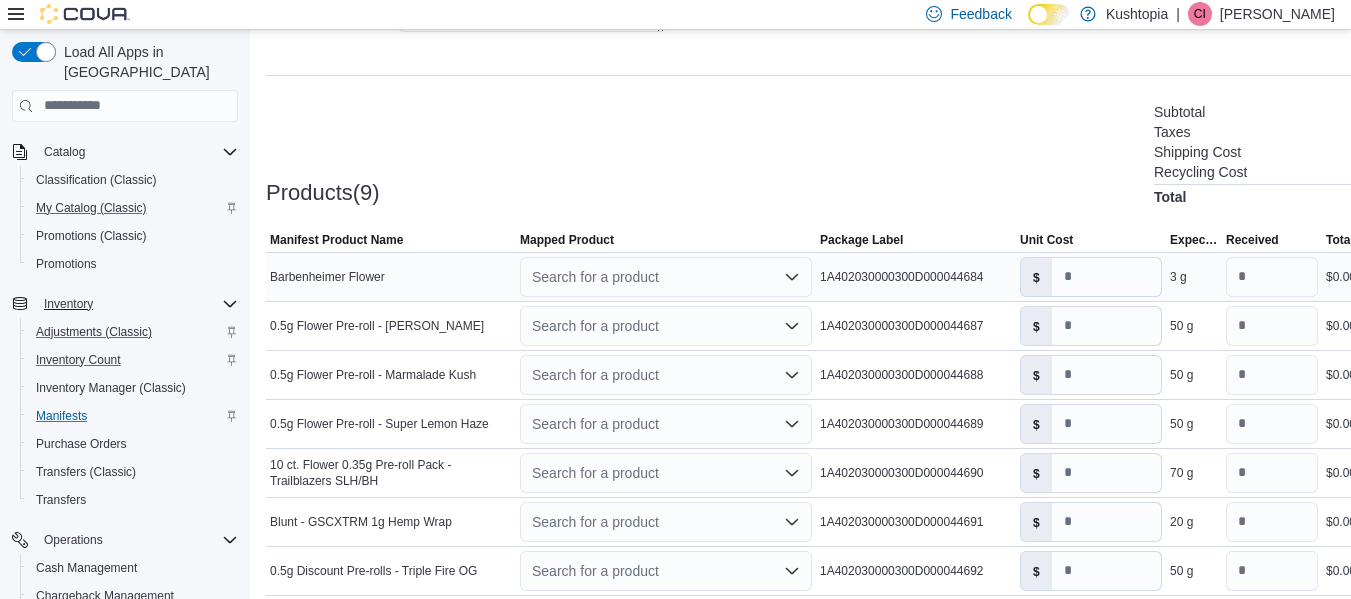 click 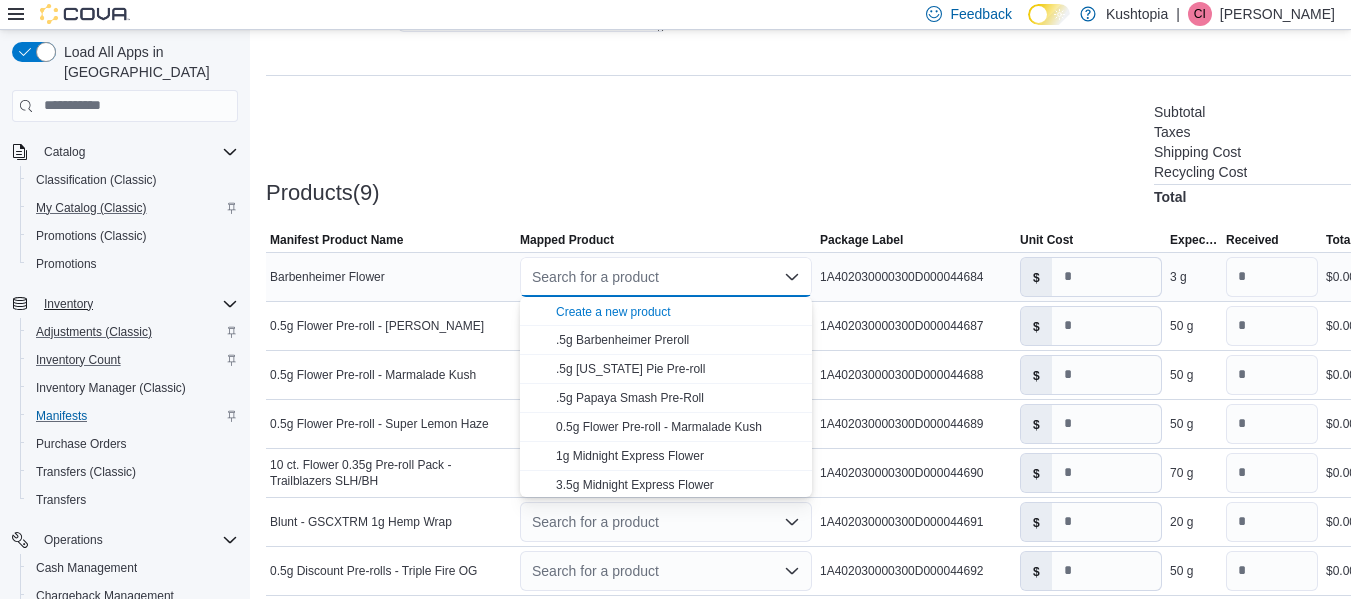 click on "Search for a product" at bounding box center [666, 277] 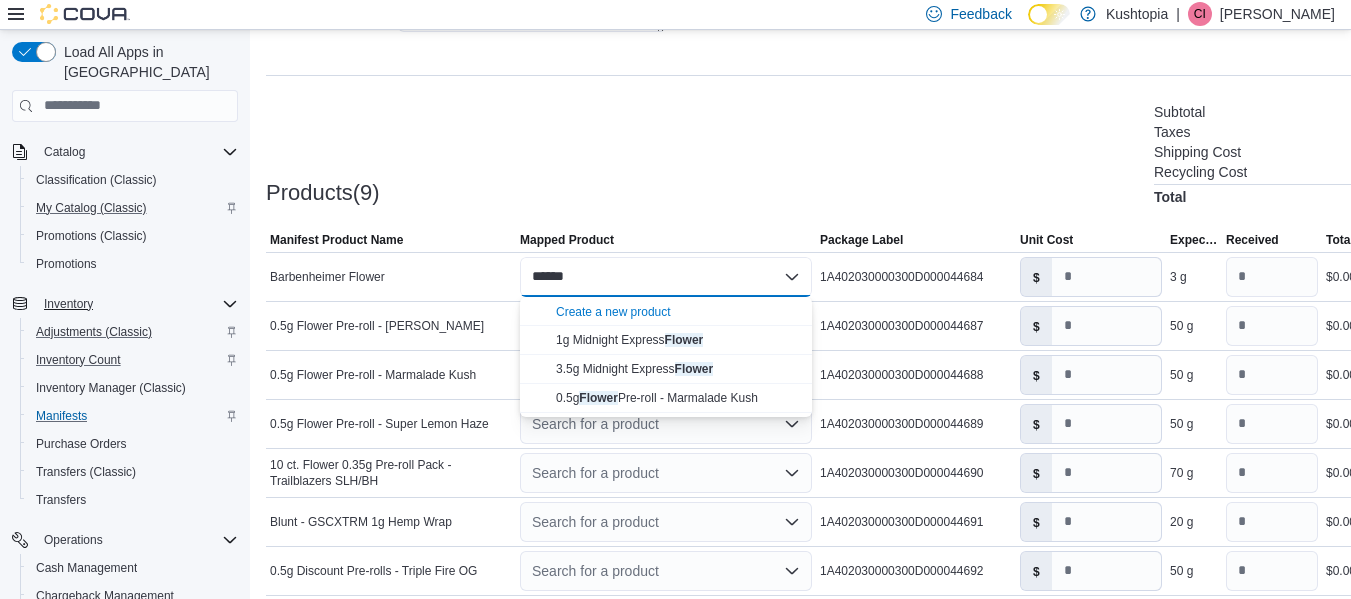 type on "******" 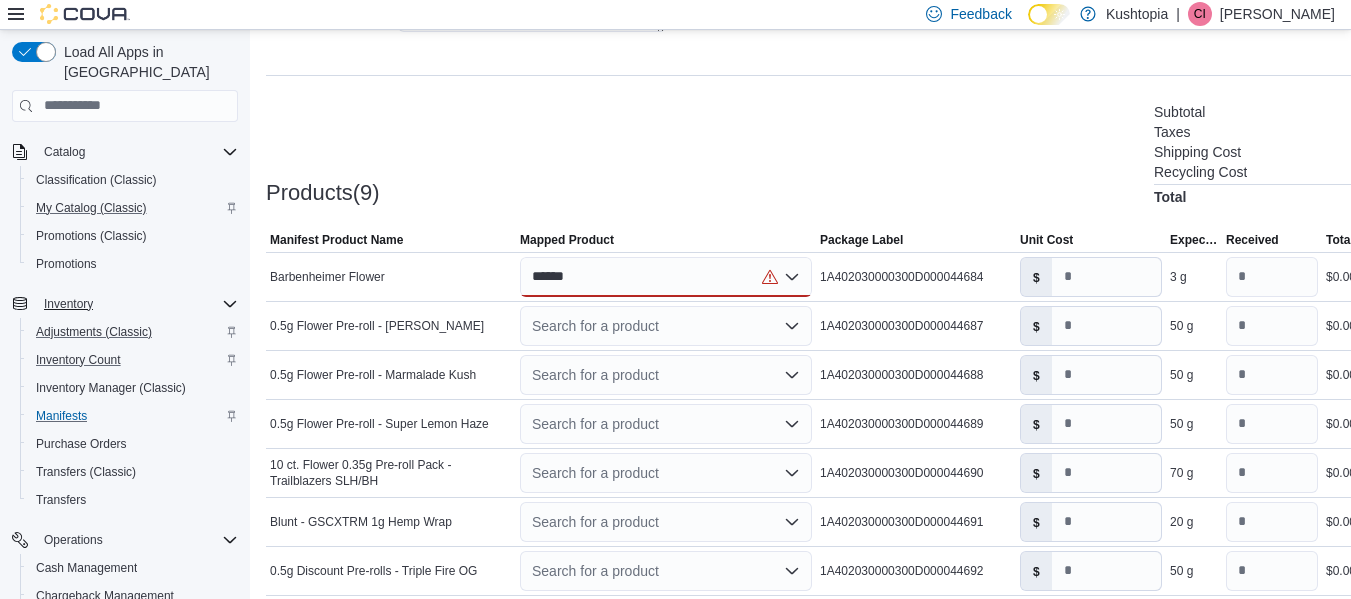 click on "Products(9)     Subtotal $0.00 Taxes $0.00 Shipping Cost $0.00 Recycling Cost $0.00 Total $0.00" at bounding box center [860, 152] 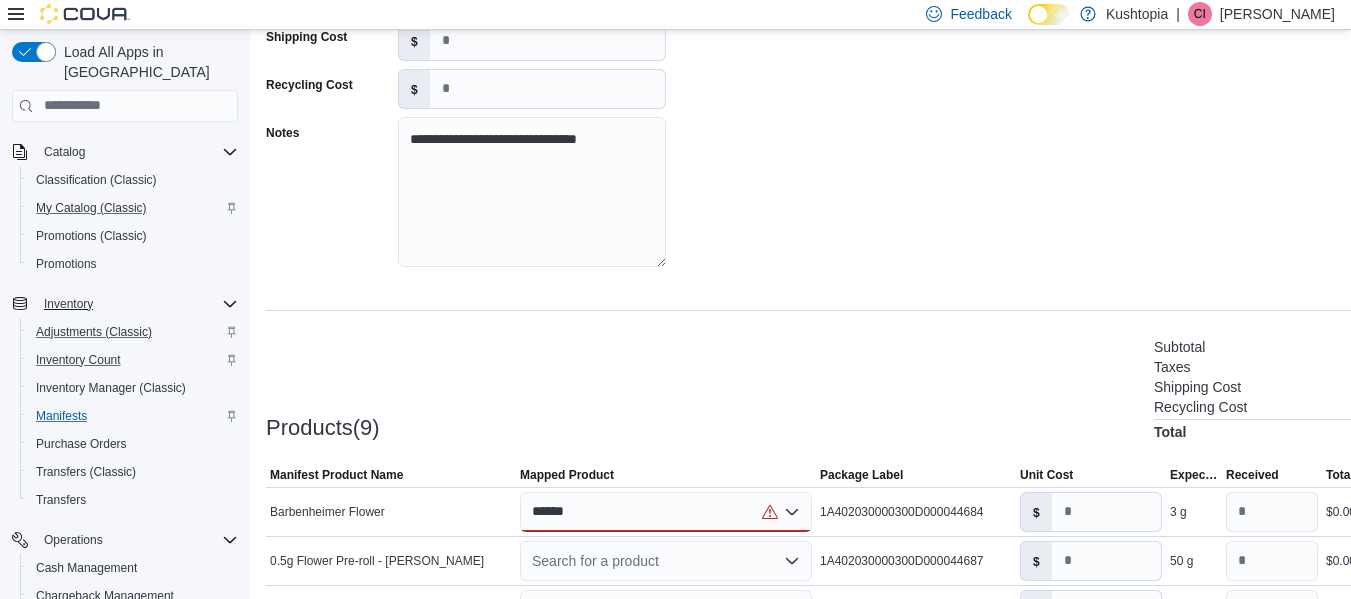 scroll, scrollTop: 300, scrollLeft: 0, axis: vertical 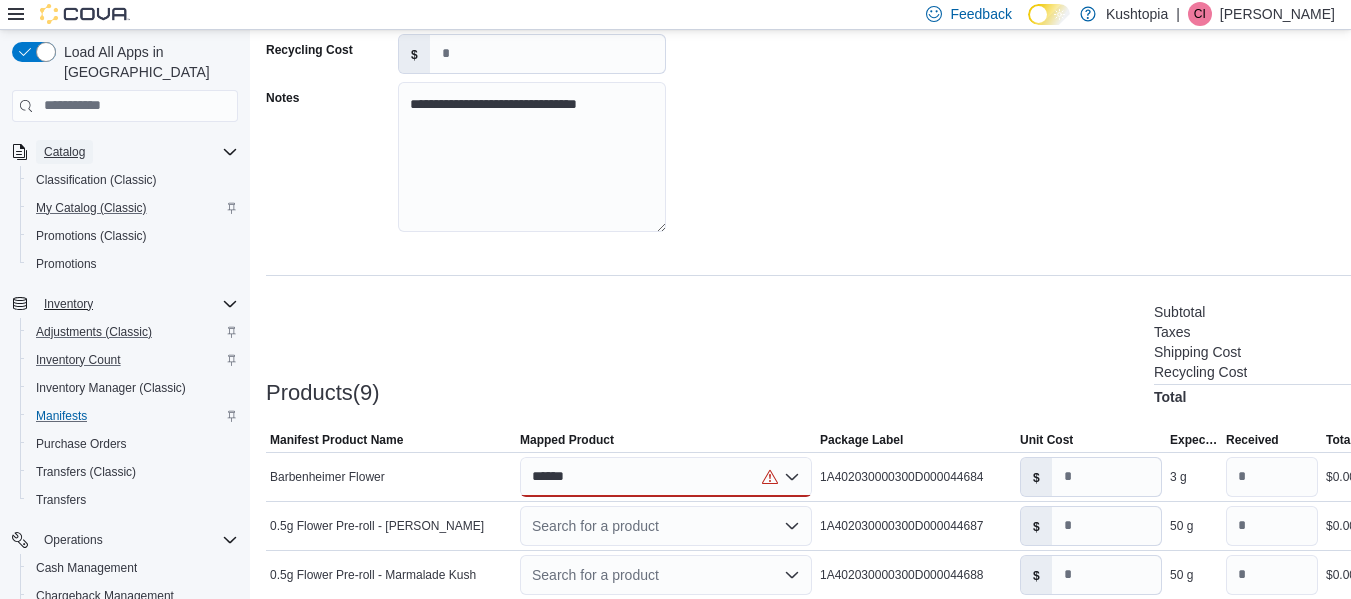 click on "Catalog" at bounding box center [64, 152] 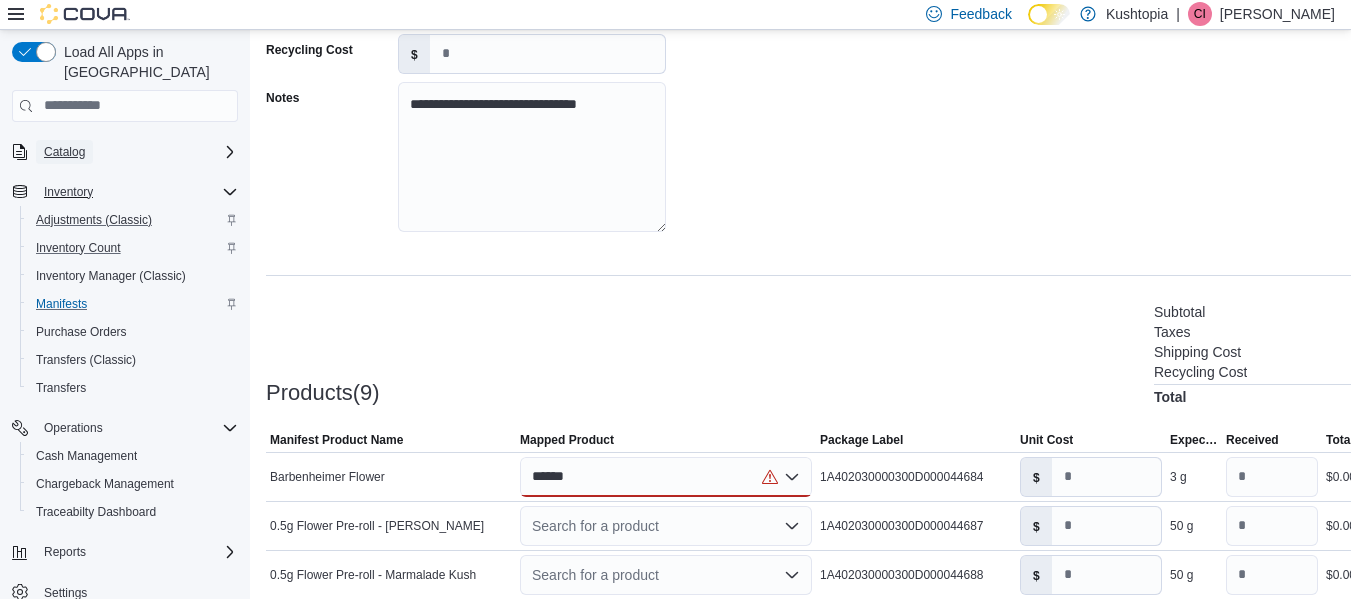 click on "Catalog" at bounding box center [64, 152] 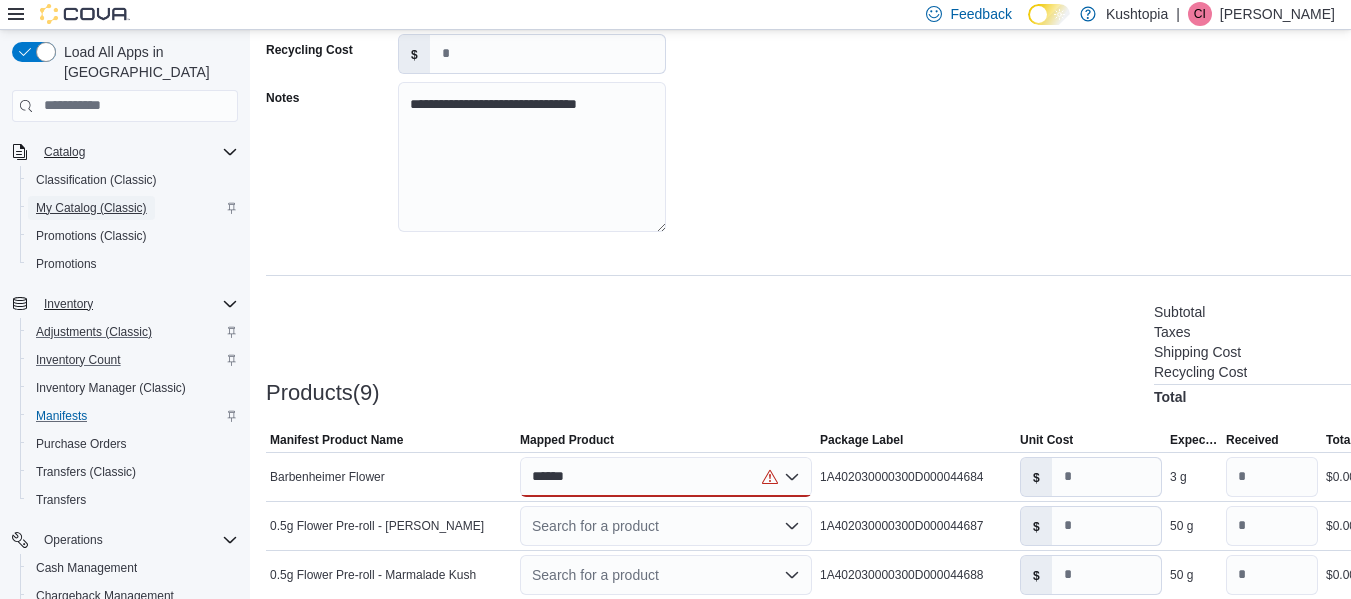 click on "My Catalog (Classic)" at bounding box center (91, 208) 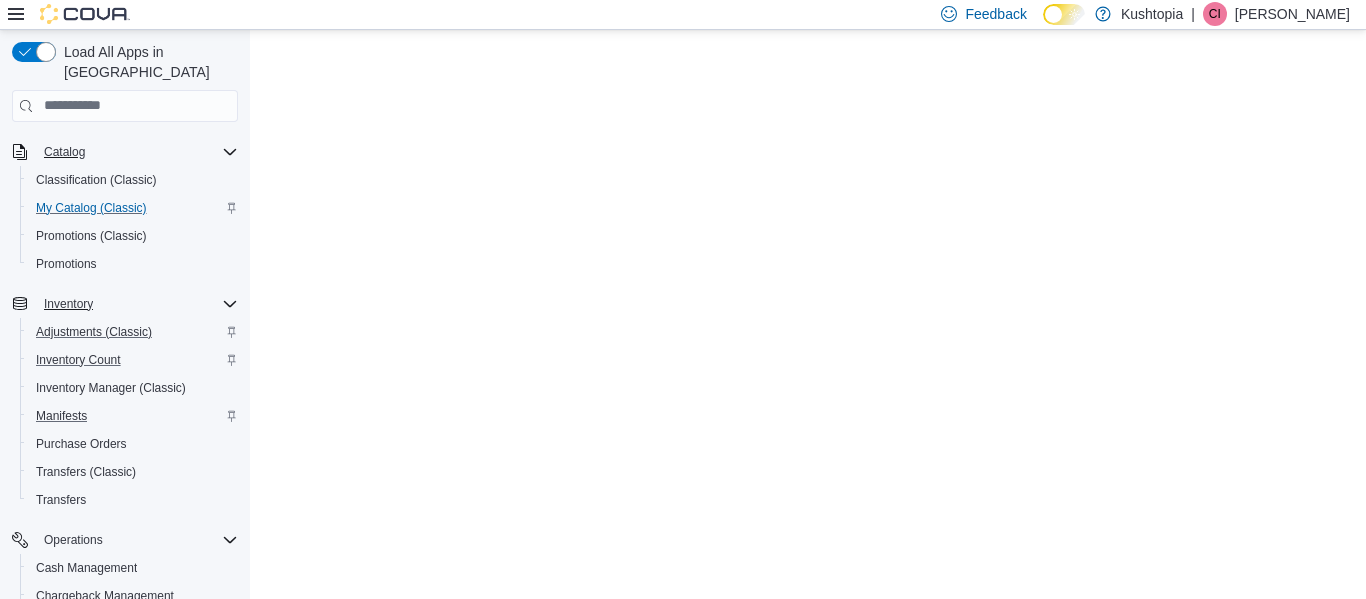 scroll, scrollTop: 0, scrollLeft: 0, axis: both 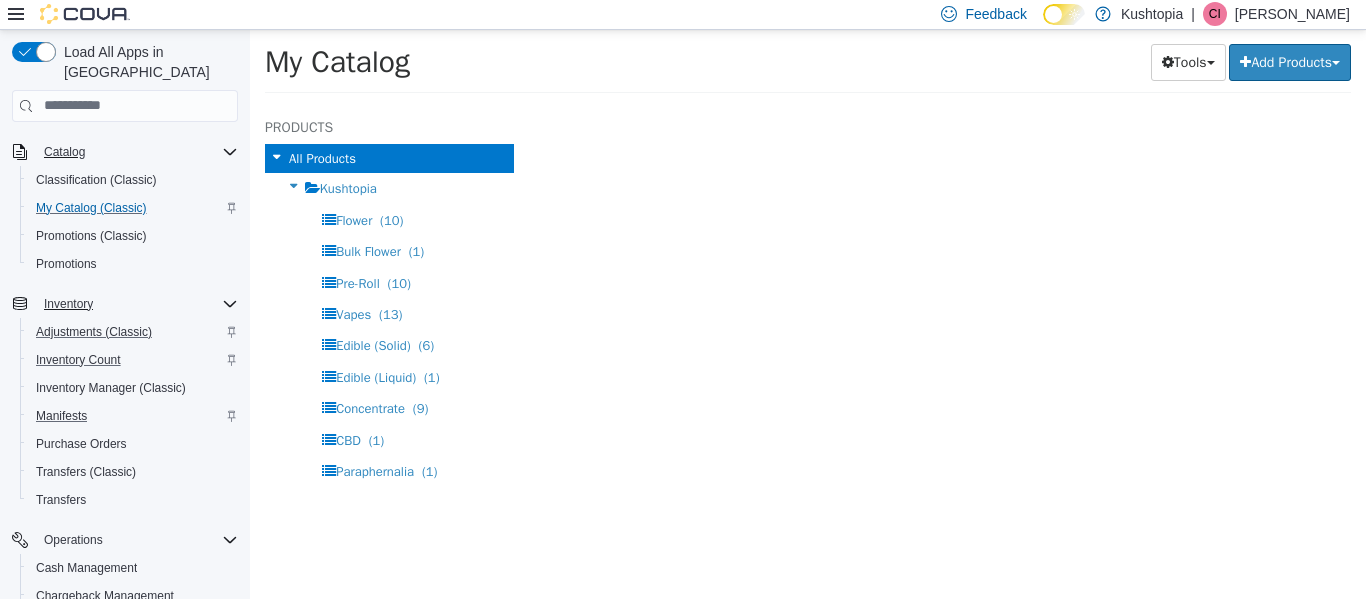 select on "**********" 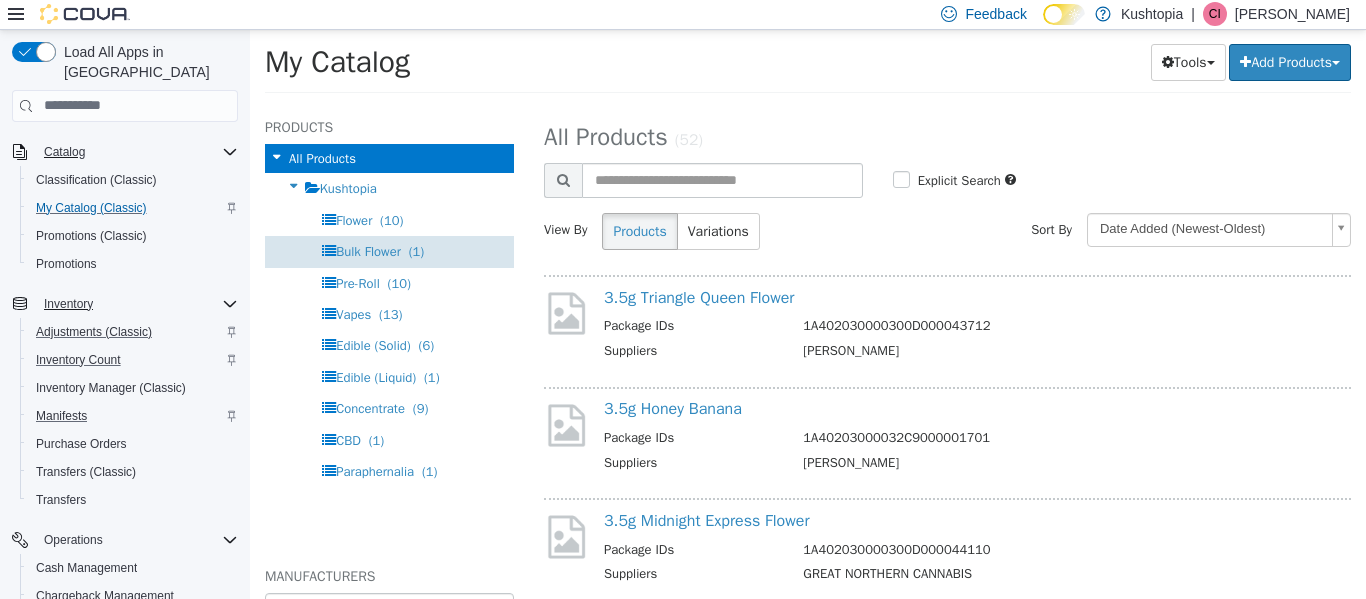 click on "Bulk Flower" at bounding box center (368, 250) 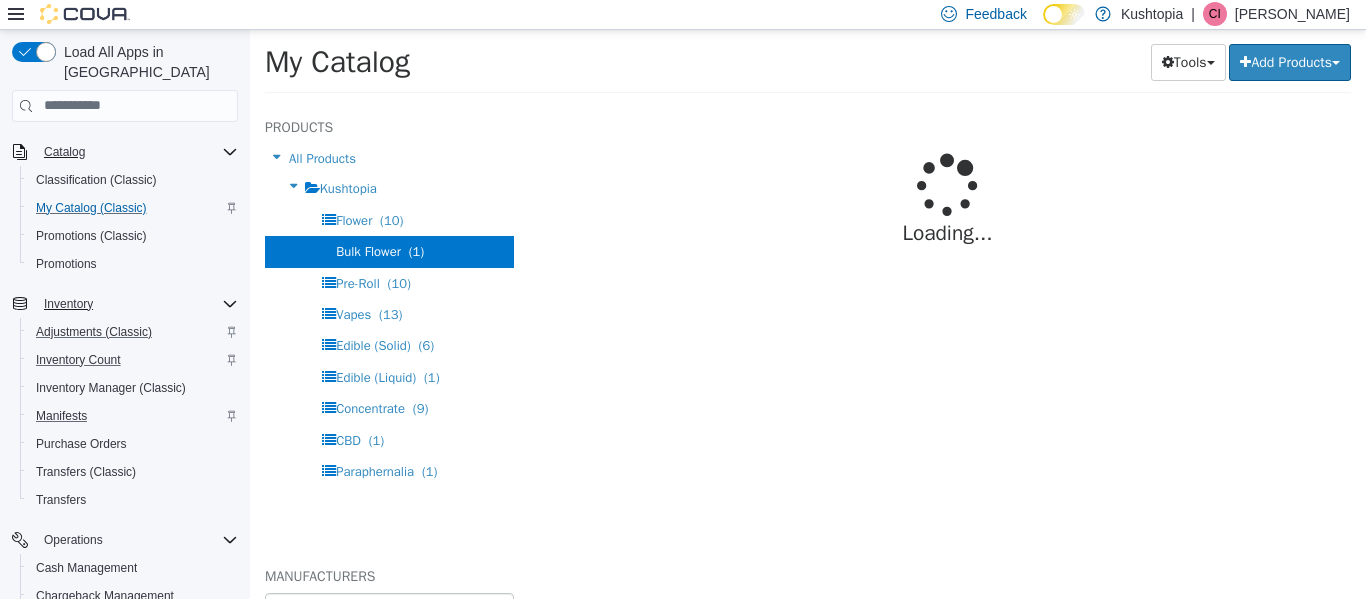select on "**********" 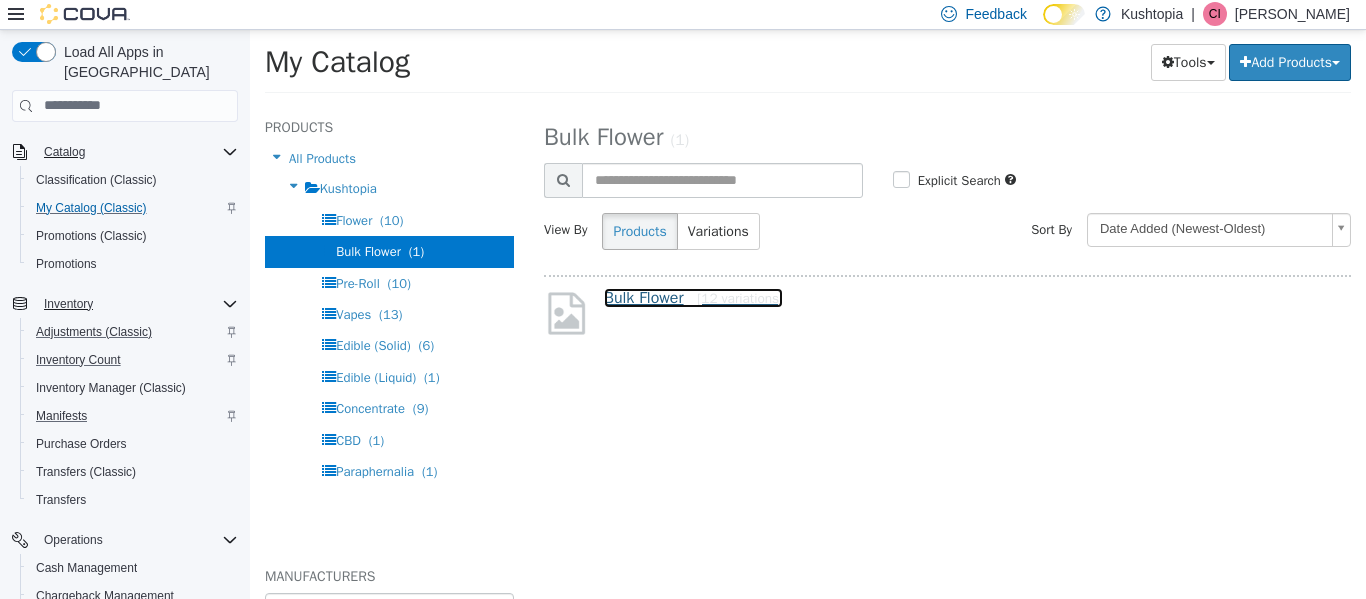 click on "Bulk Flower
[12 variations]" at bounding box center [693, 297] 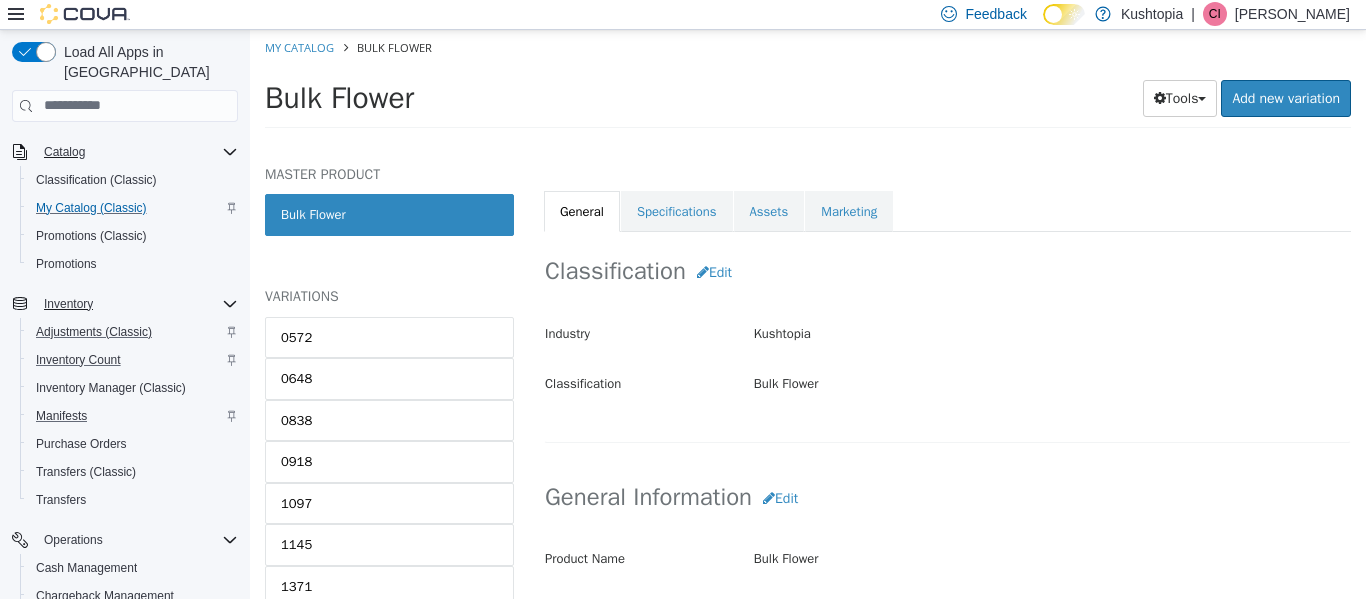 scroll, scrollTop: 300, scrollLeft: 0, axis: vertical 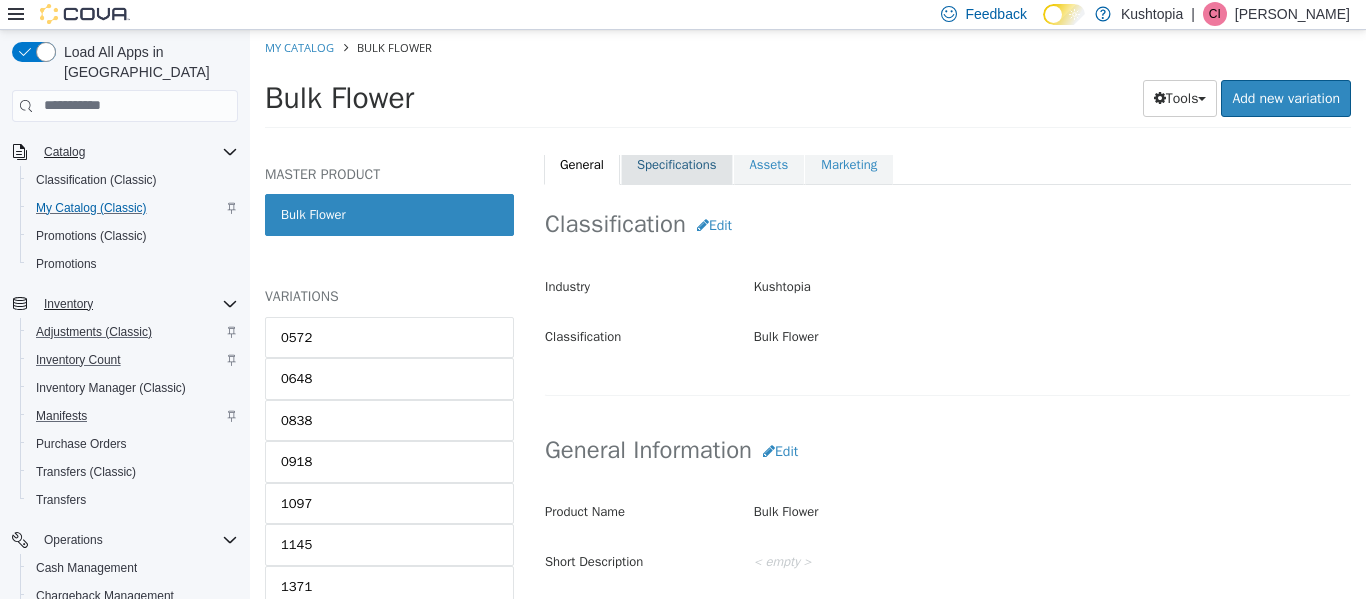 click on "Specifications" at bounding box center (677, 164) 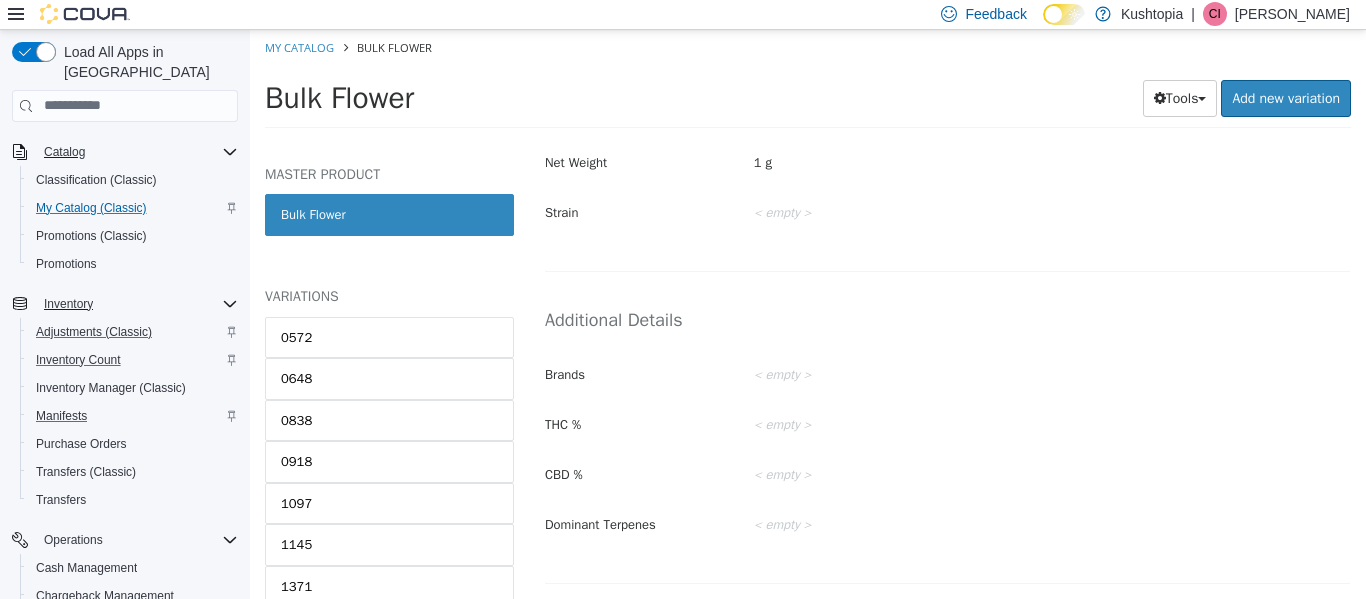 scroll, scrollTop: 0, scrollLeft: 0, axis: both 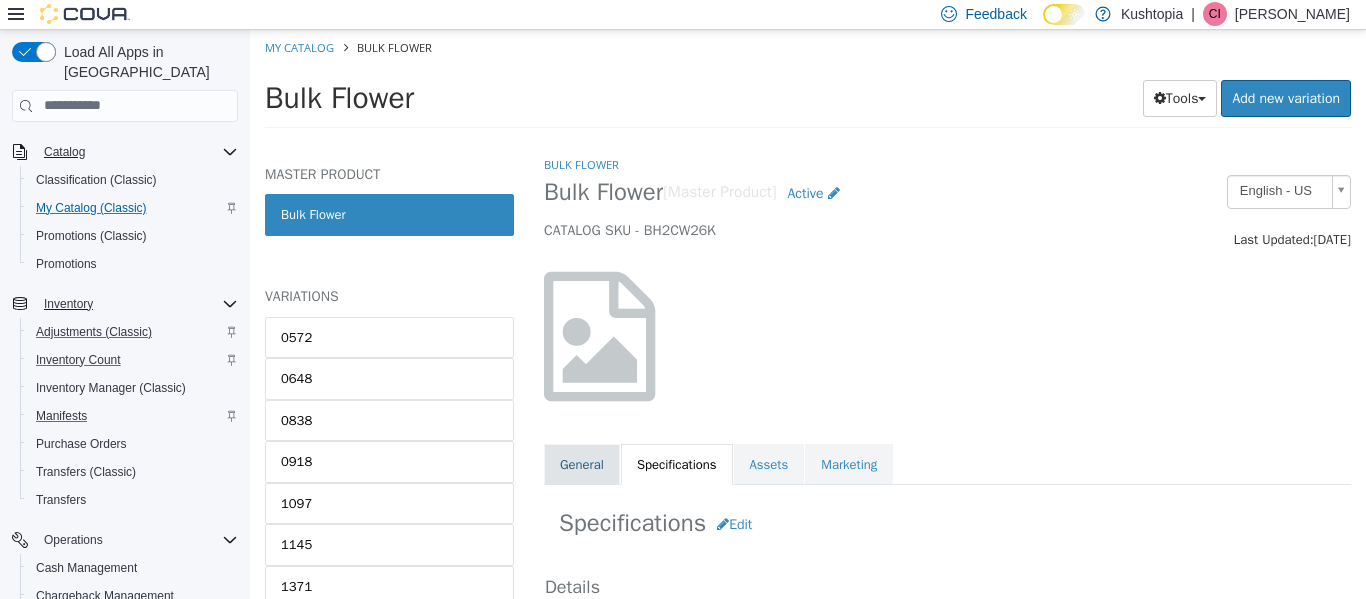 click on "General" at bounding box center [582, 464] 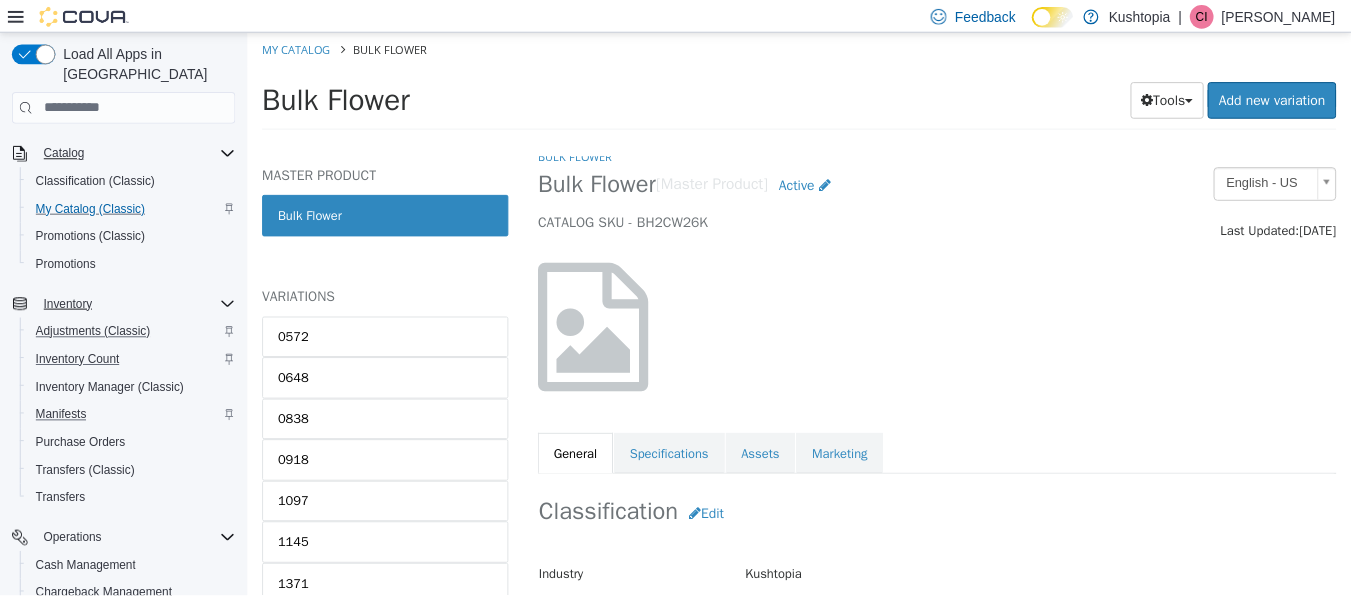 scroll, scrollTop: 0, scrollLeft: 0, axis: both 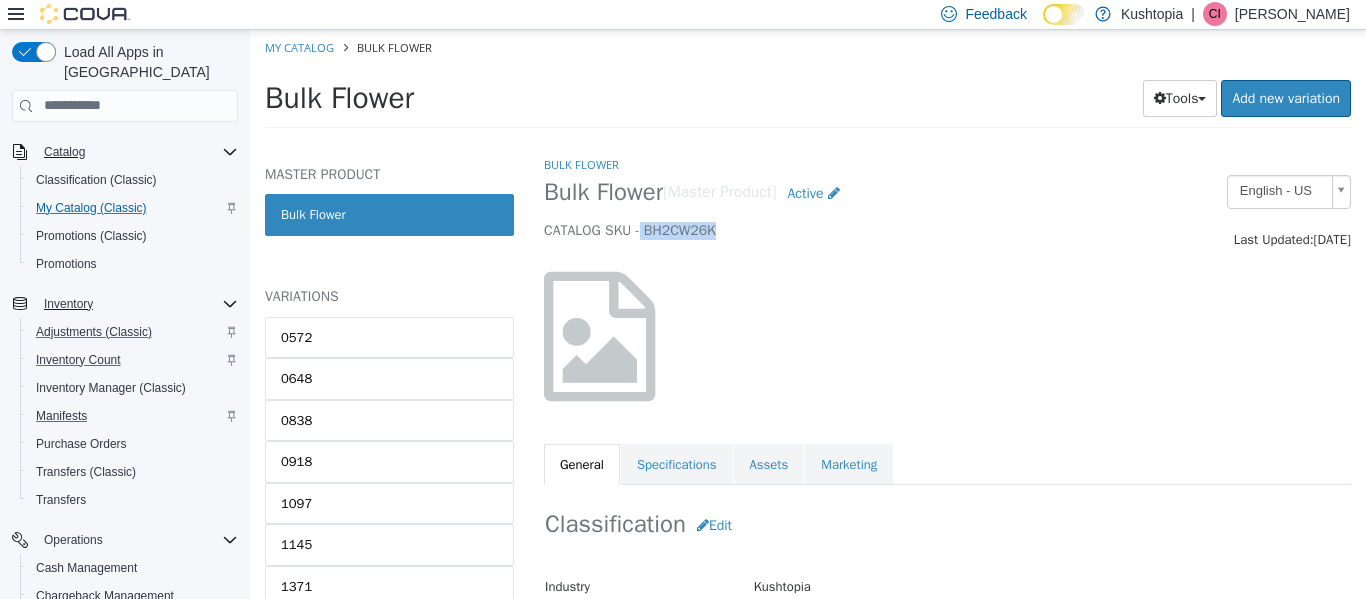 drag, startPoint x: 720, startPoint y: 237, endPoint x: 642, endPoint y: 231, distance: 78.23043 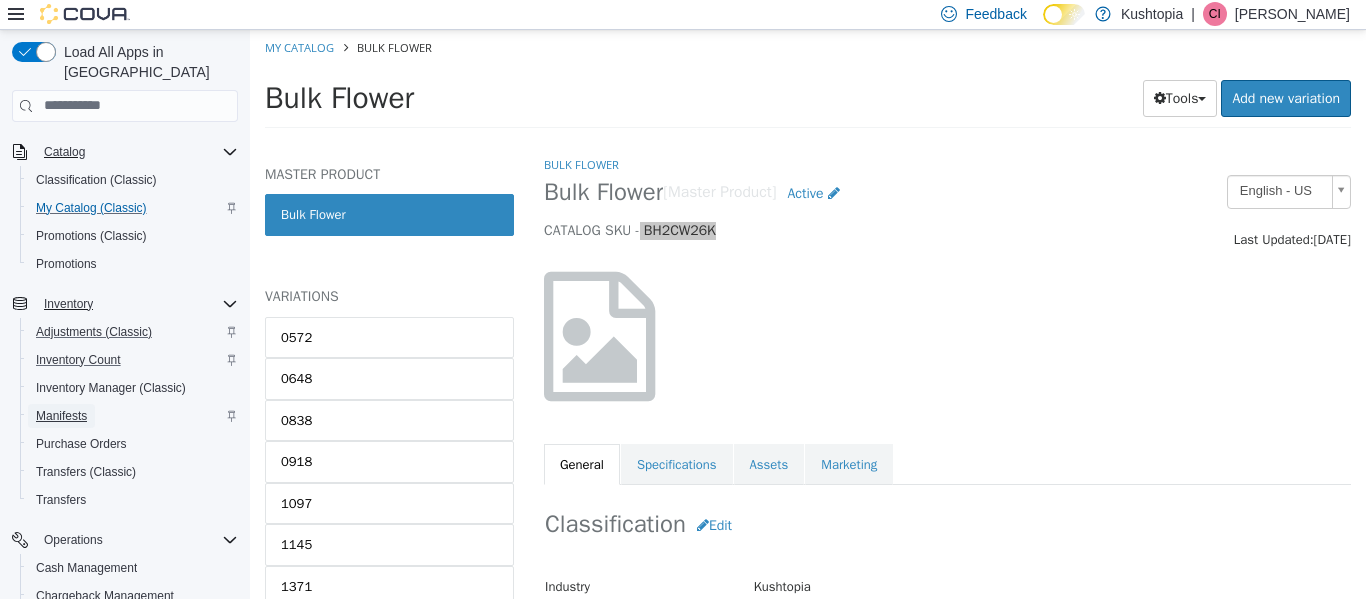 click on "Manifests" at bounding box center (61, 416) 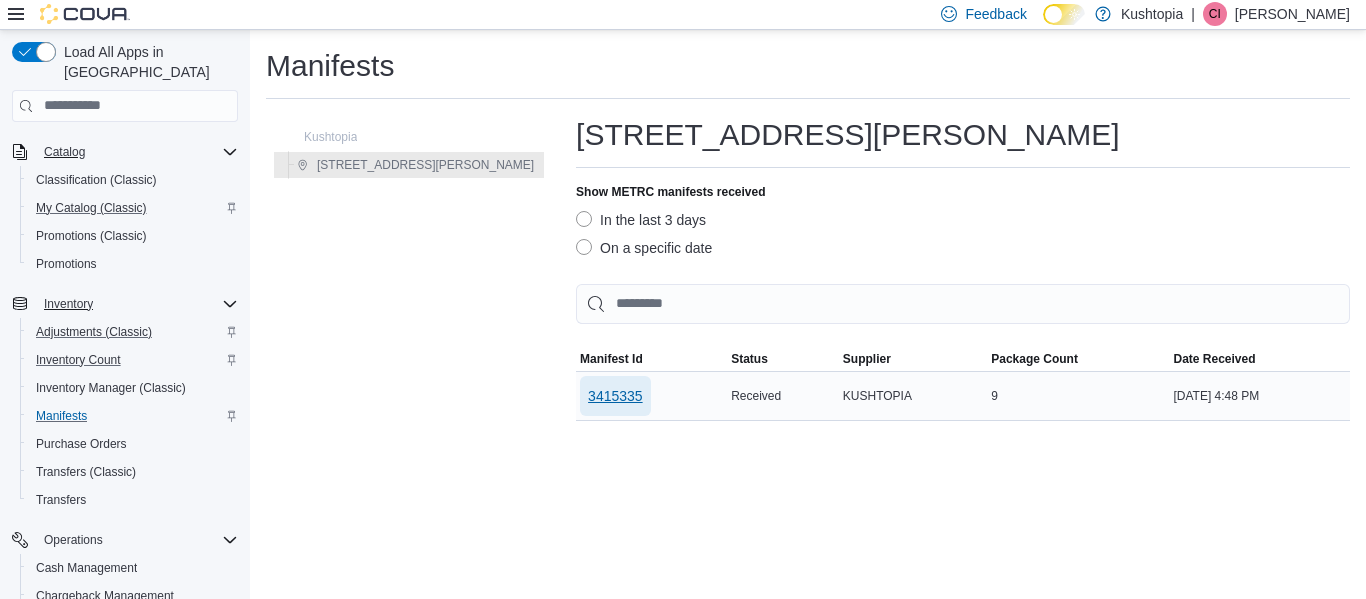 click on "3415335" at bounding box center [615, 396] 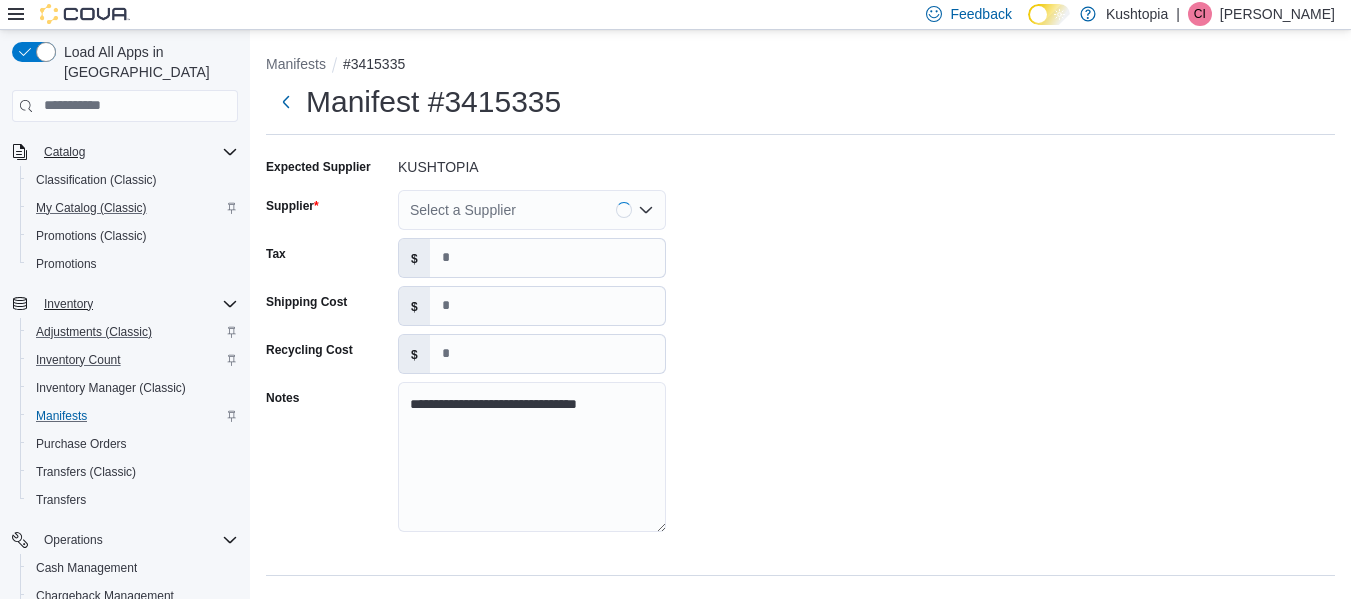click on "Select a Supplier" at bounding box center [532, 210] 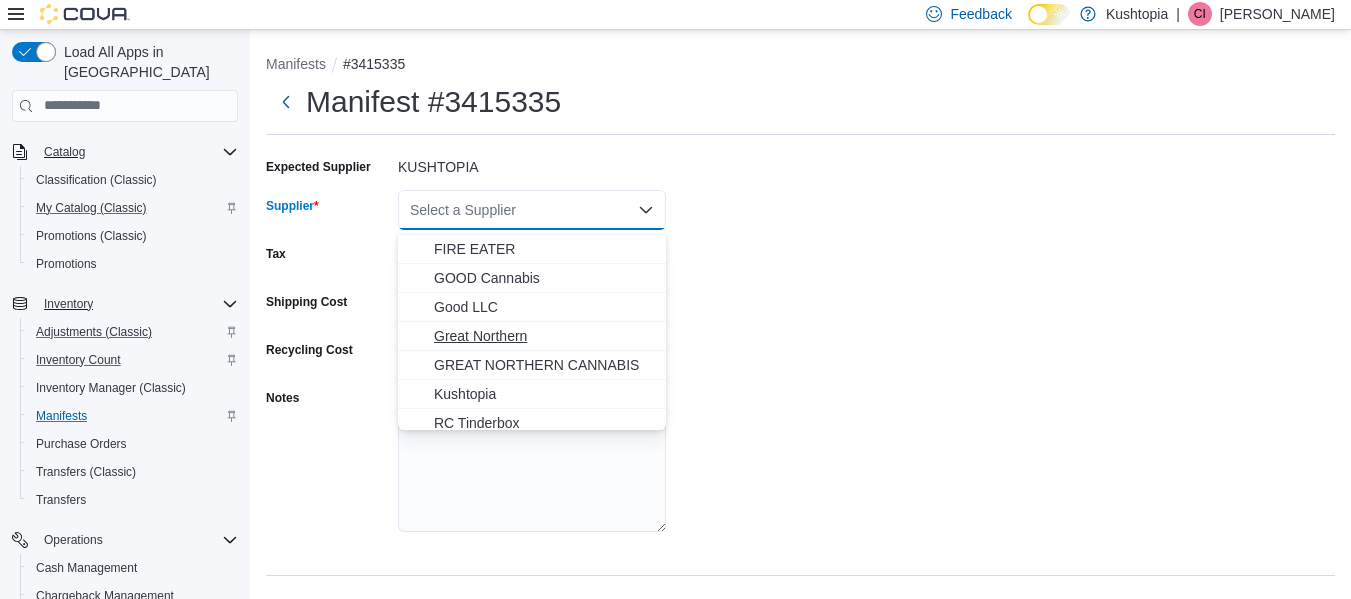 scroll, scrollTop: 148, scrollLeft: 0, axis: vertical 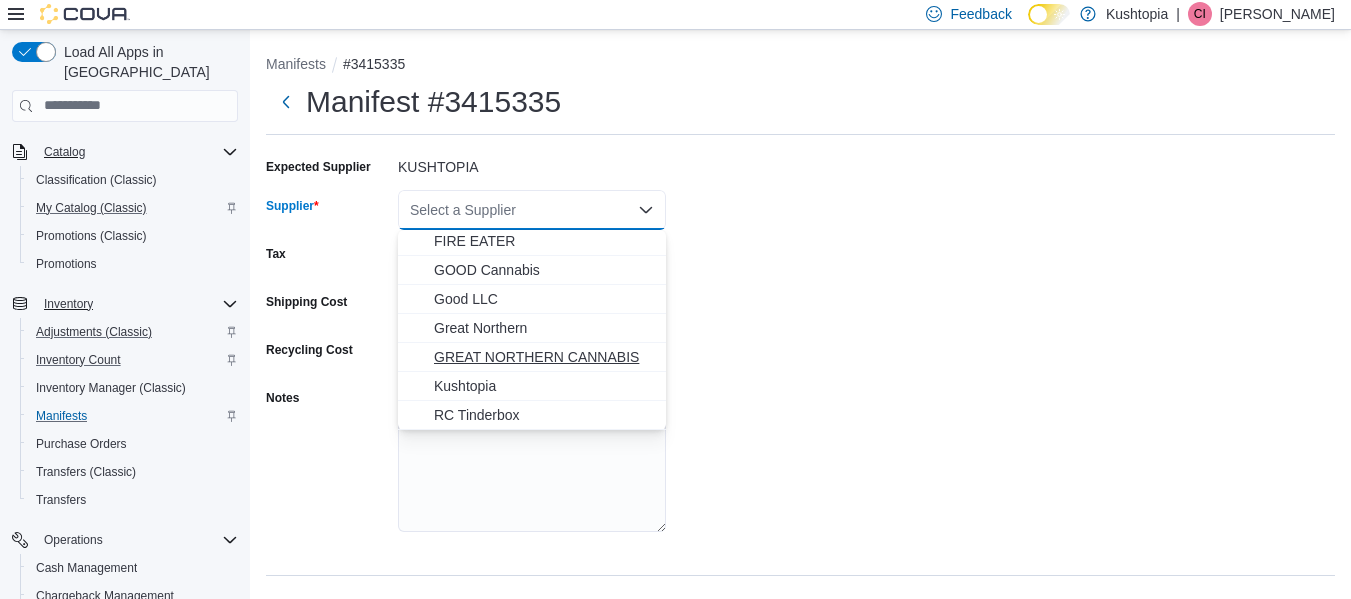 click on "GREAT NORTHERN CANNABIS" at bounding box center [544, 357] 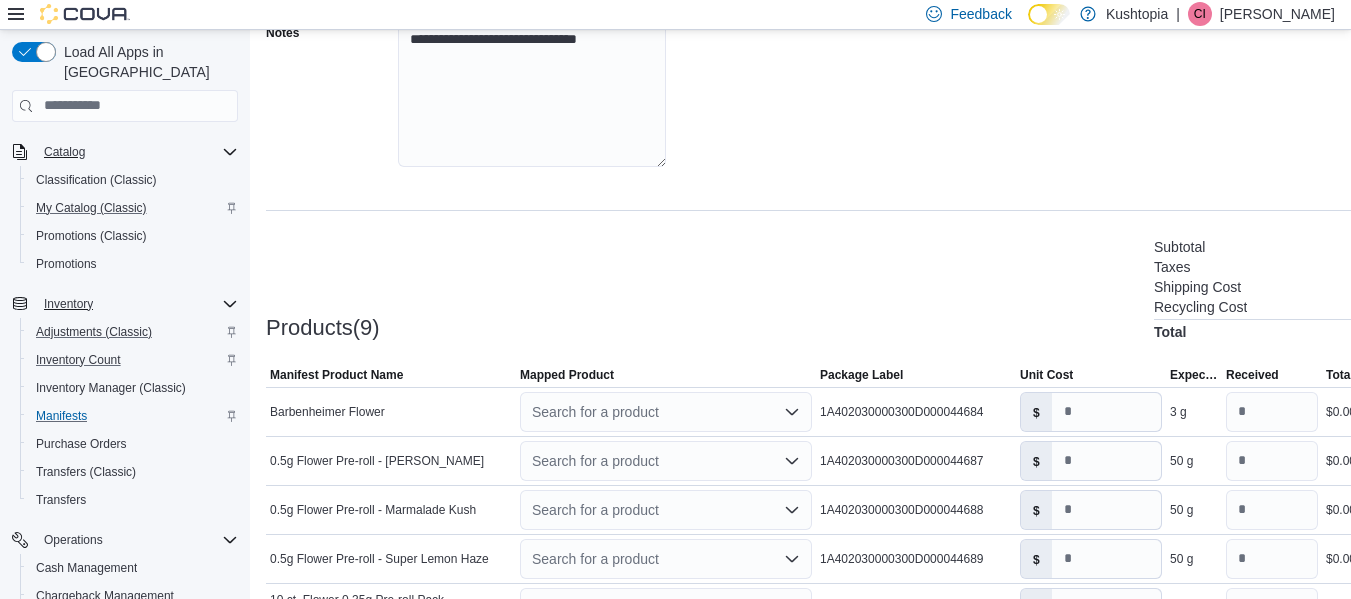 scroll, scrollTop: 400, scrollLeft: 0, axis: vertical 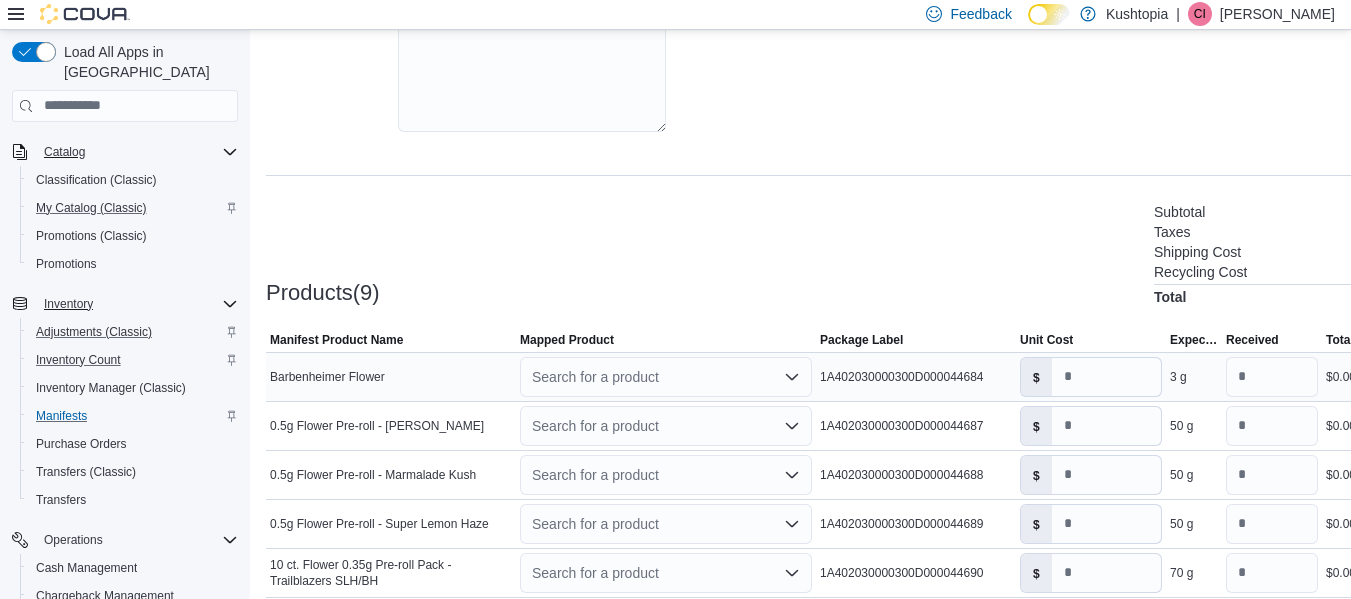 click 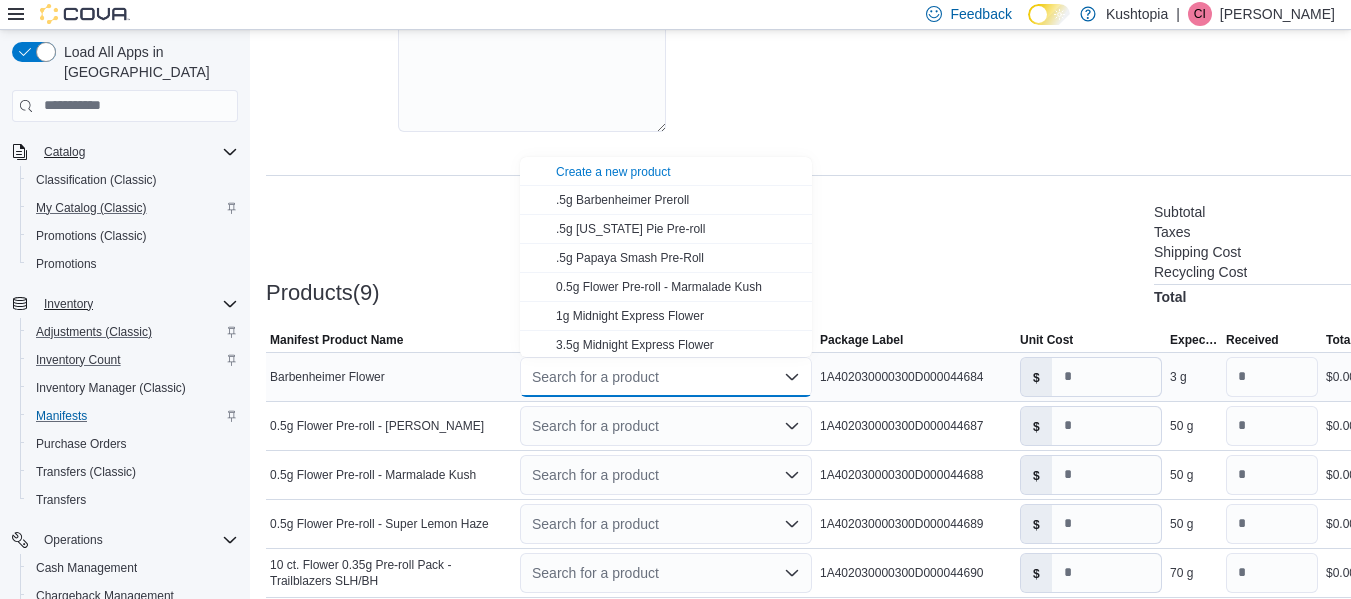 drag, startPoint x: 594, startPoint y: 367, endPoint x: 541, endPoint y: 381, distance: 54.81788 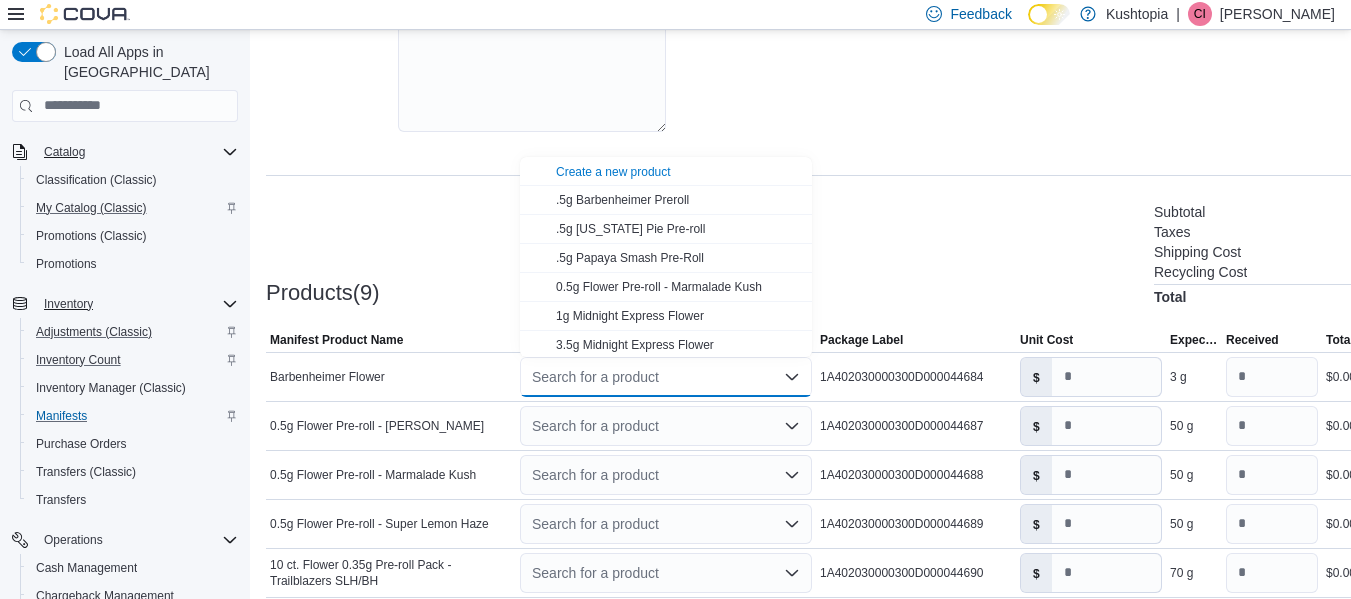 drag, startPoint x: 541, startPoint y: 381, endPoint x: 1055, endPoint y: 111, distance: 580.5997 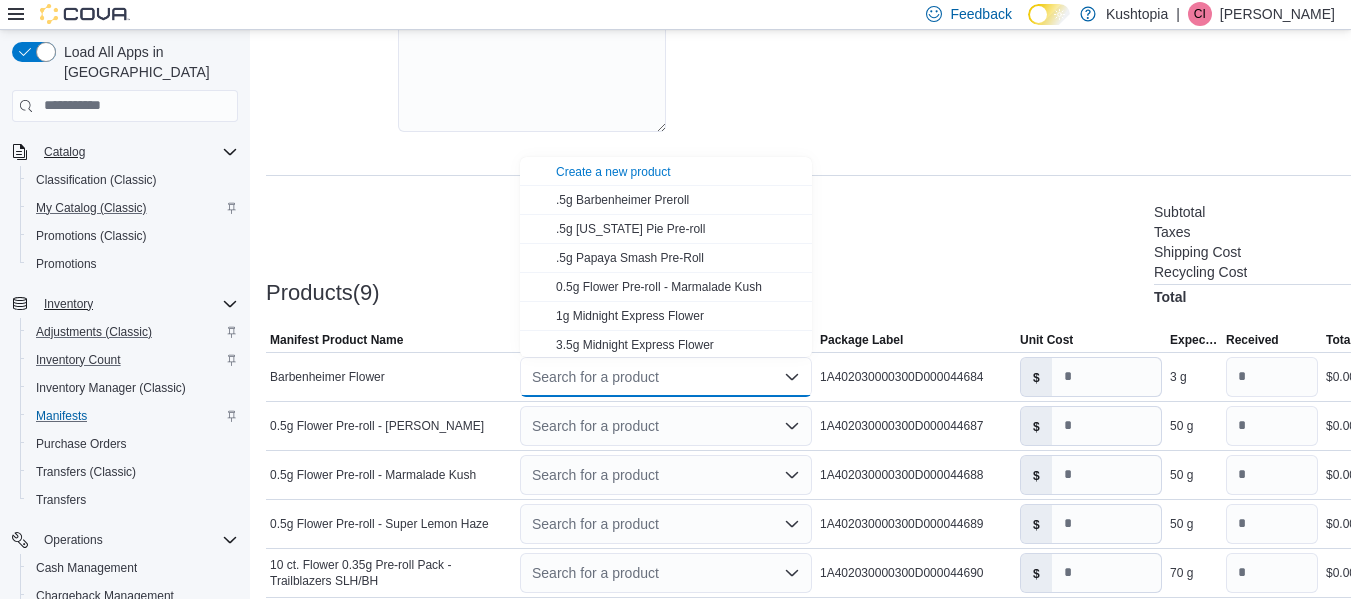 click on "**********" at bounding box center [860, -49] 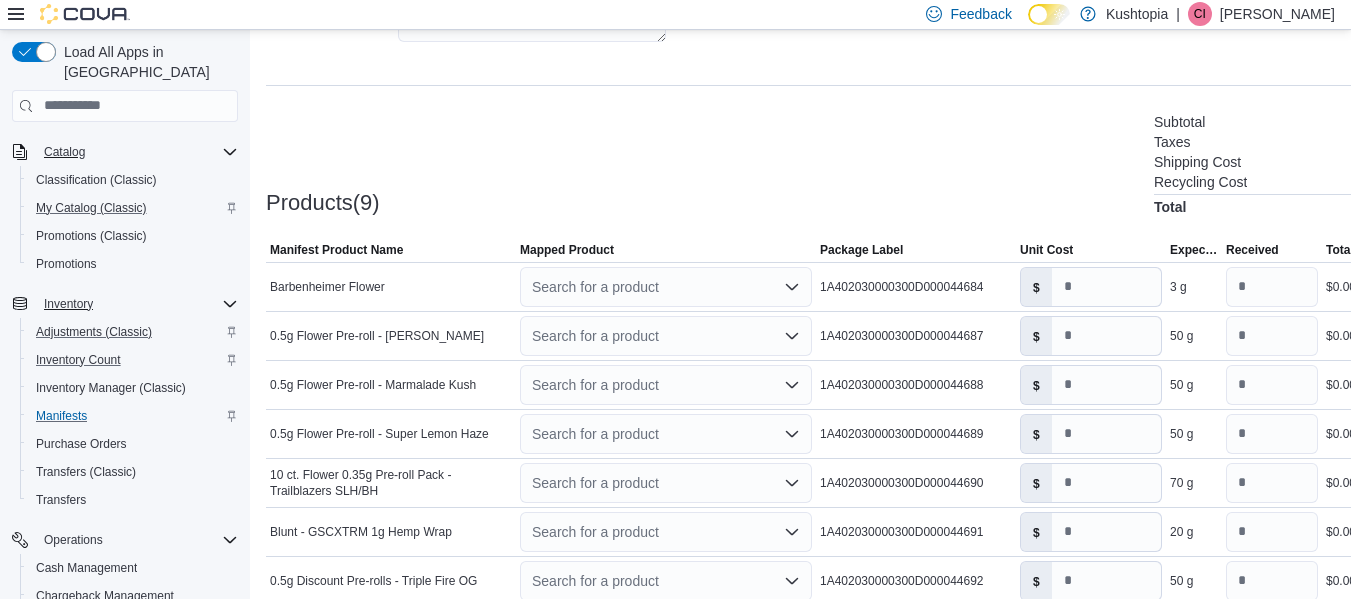 scroll, scrollTop: 500, scrollLeft: 0, axis: vertical 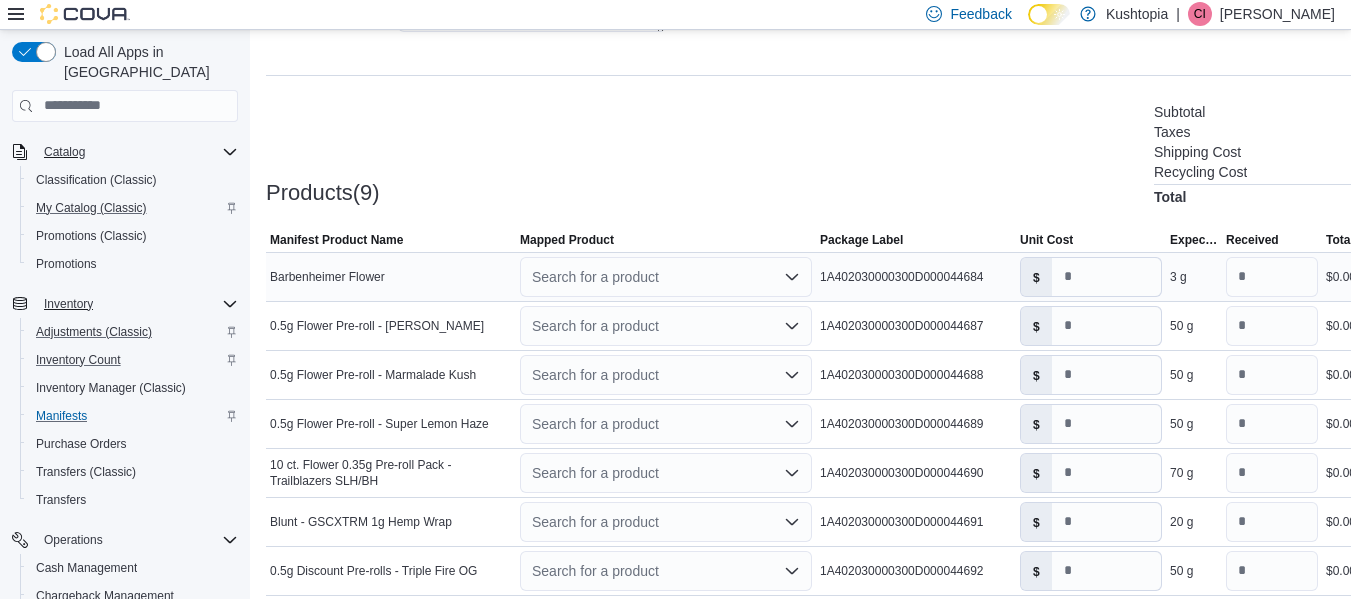 click on "Search for a product" at bounding box center [666, 277] 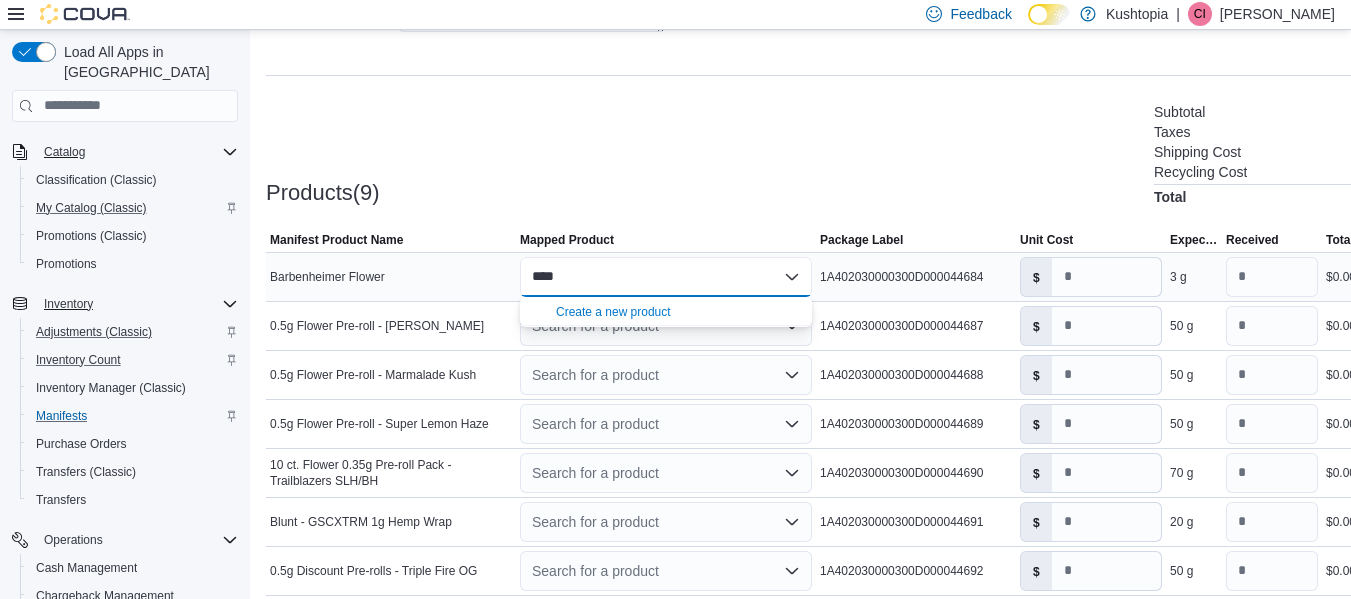 drag, startPoint x: 616, startPoint y: 272, endPoint x: 520, endPoint y: 276, distance: 96.0833 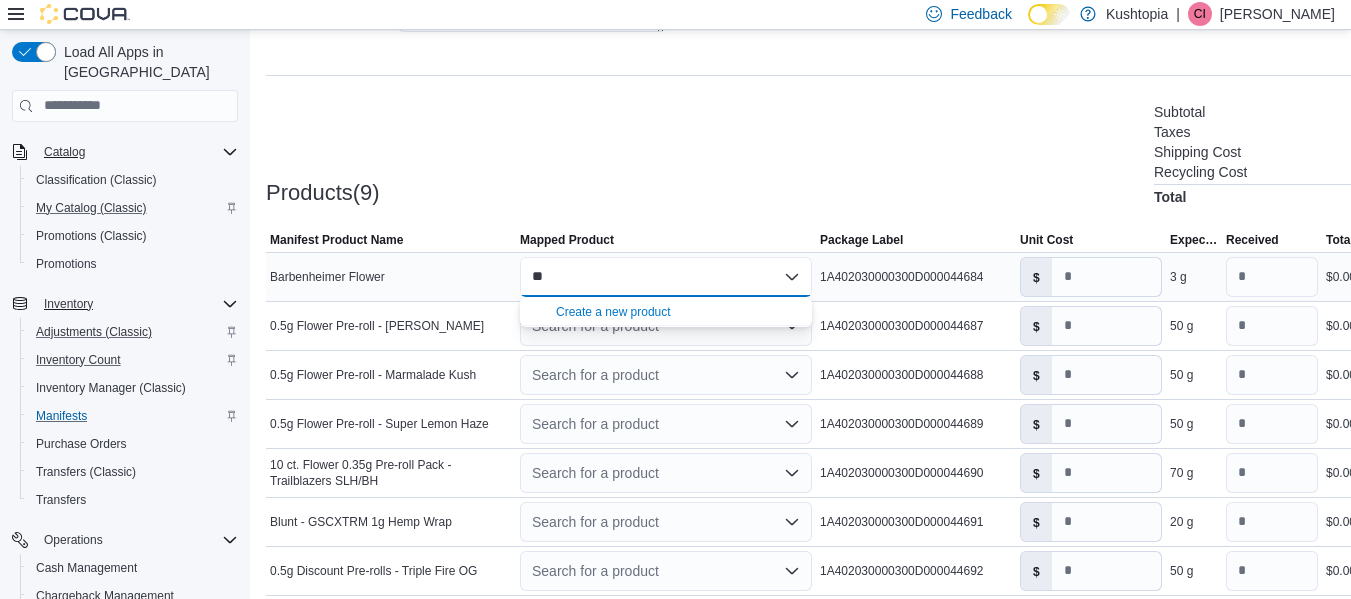 type on "*" 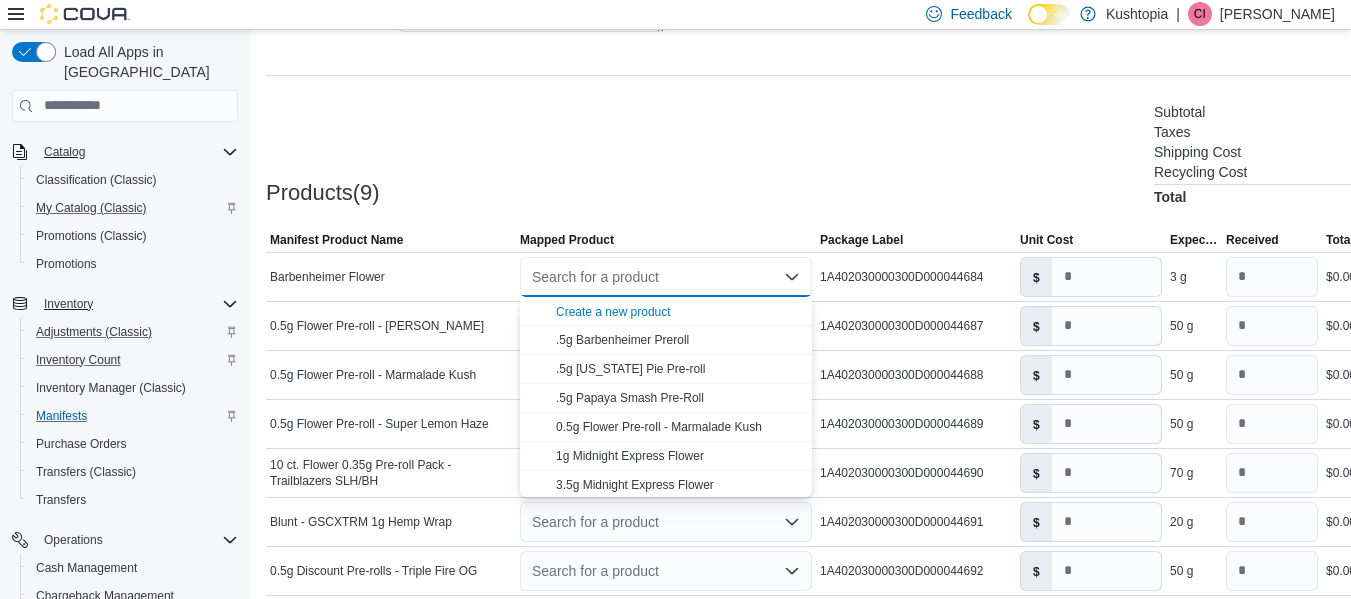 type 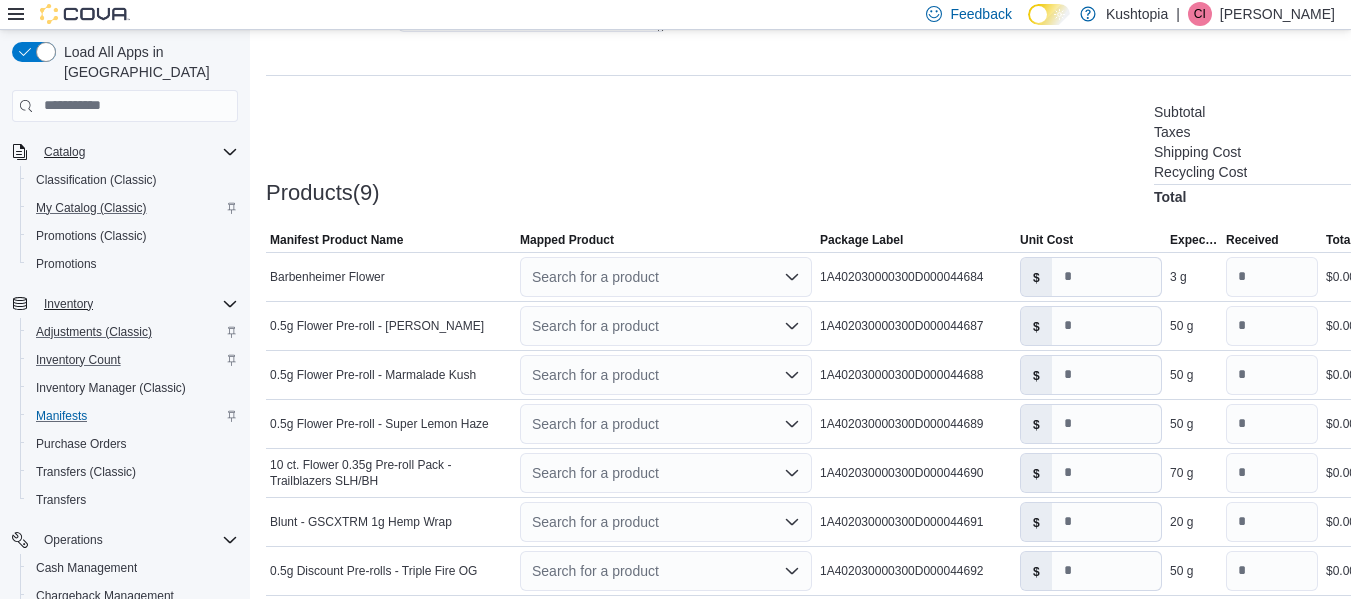 click on "Products(9)     Subtotal $0.00 Taxes $0.00 Shipping Cost $0.00 Recycling Cost $0.00 Total $0.00" at bounding box center (860, 152) 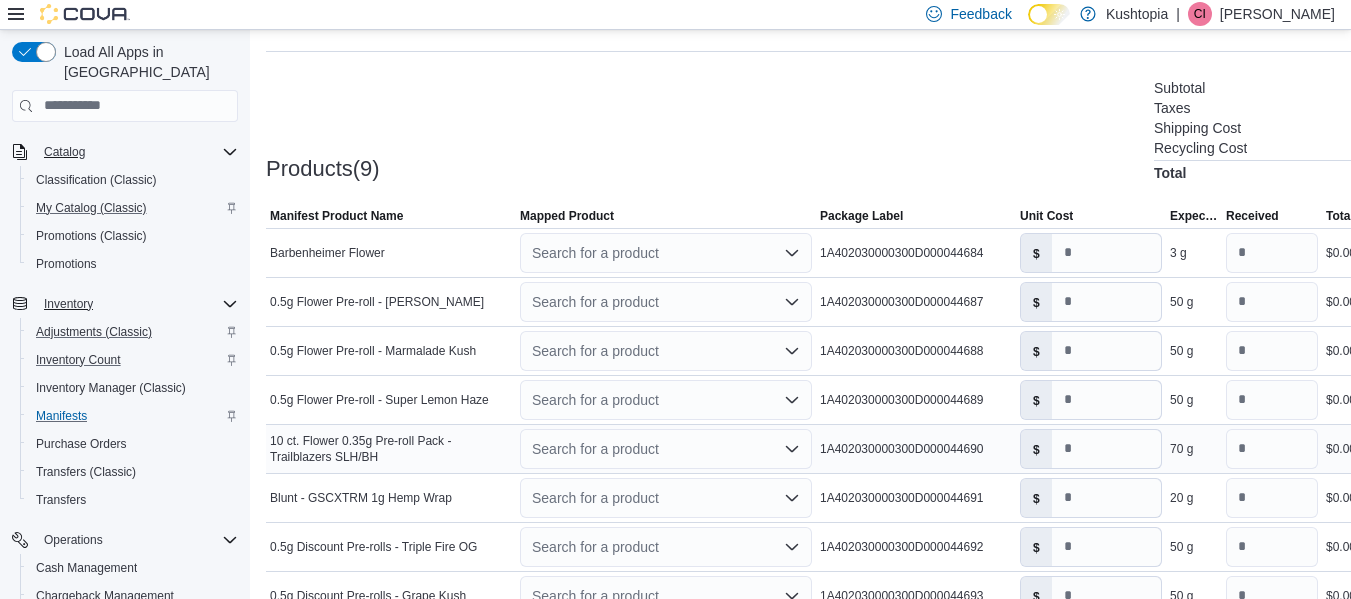 scroll, scrollTop: 533, scrollLeft: 0, axis: vertical 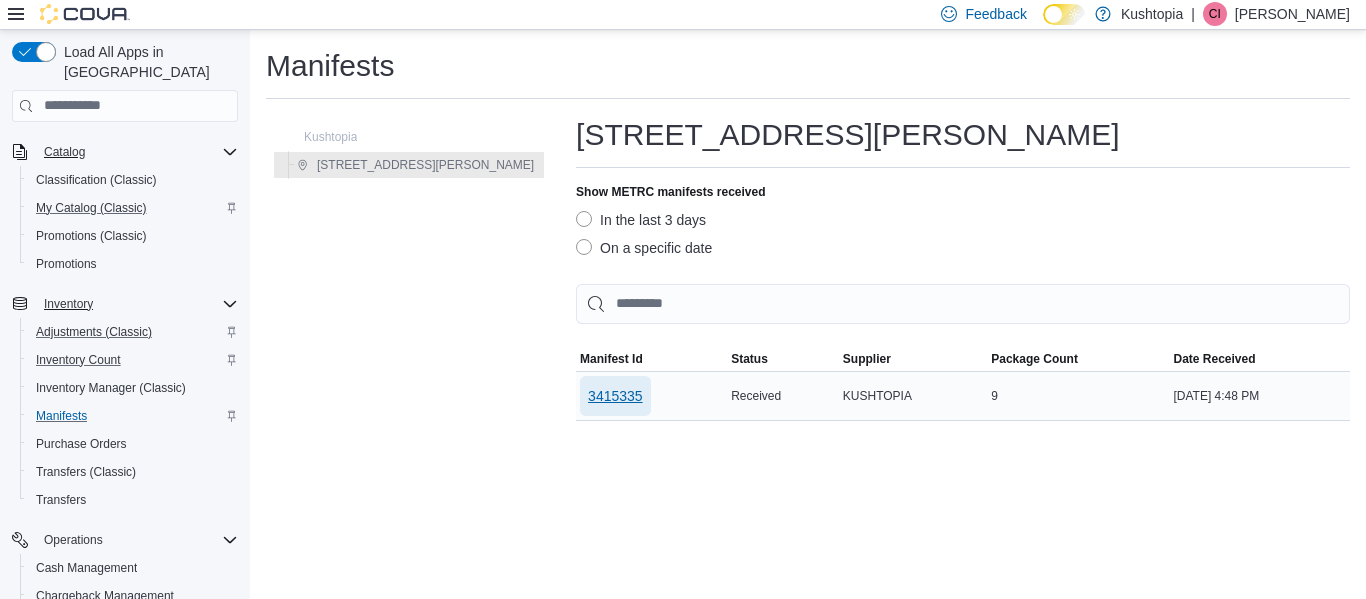click on "3415335" at bounding box center [615, 396] 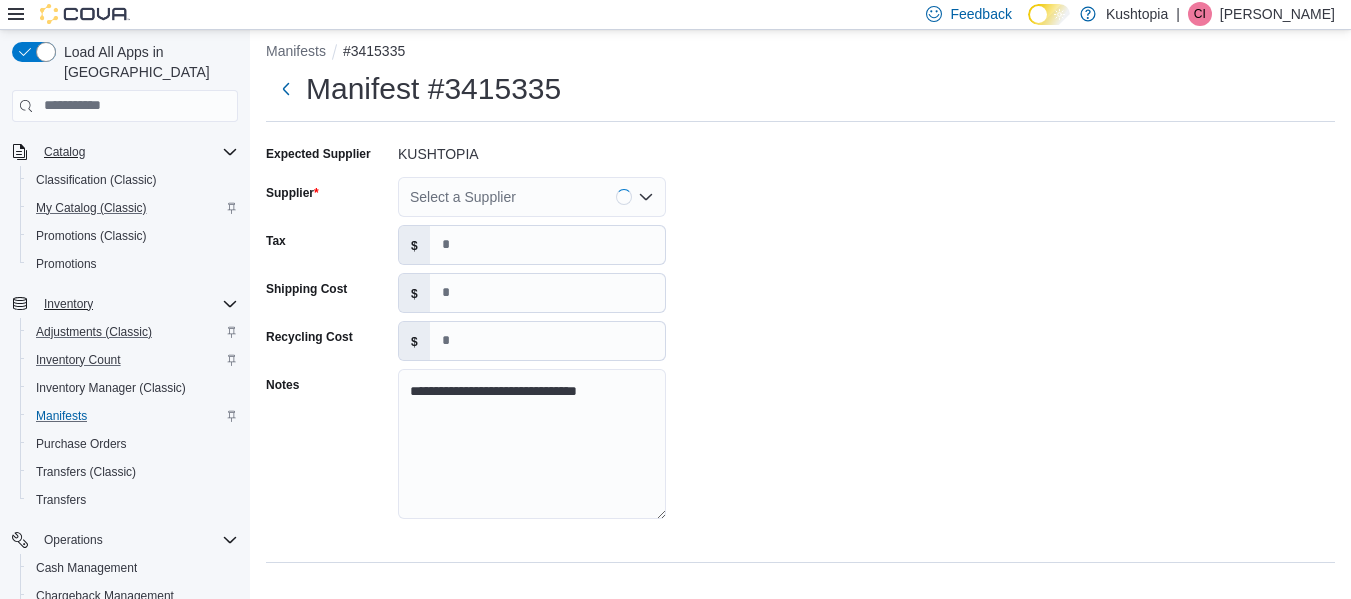 scroll, scrollTop: 17, scrollLeft: 0, axis: vertical 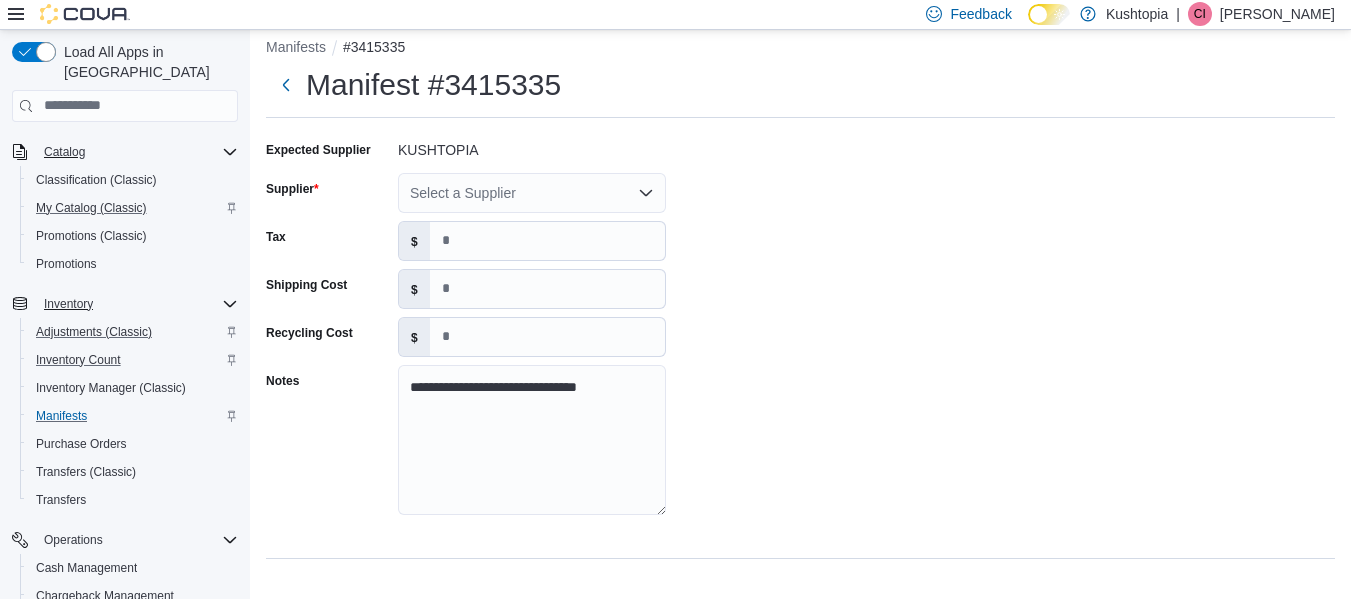 click 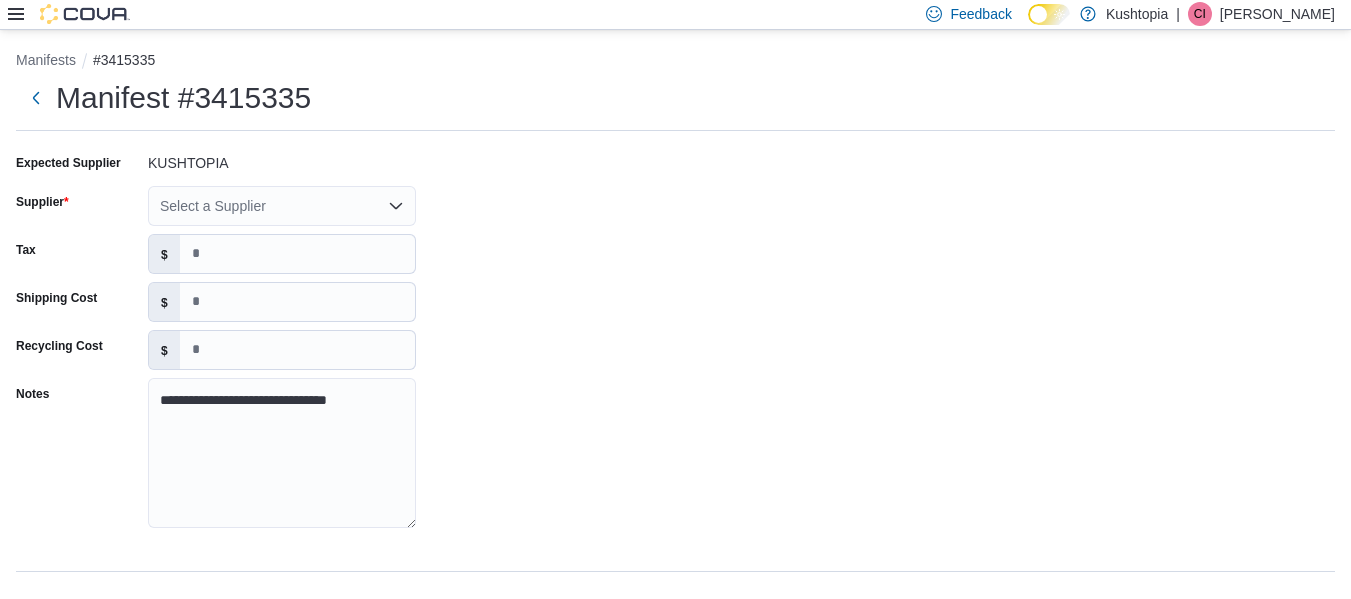 scroll, scrollTop: 0, scrollLeft: 0, axis: both 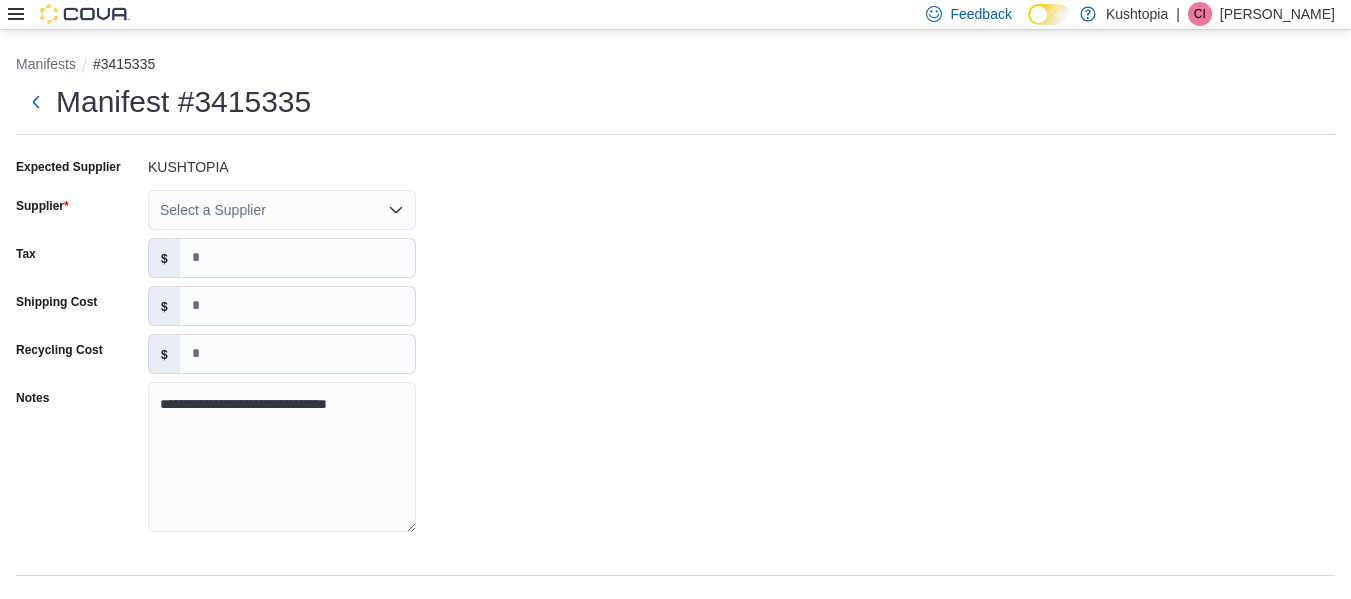 click on "**********" at bounding box center (675, 351) 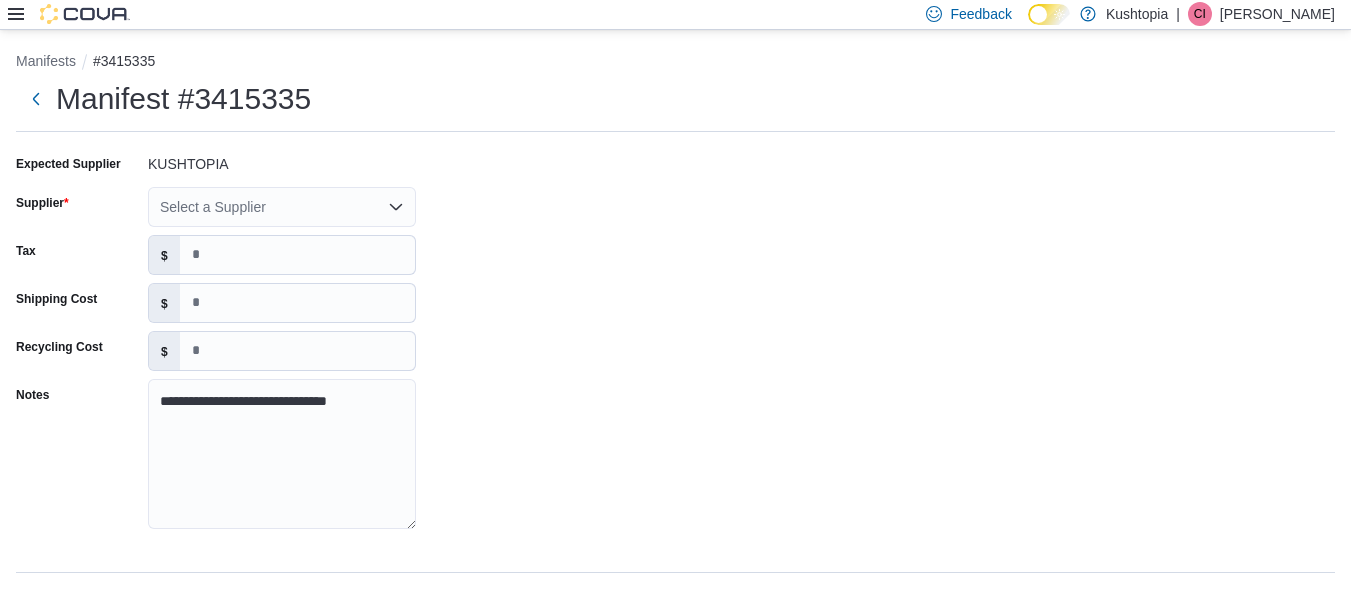 scroll, scrollTop: 0, scrollLeft: 0, axis: both 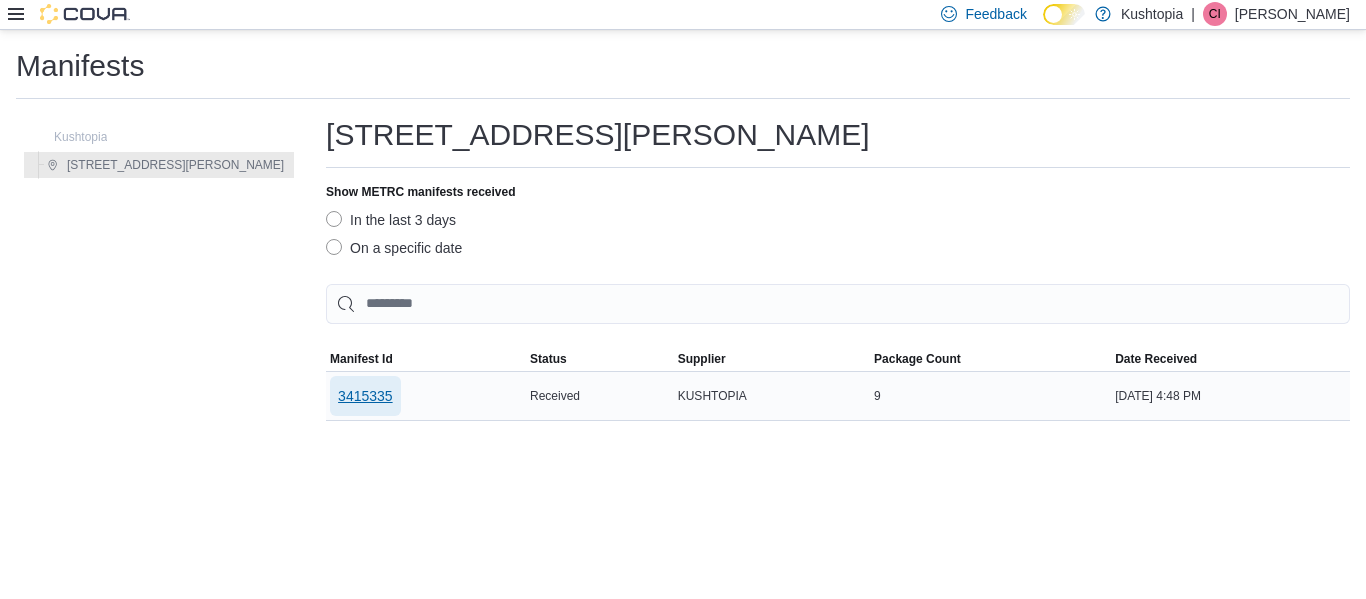 click on "3415335" at bounding box center [365, 396] 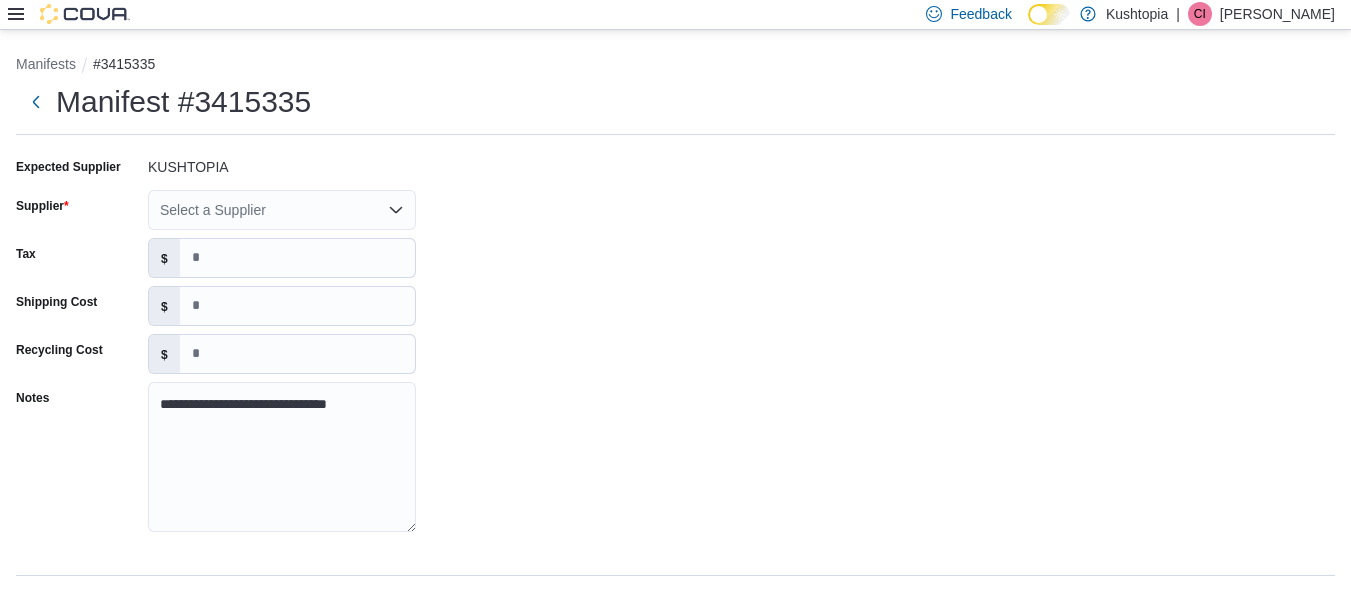click 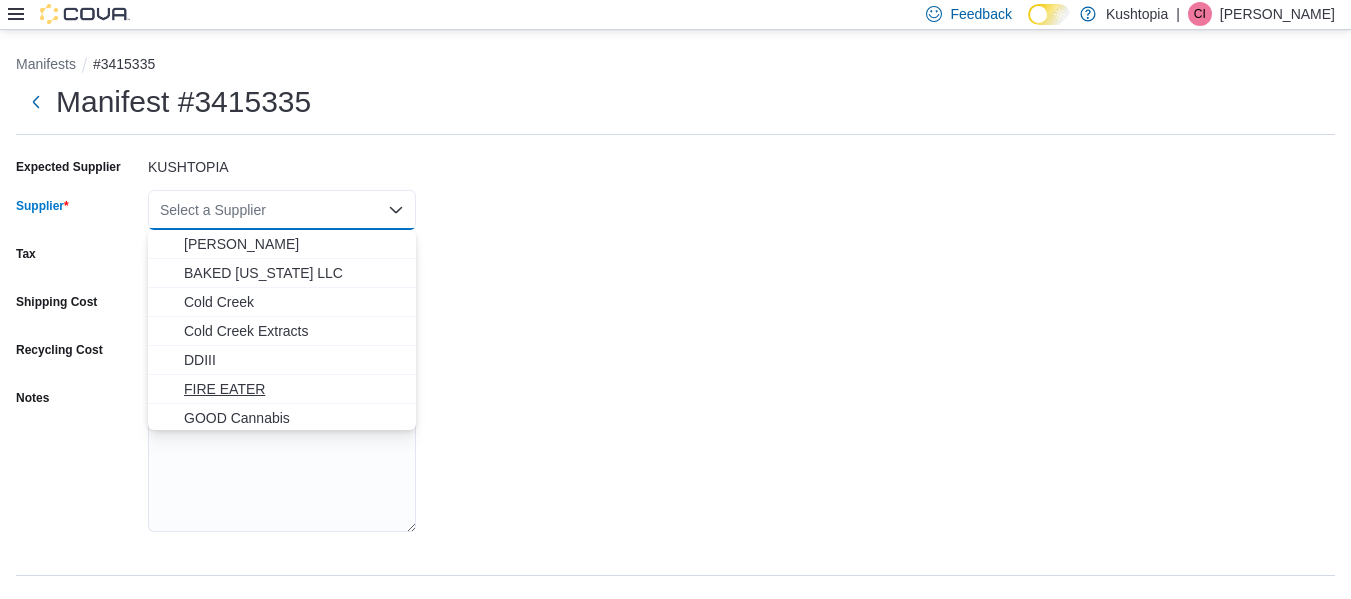 scroll, scrollTop: 100, scrollLeft: 0, axis: vertical 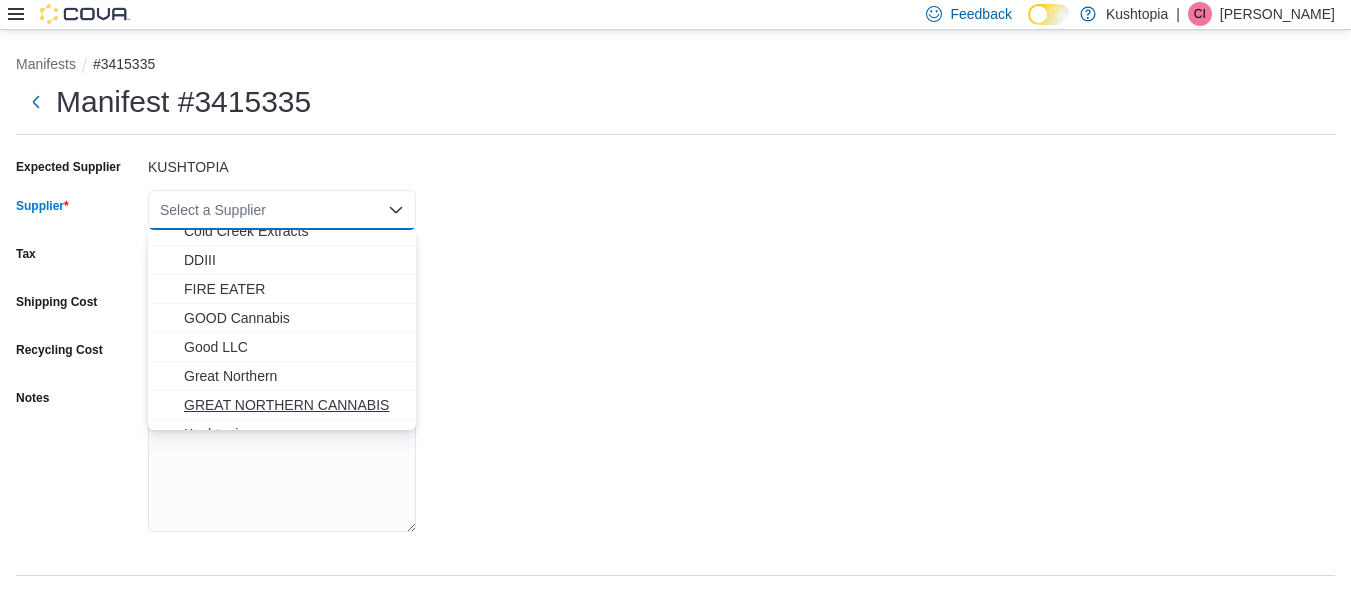 click on "GREAT NORTHERN CANNABIS" at bounding box center [294, 405] 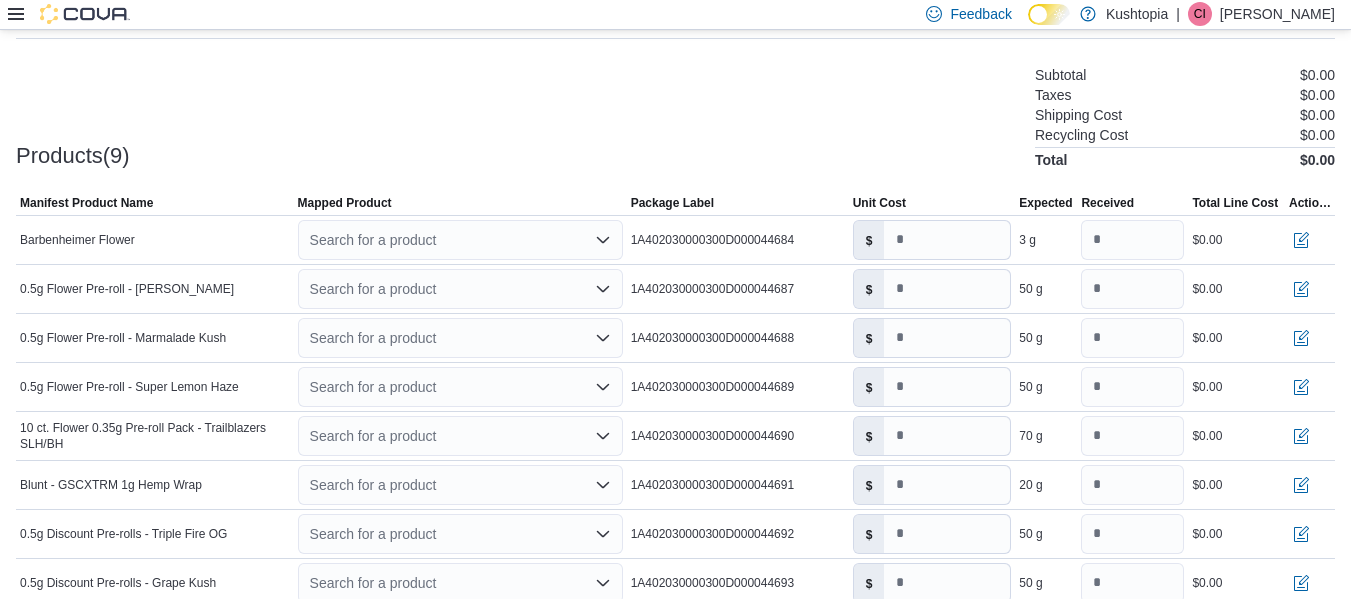 scroll, scrollTop: 475, scrollLeft: 0, axis: vertical 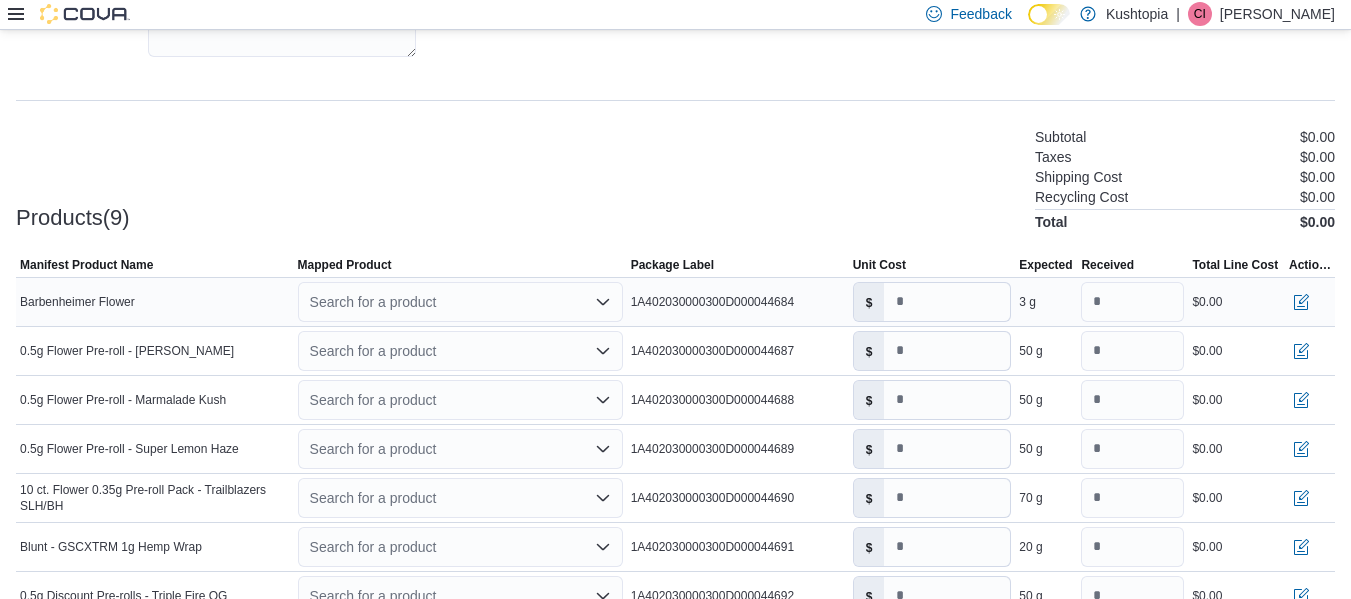 click 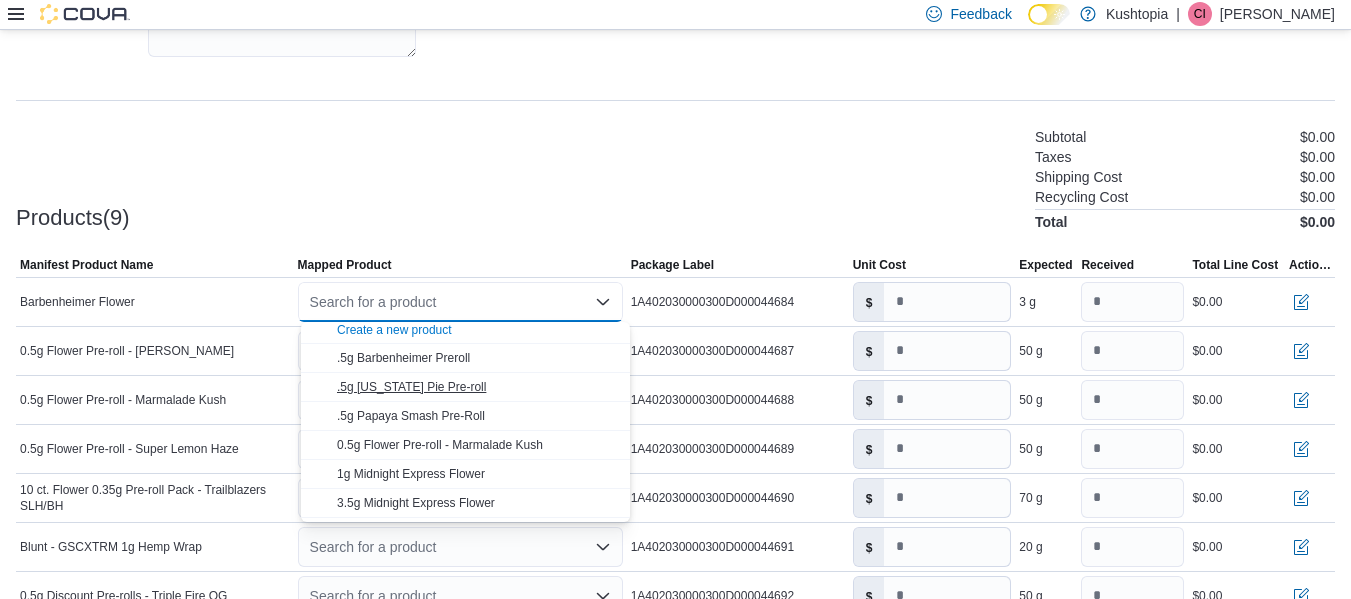scroll, scrollTop: 0, scrollLeft: 0, axis: both 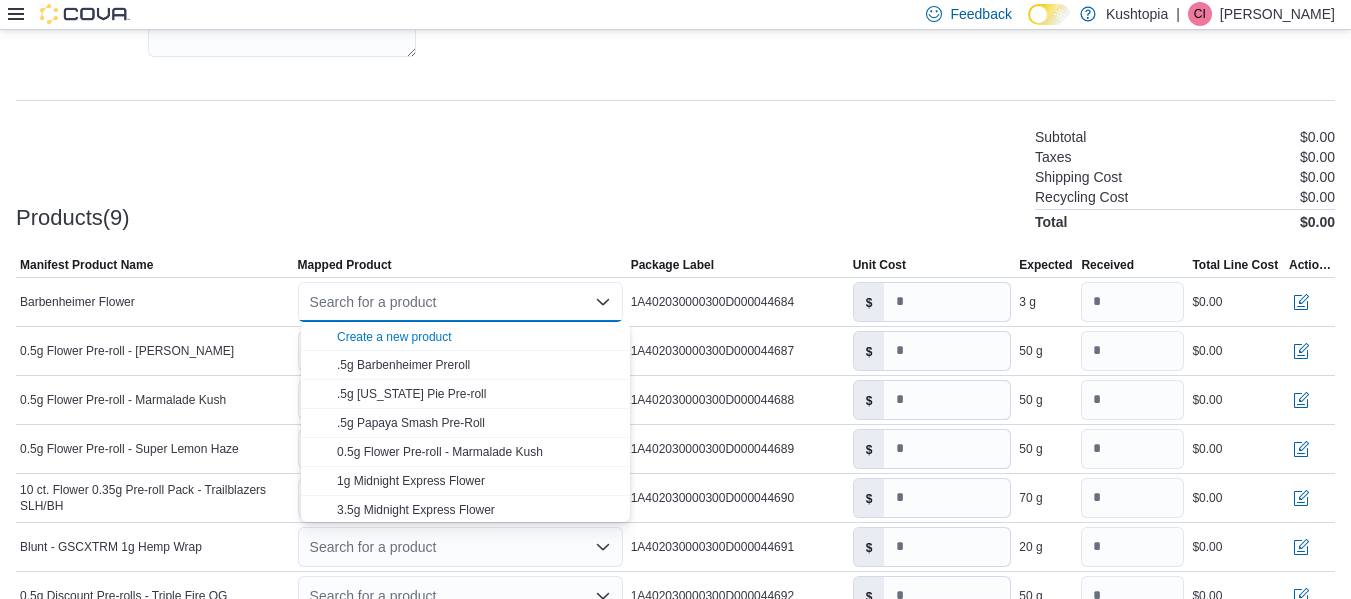click on "Products(9)     Subtotal $0.00 Taxes $0.00 Shipping Cost $0.00 Recycling Cost $0.00 Total $0.00" at bounding box center (675, 177) 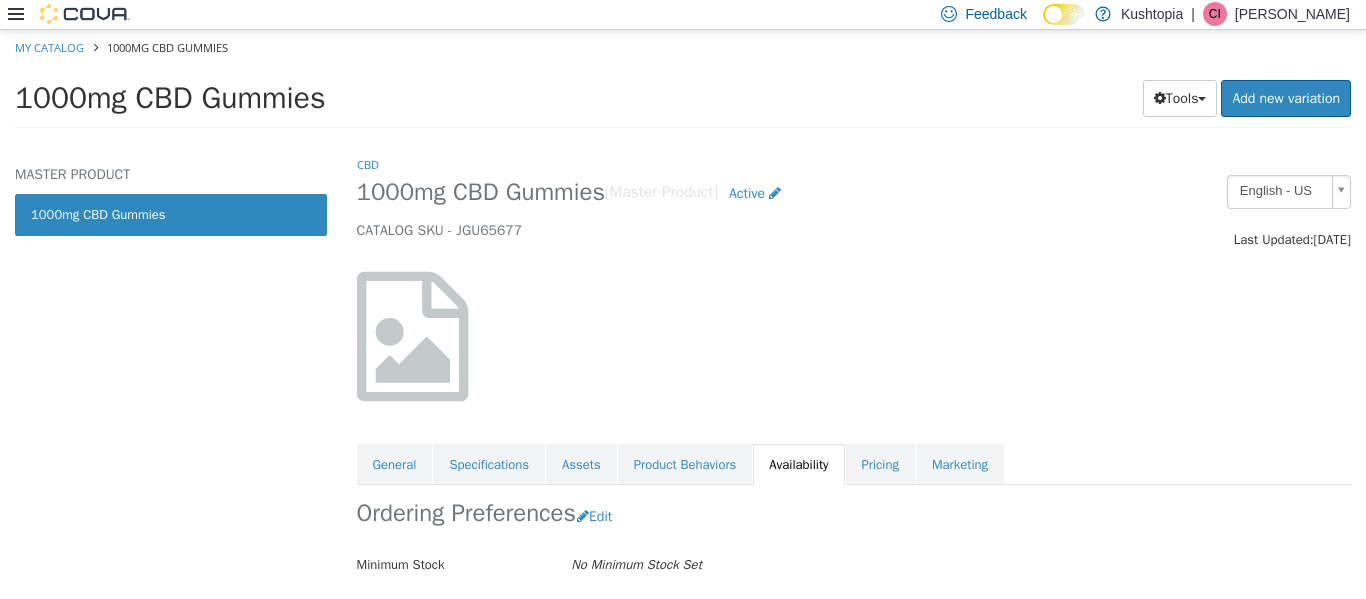 scroll, scrollTop: 0, scrollLeft: 0, axis: both 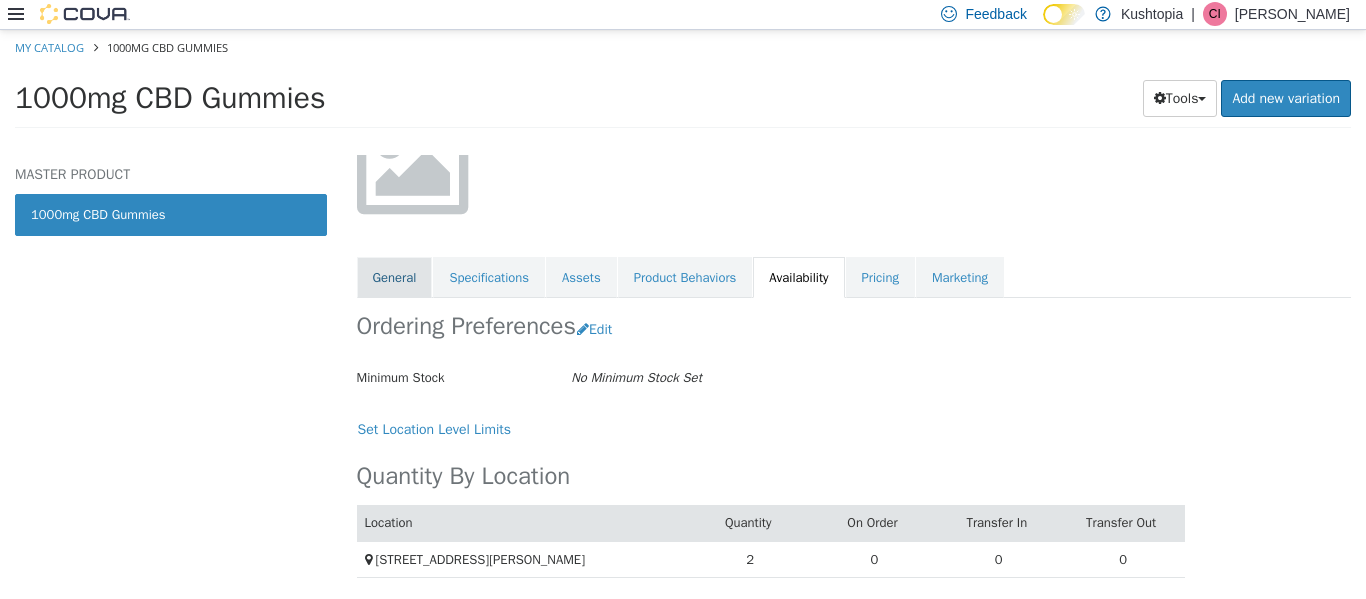 click on "General" at bounding box center (395, 277) 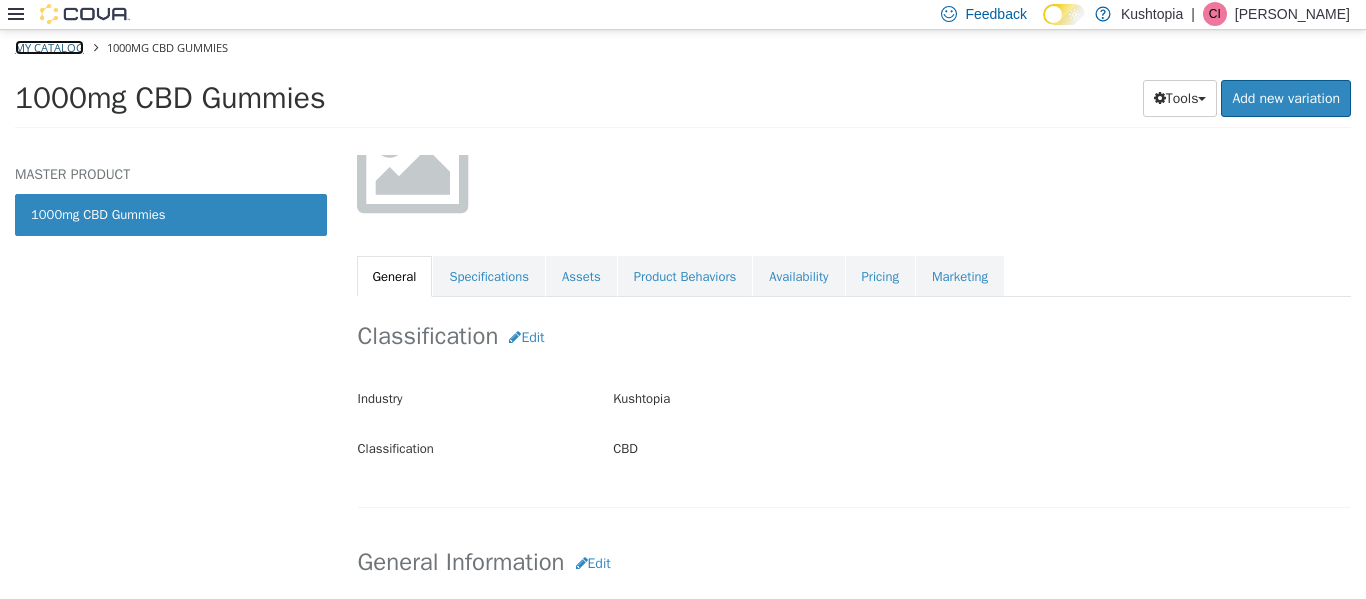 click on "My Catalog" at bounding box center [49, 46] 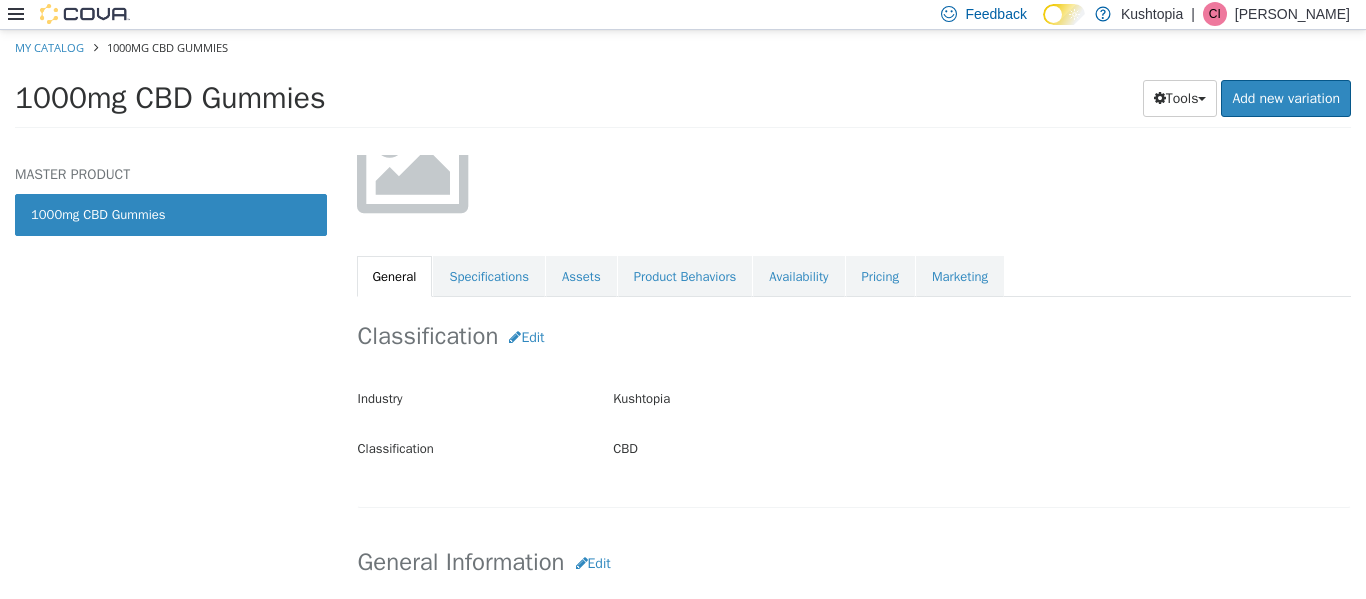 select on "**********" 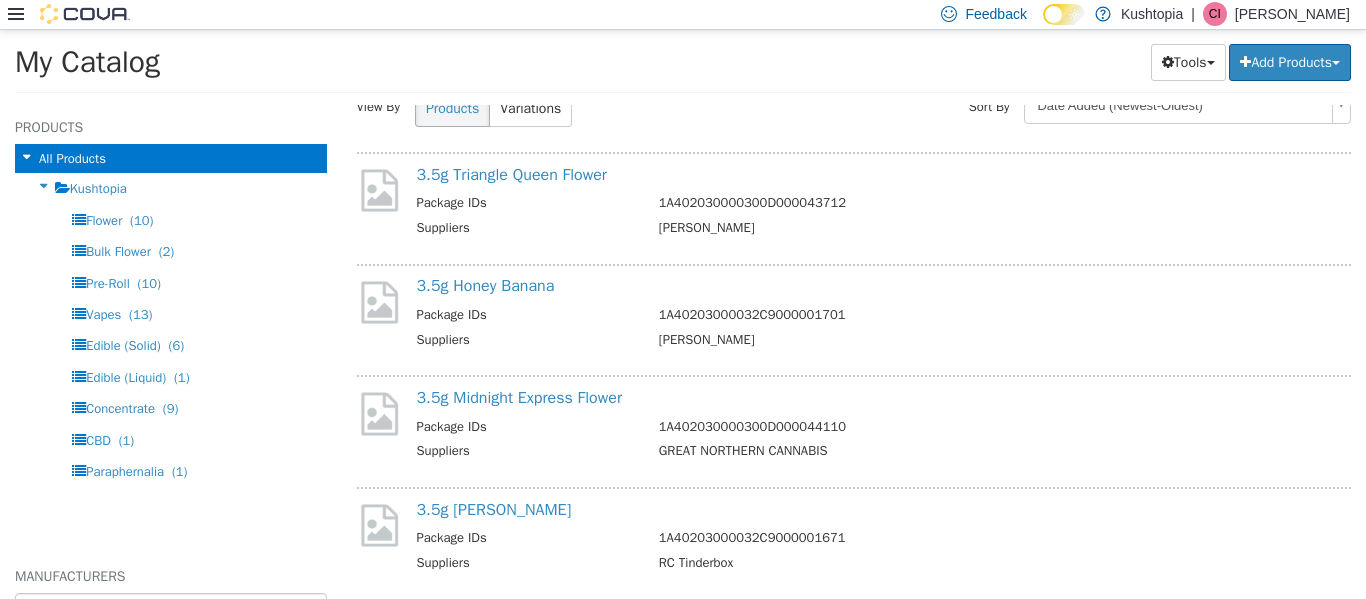 scroll, scrollTop: 0, scrollLeft: 0, axis: both 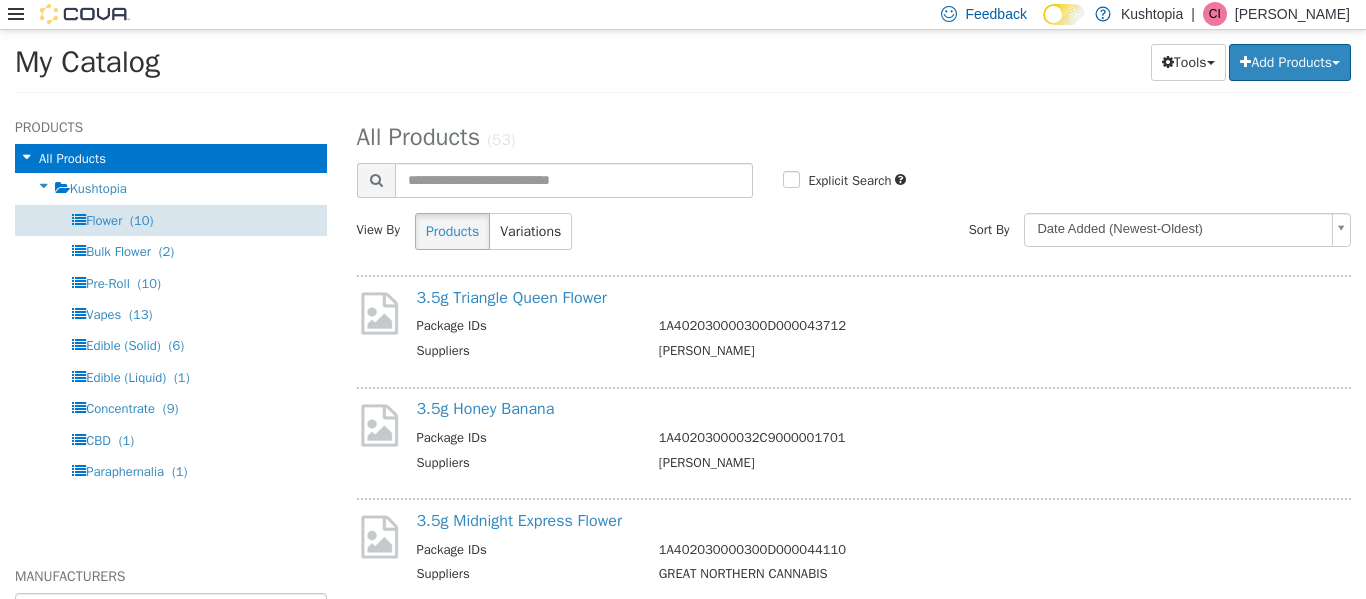 click on "(10)" at bounding box center (141, 219) 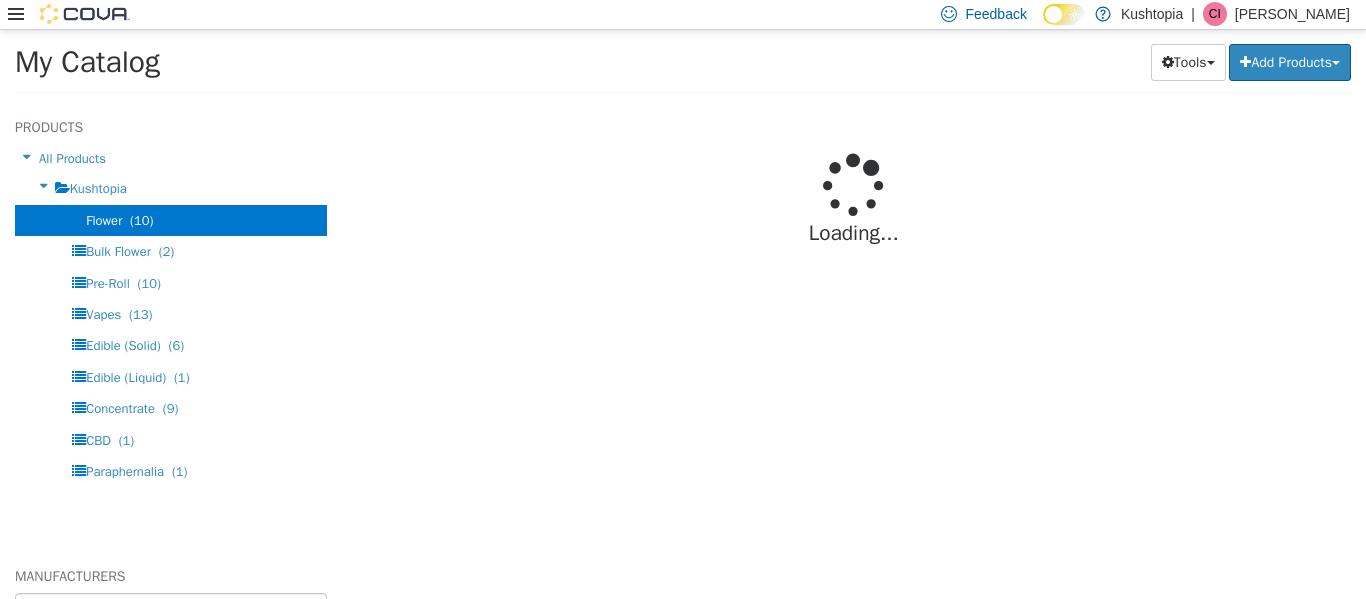 select on "**********" 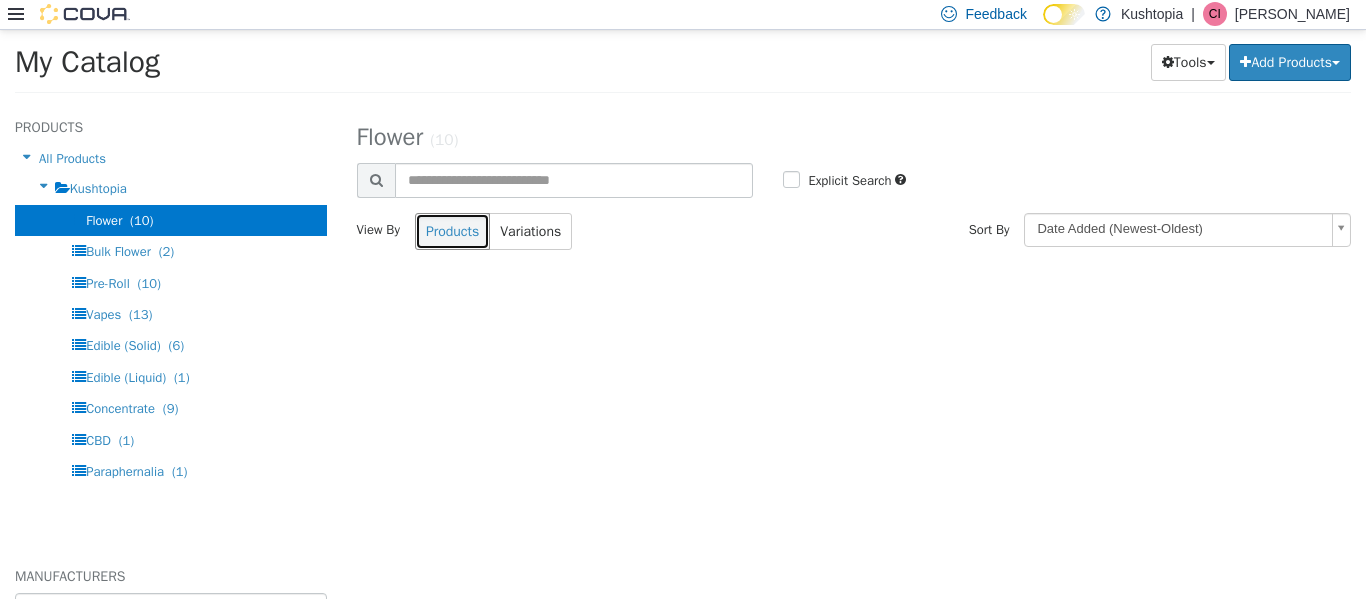 click on "Products" at bounding box center [452, 230] 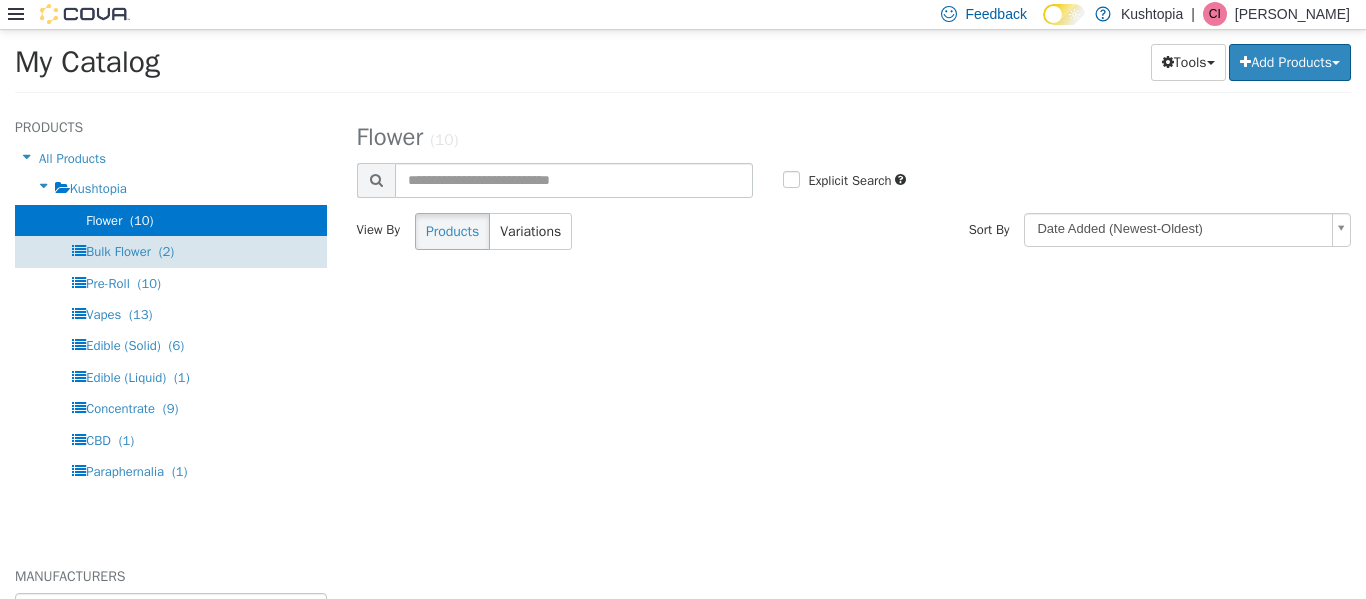 click on "Bulk Flower" at bounding box center (118, 250) 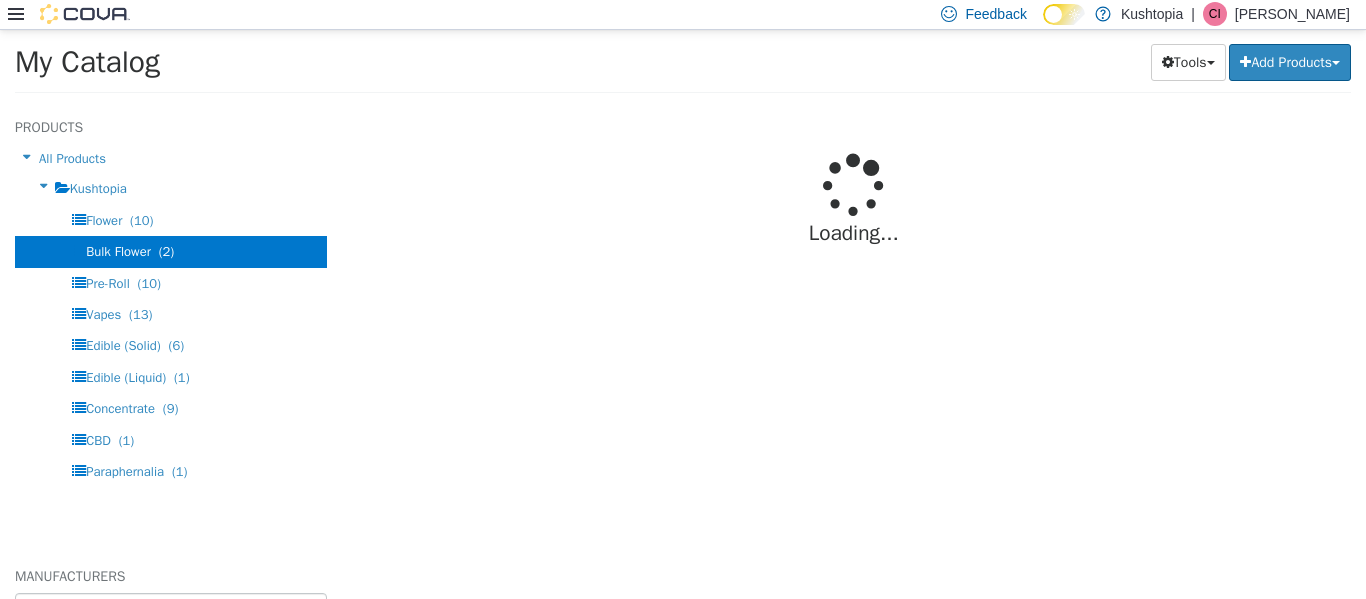 select on "**********" 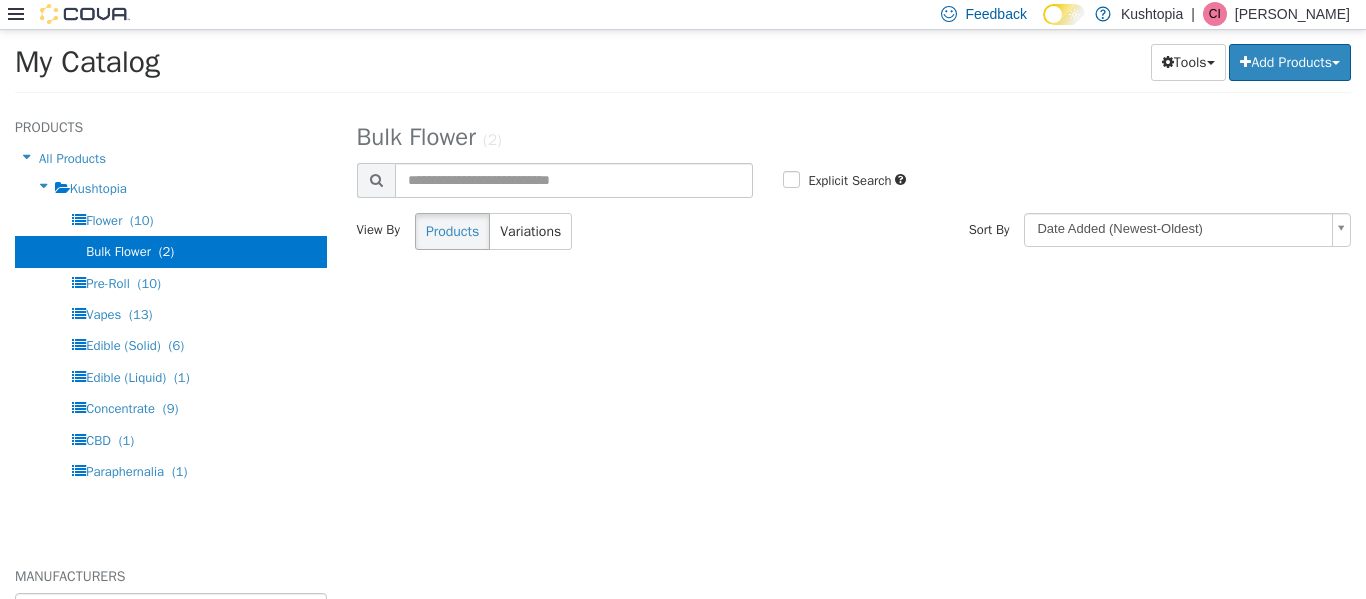 click on "(2)" at bounding box center (167, 250) 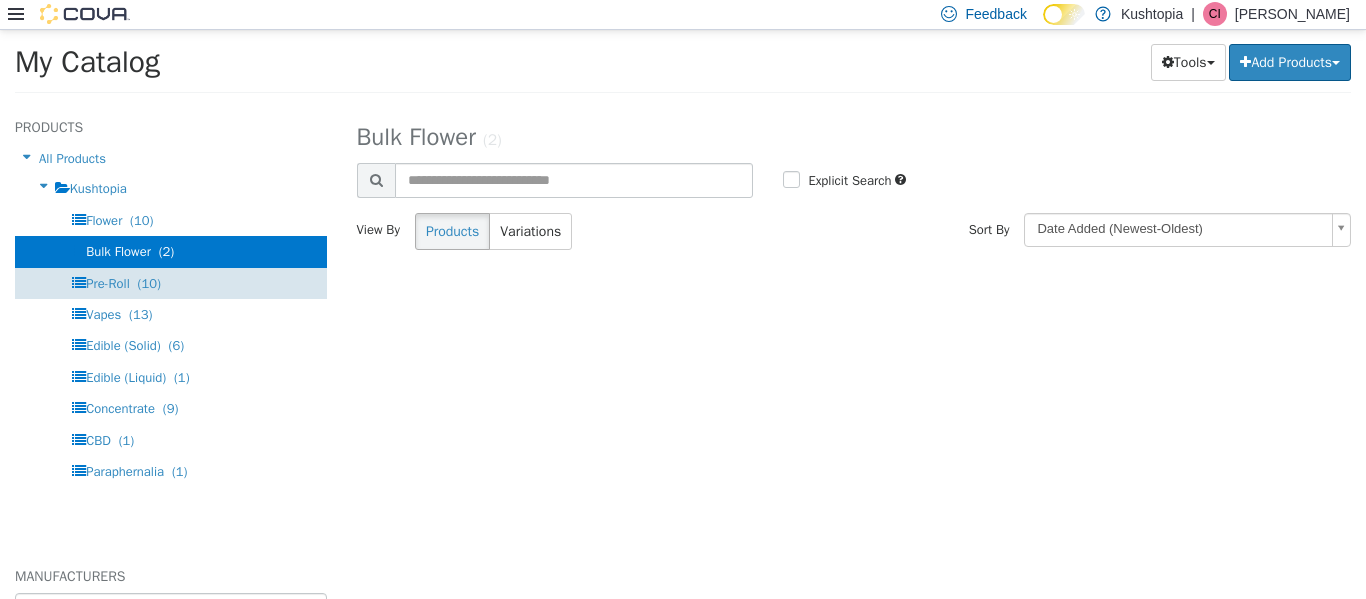 click on "Pre-Roll
(10)" at bounding box center [171, 282] 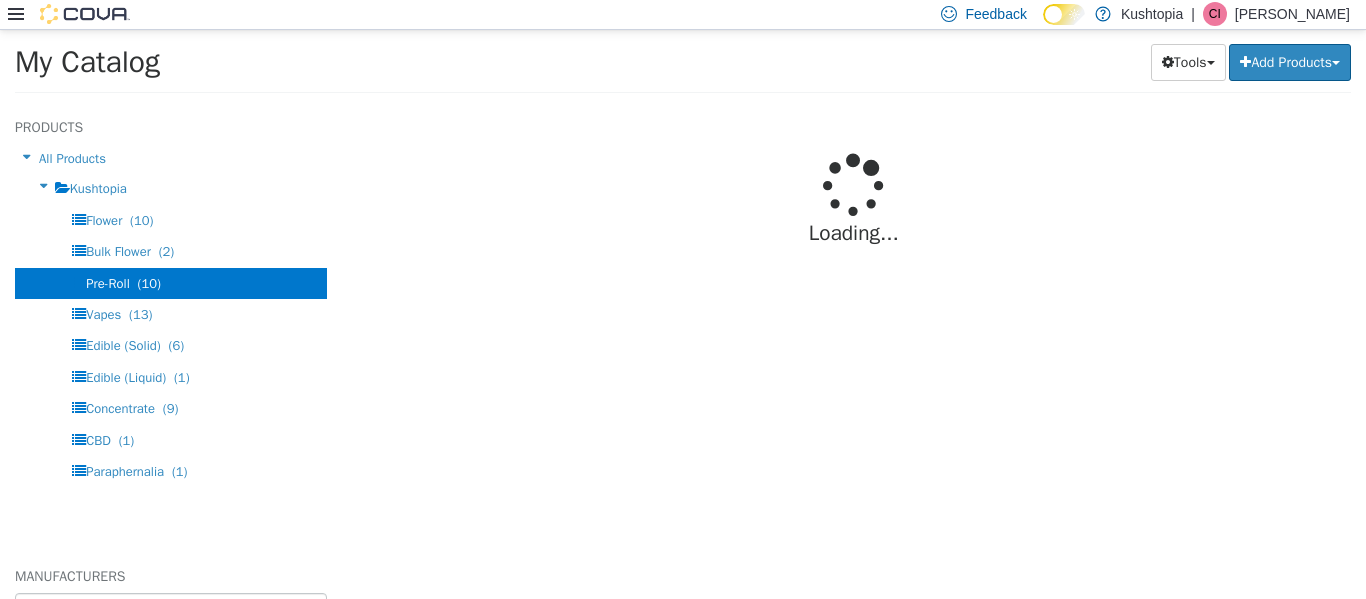 select on "**********" 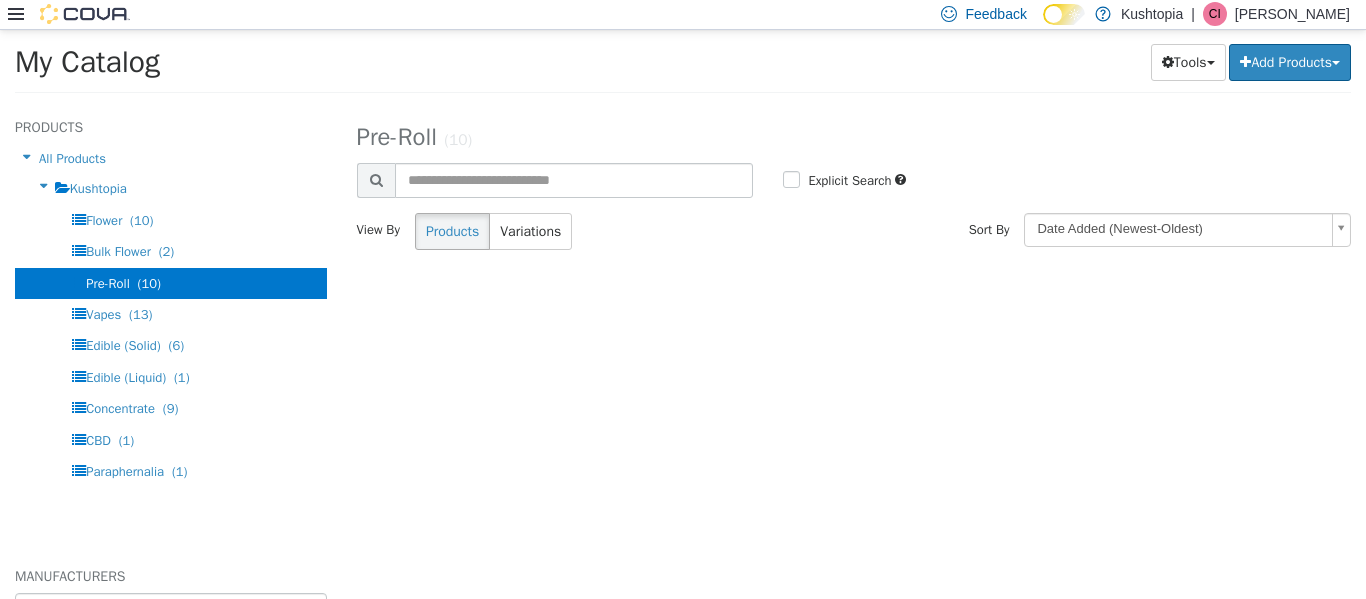 click on "Pre-Roll
(10)" at bounding box center (171, 282) 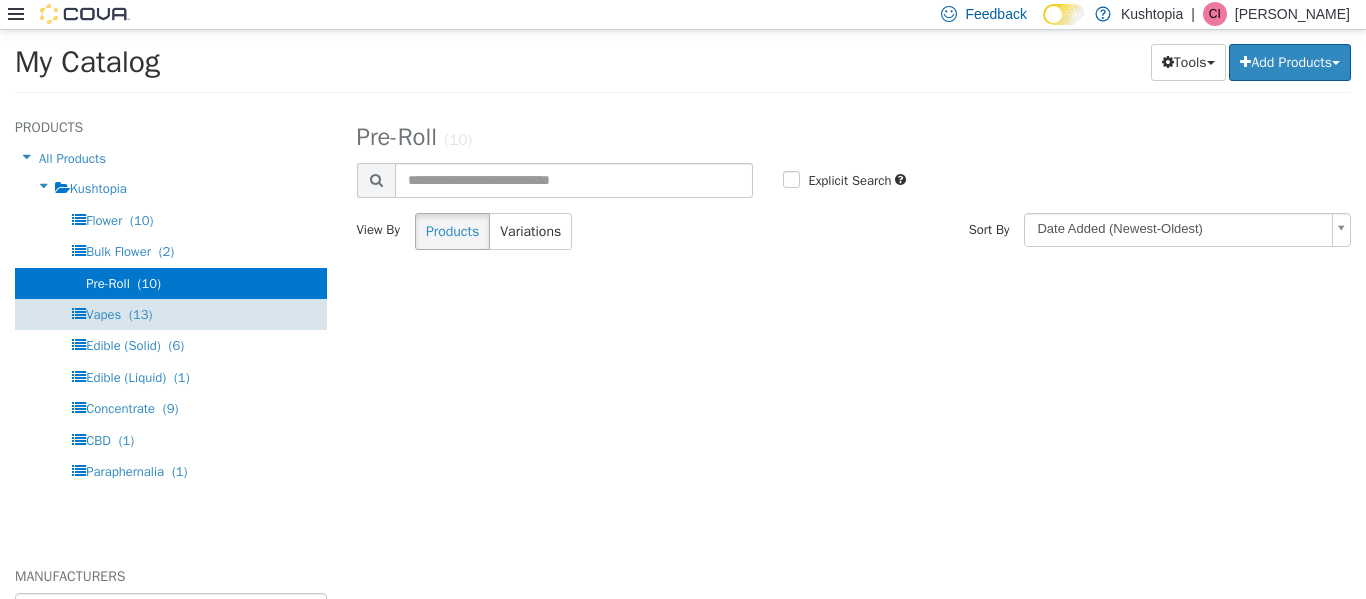 click on "Vapes
(13)" at bounding box center [171, 313] 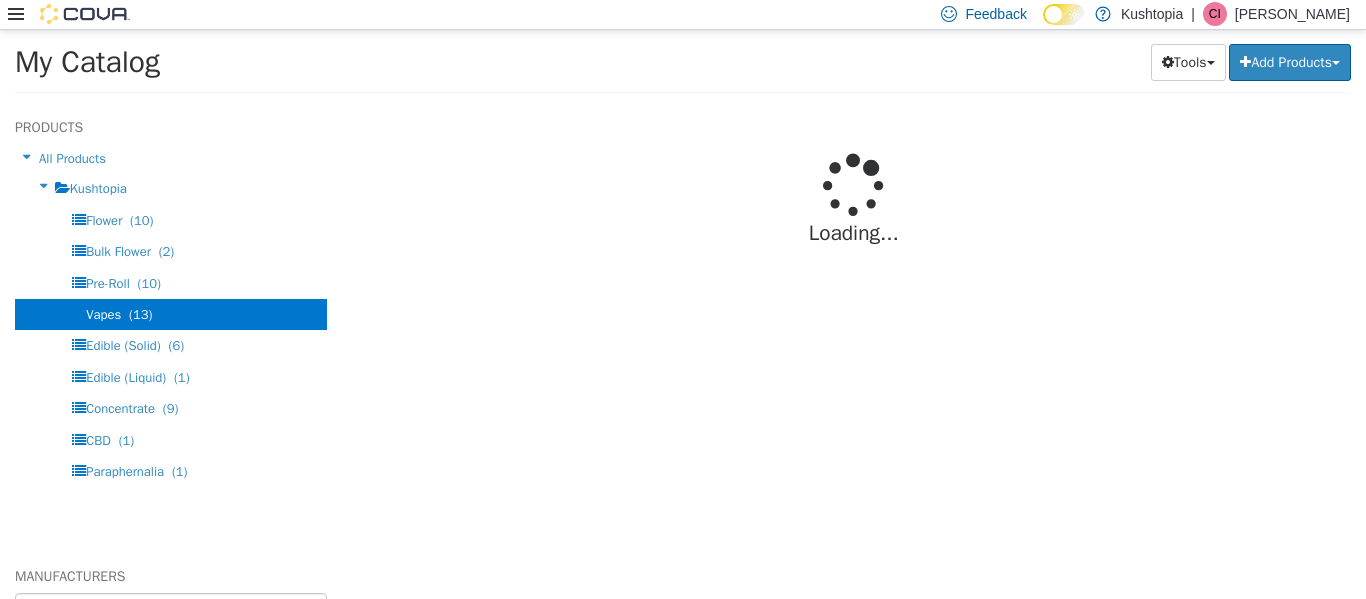 select on "**********" 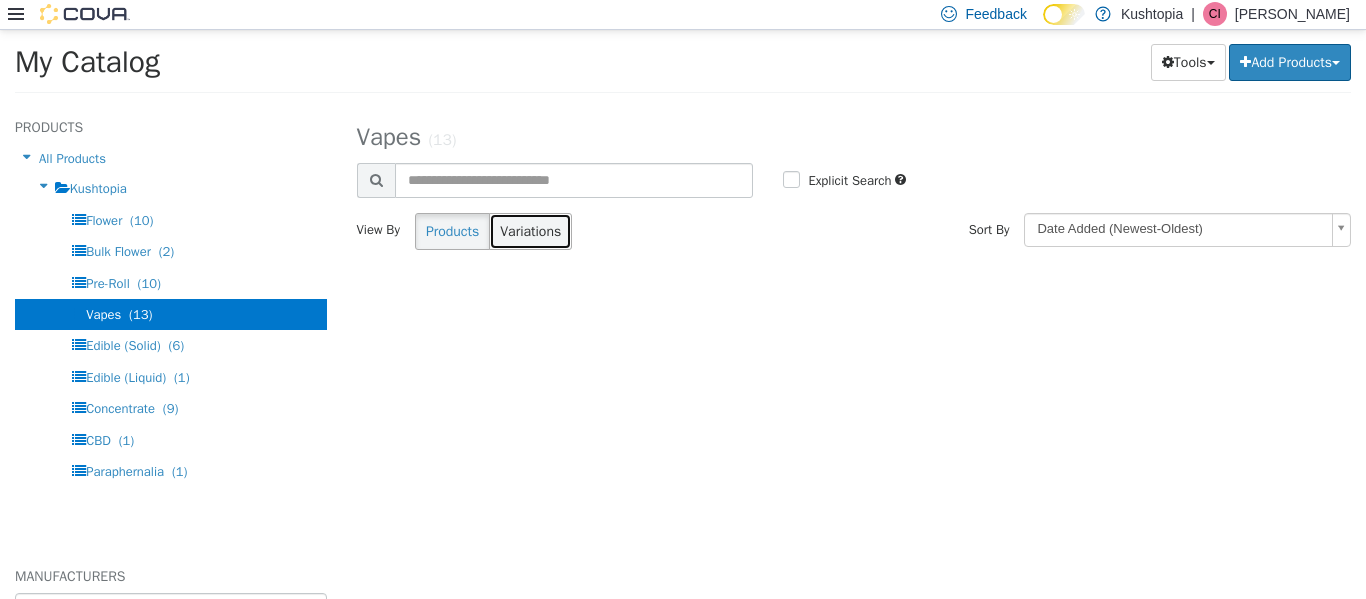 click on "Variations" at bounding box center [530, 230] 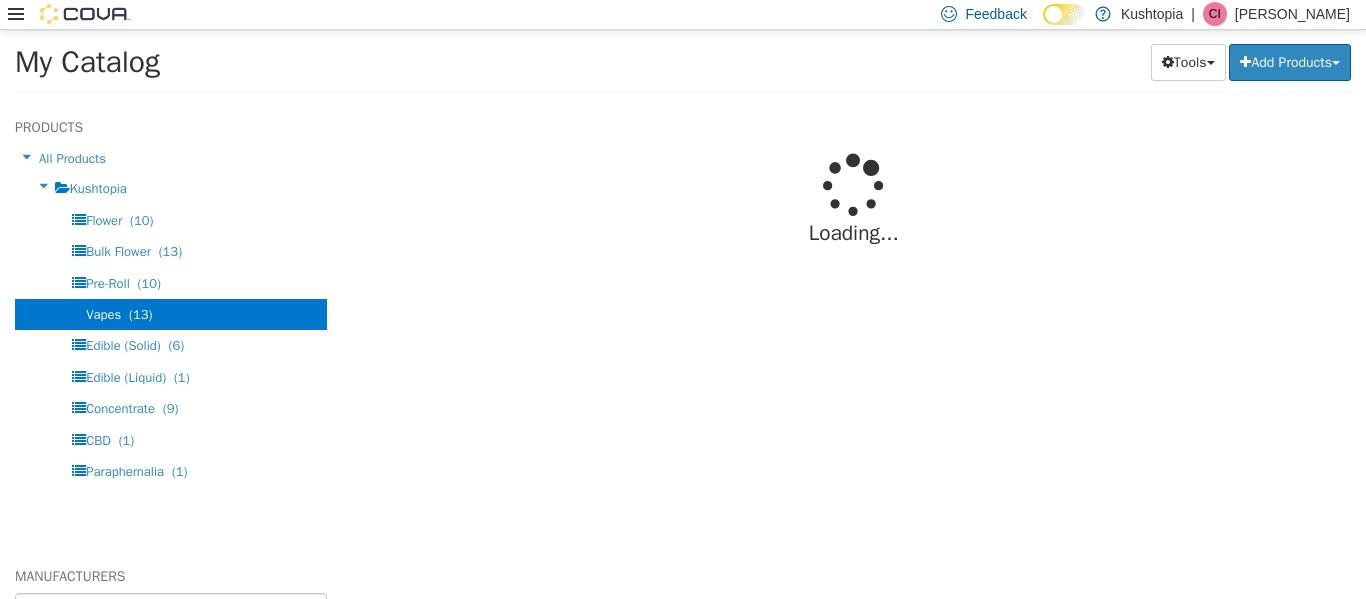 select on "**********" 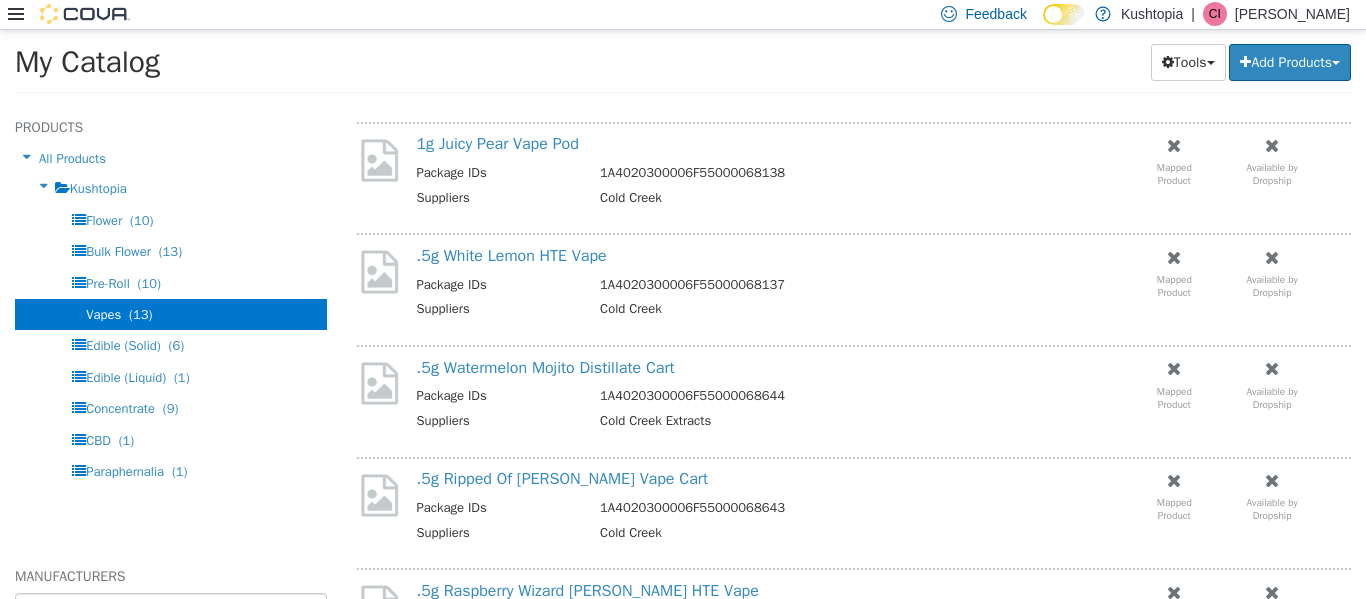 scroll, scrollTop: 400, scrollLeft: 0, axis: vertical 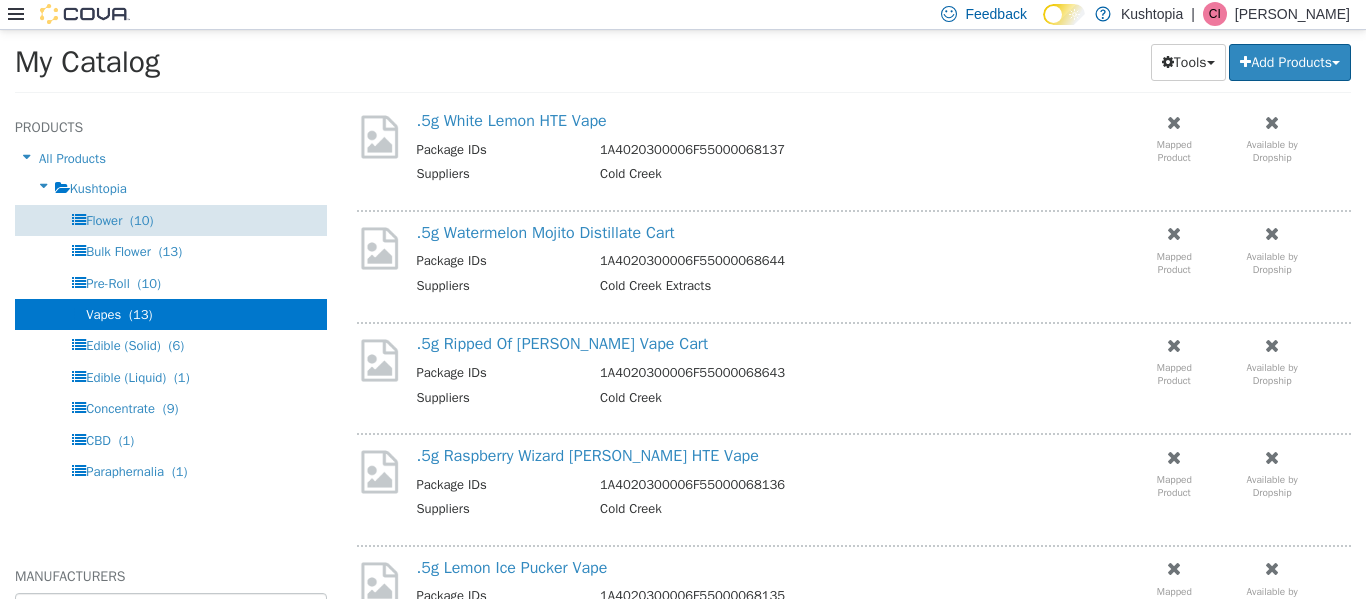 click on "Flower" at bounding box center [104, 219] 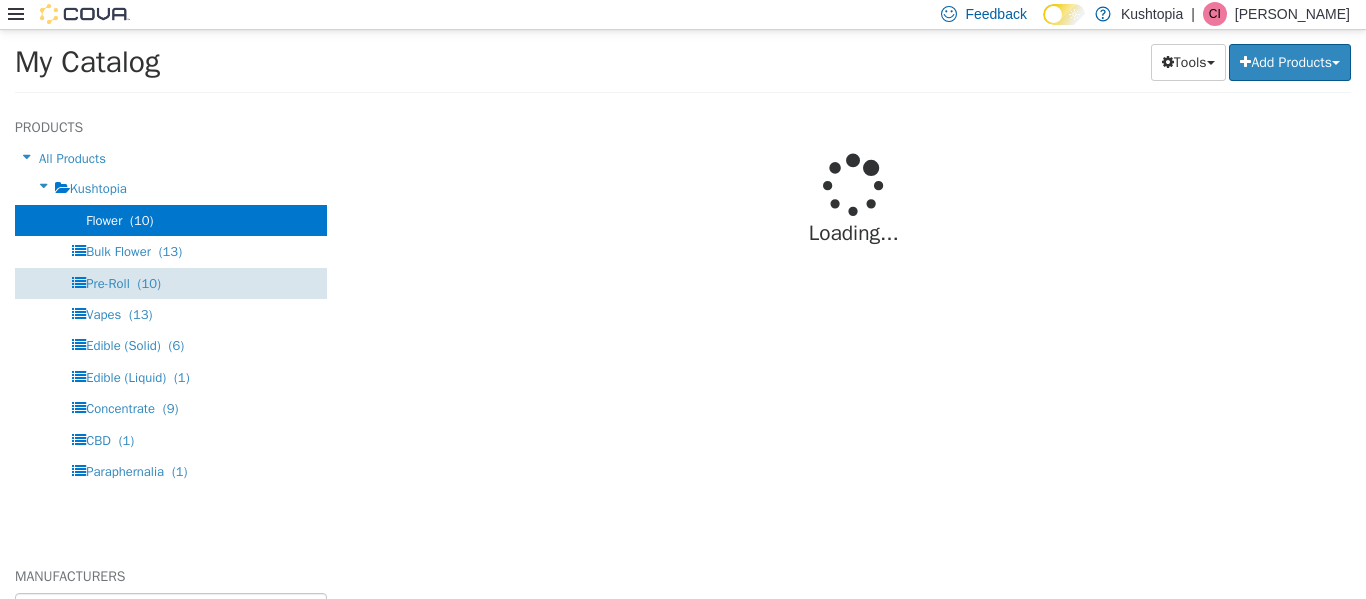 scroll, scrollTop: 0, scrollLeft: 0, axis: both 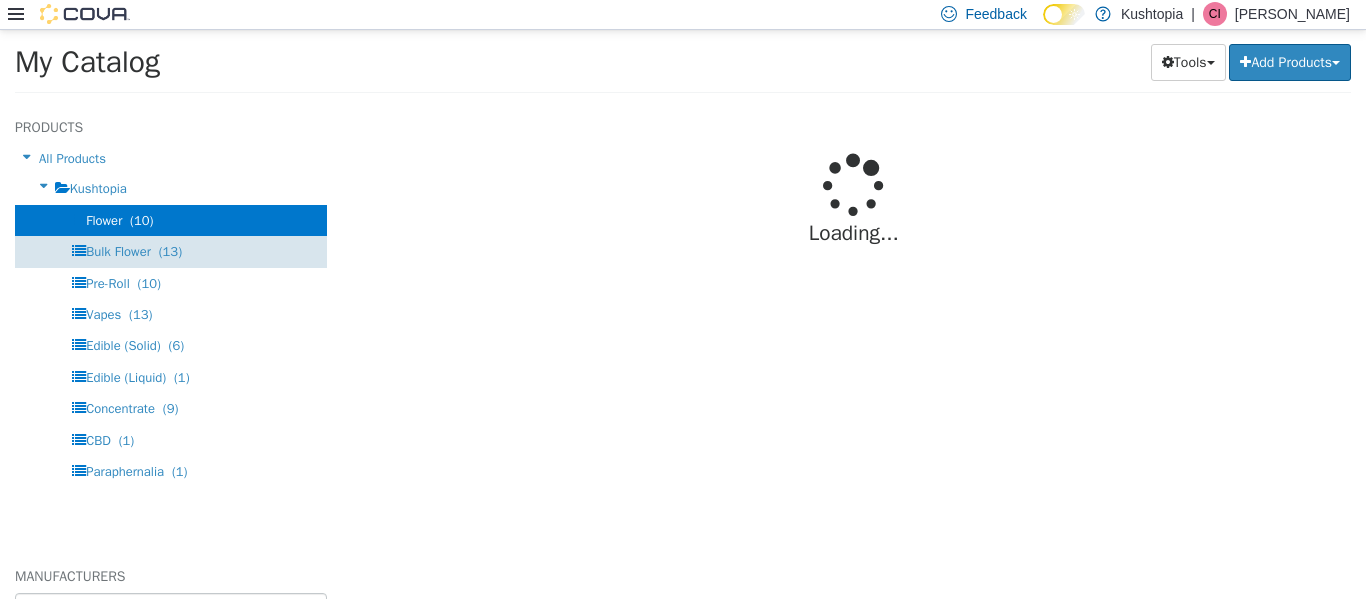 select on "**********" 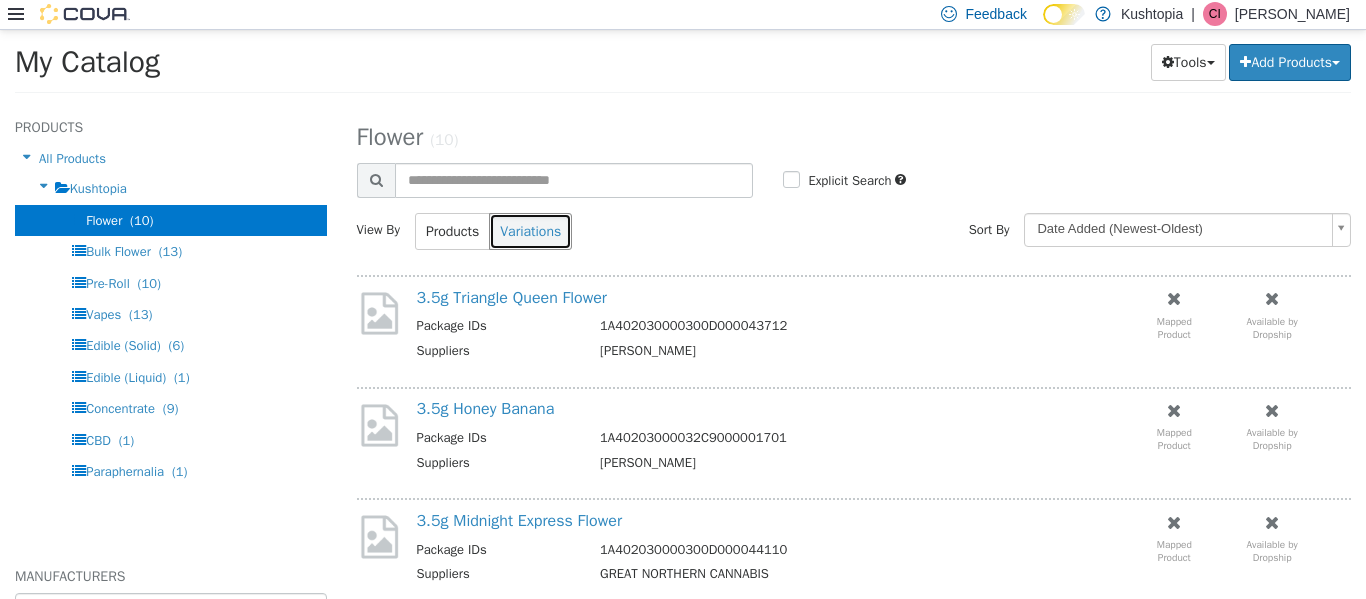 click on "Variations" at bounding box center [530, 230] 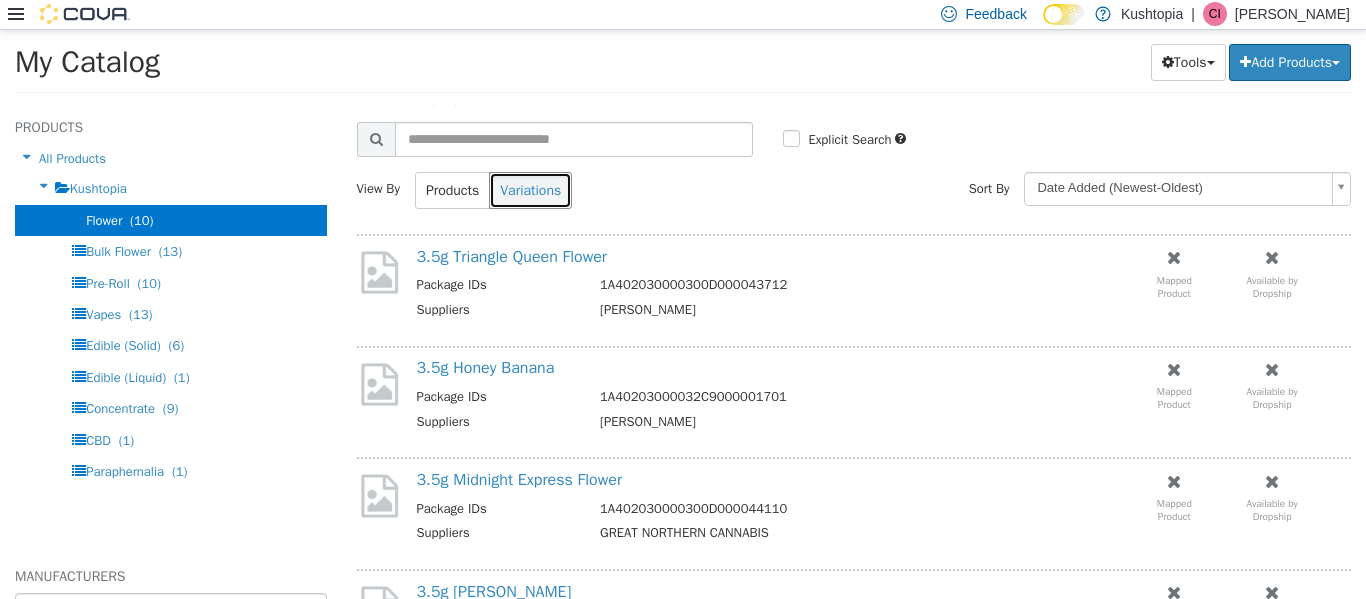 scroll, scrollTop: 0, scrollLeft: 0, axis: both 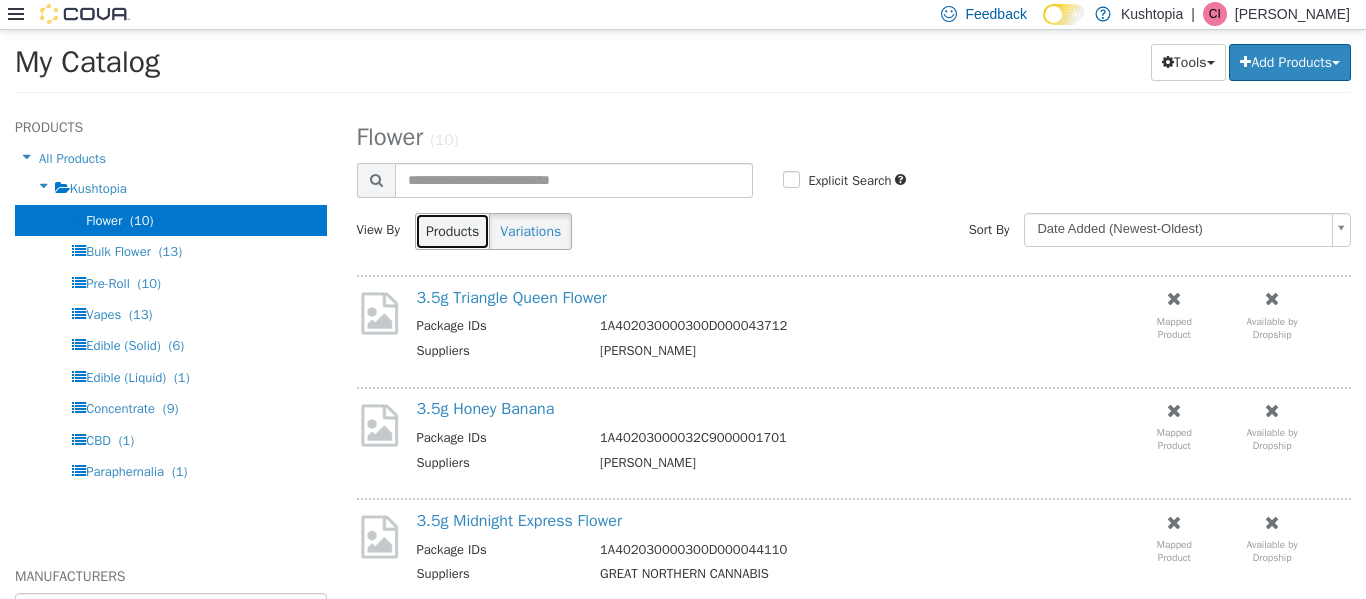 click on "Products" at bounding box center [452, 230] 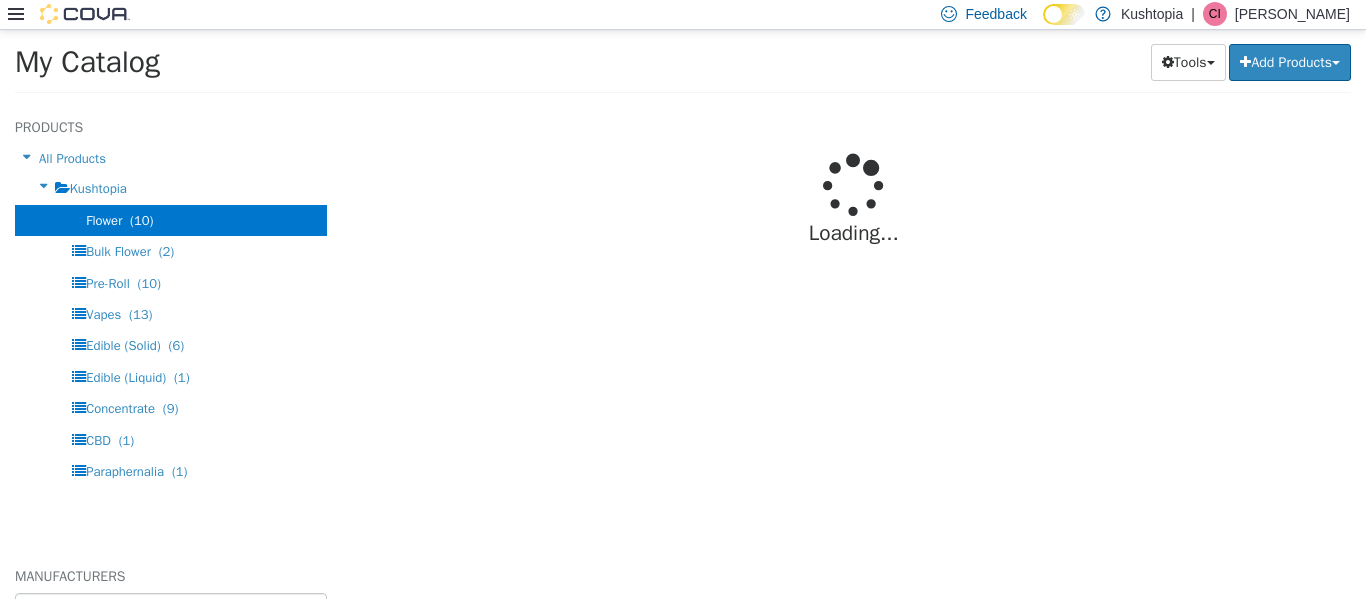 select on "**********" 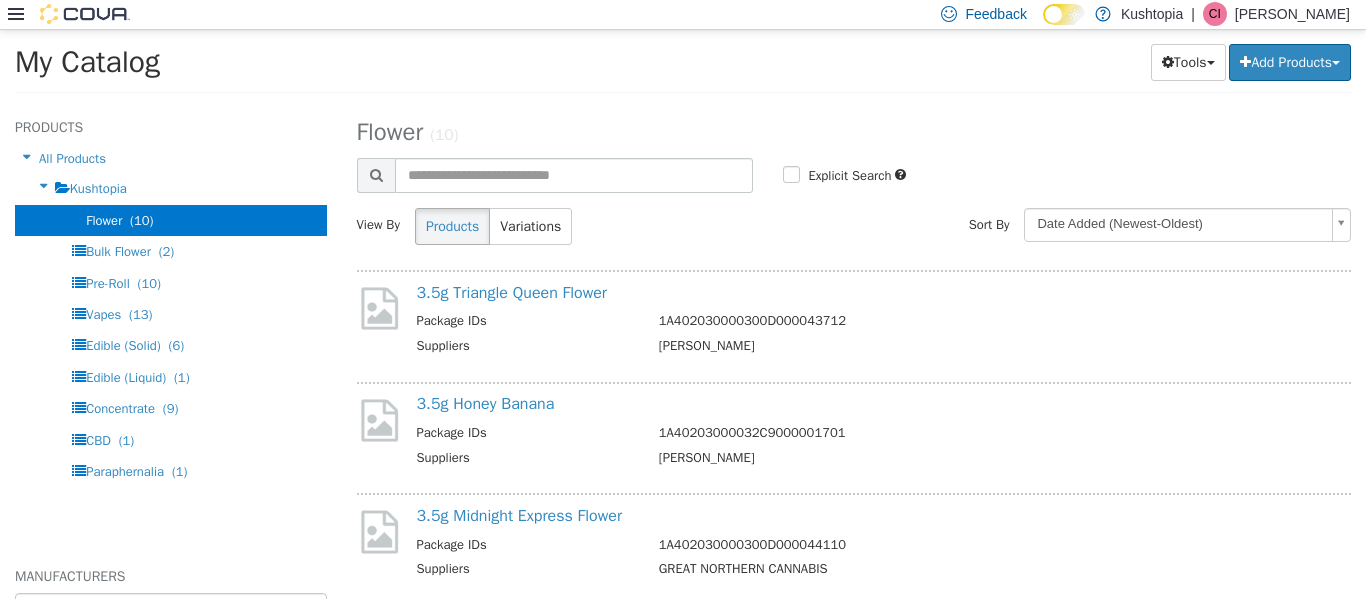scroll, scrollTop: 0, scrollLeft: 0, axis: both 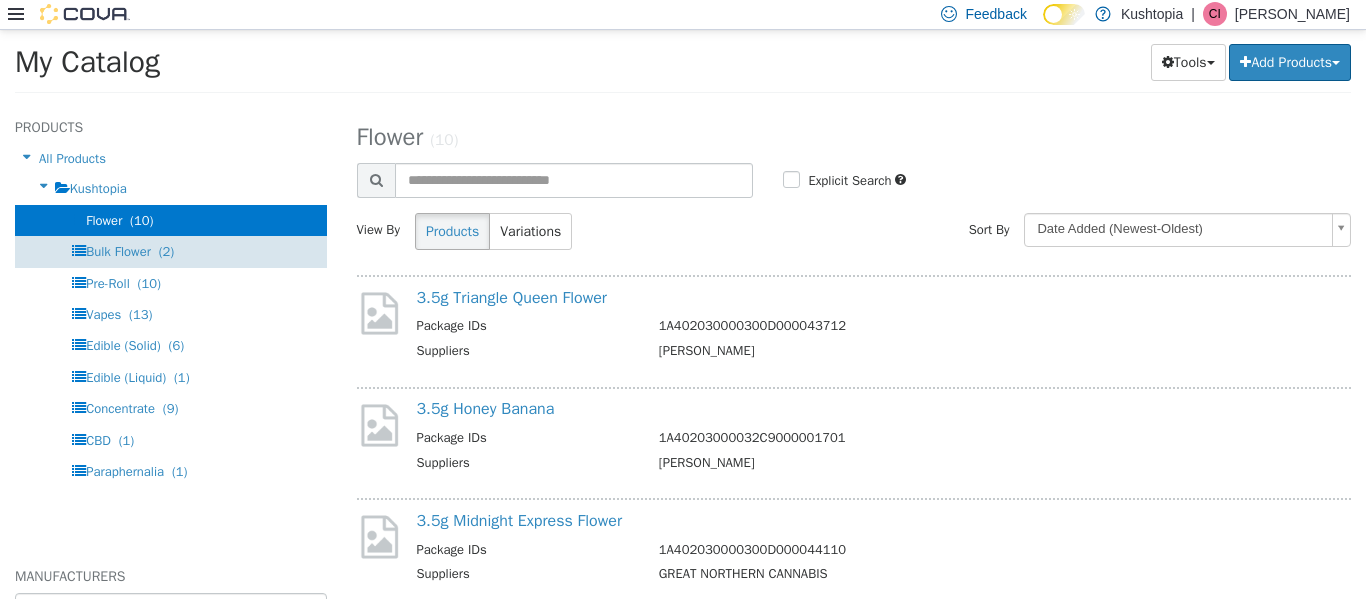 click on "Bulk Flower" at bounding box center (118, 250) 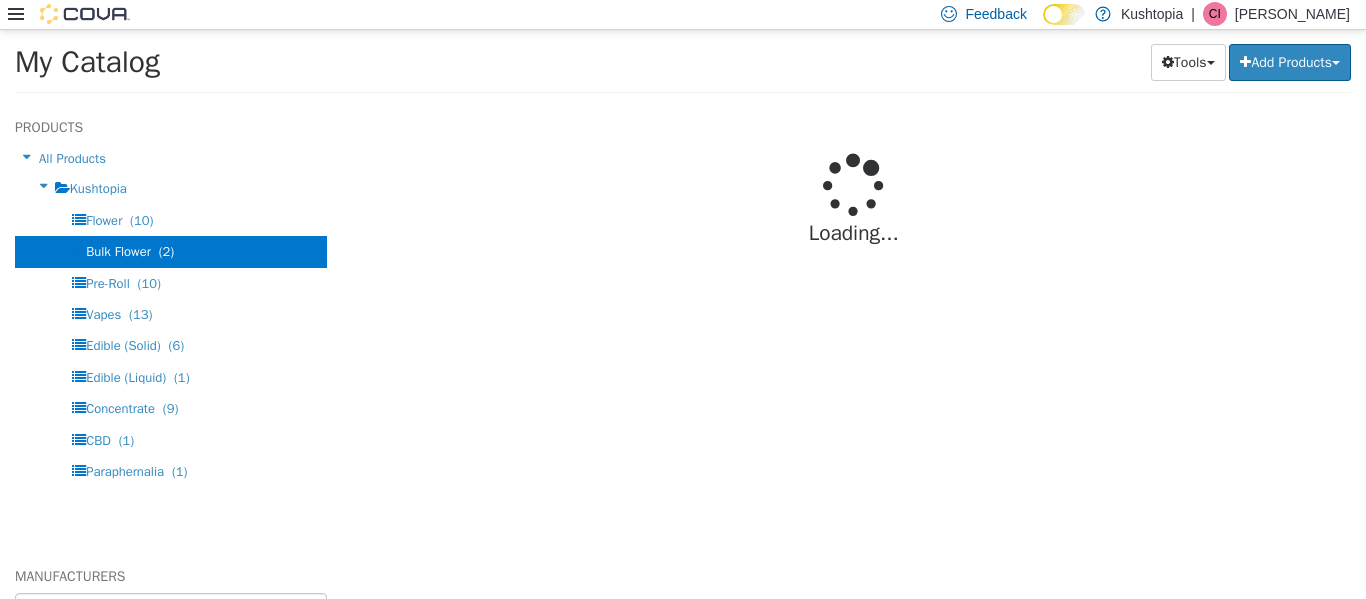 select on "**********" 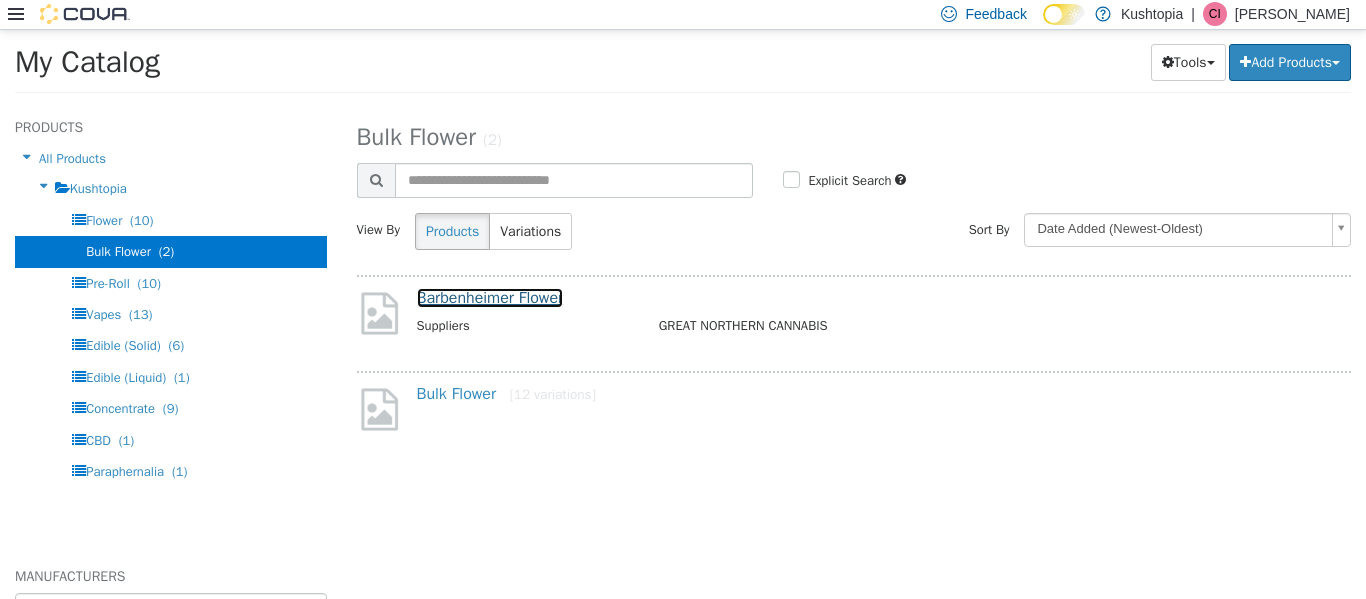 click on "Barbenheimer Flower" at bounding box center [490, 297] 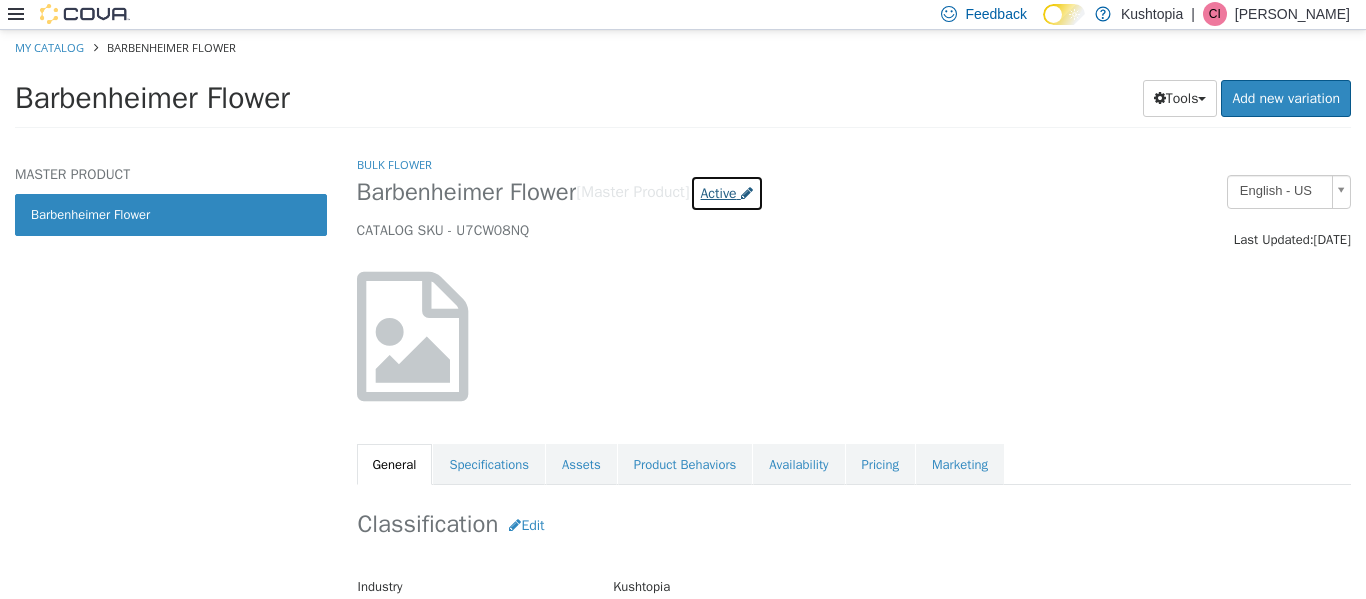 click on "Active" at bounding box center (719, 192) 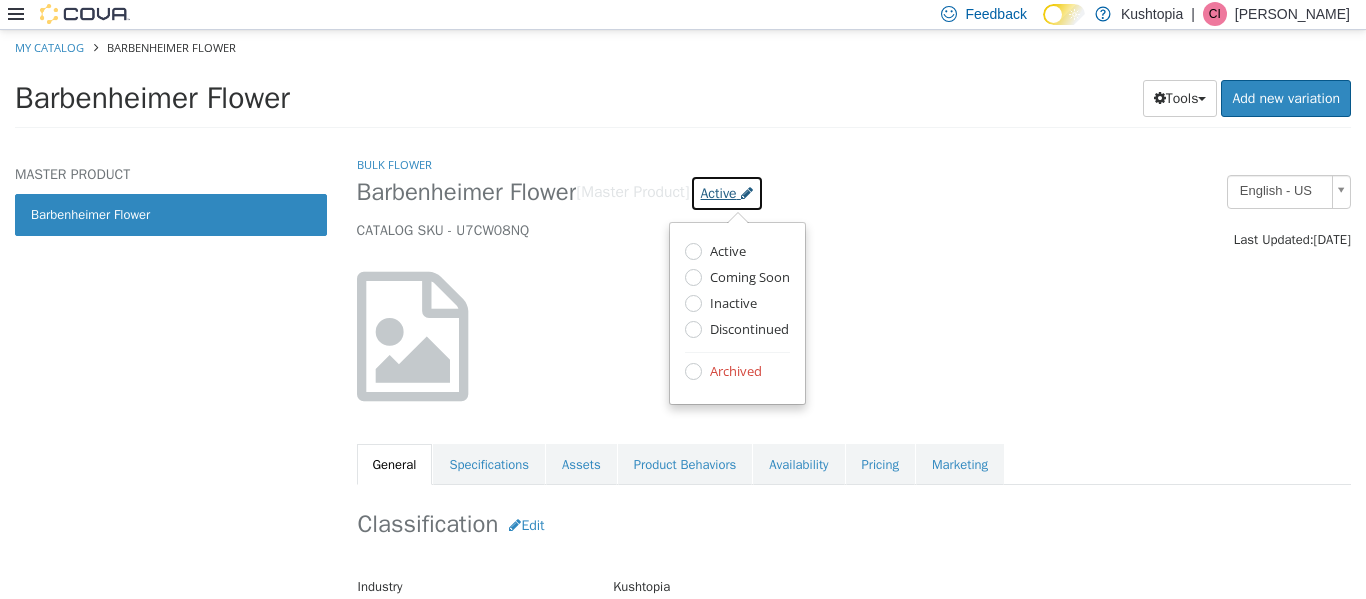 click on "Active" at bounding box center [719, 192] 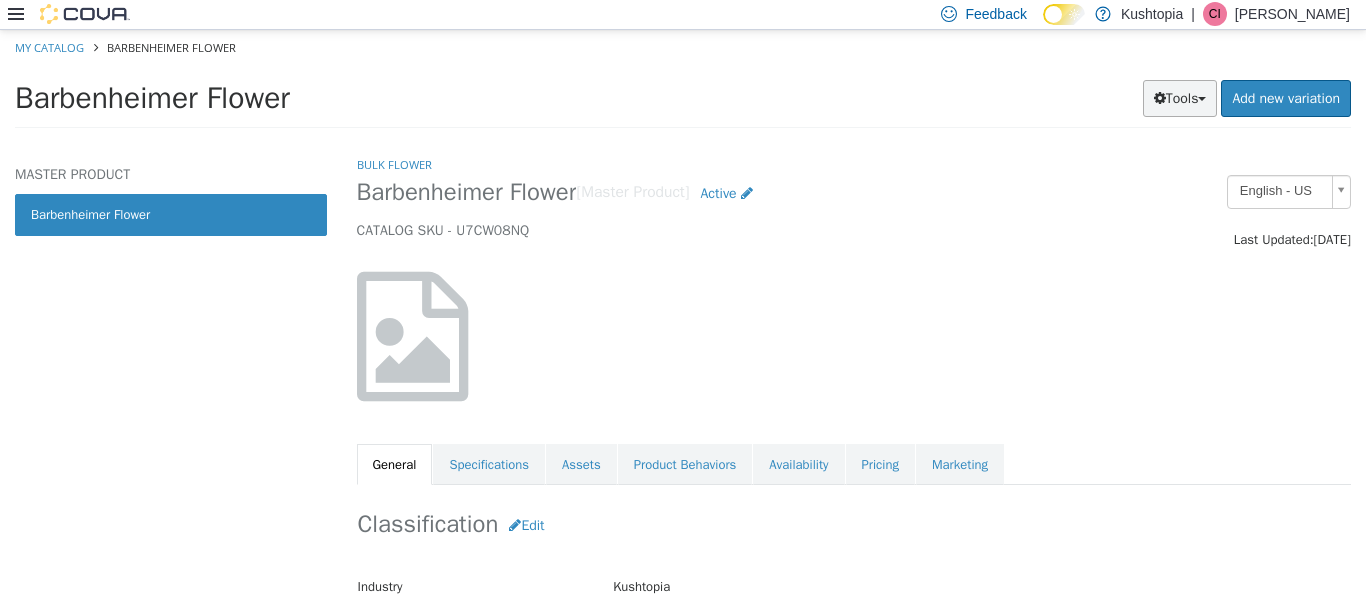 click on "Tools" at bounding box center [1180, 97] 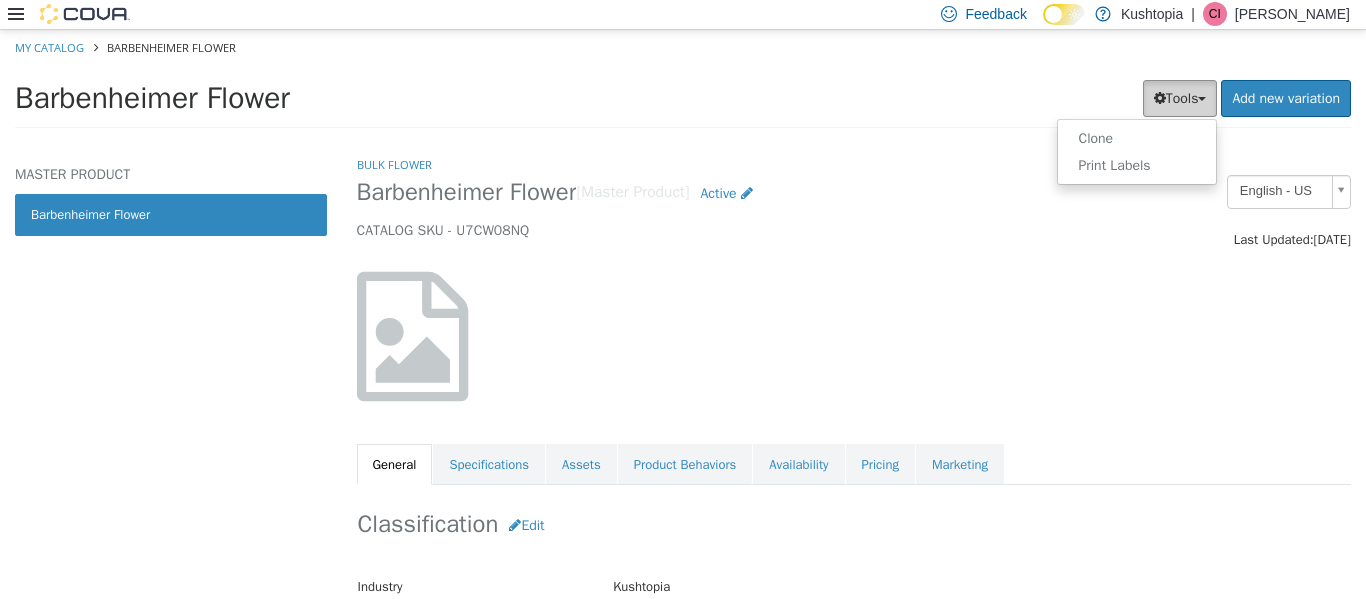 click on "Tools" at bounding box center [1180, 97] 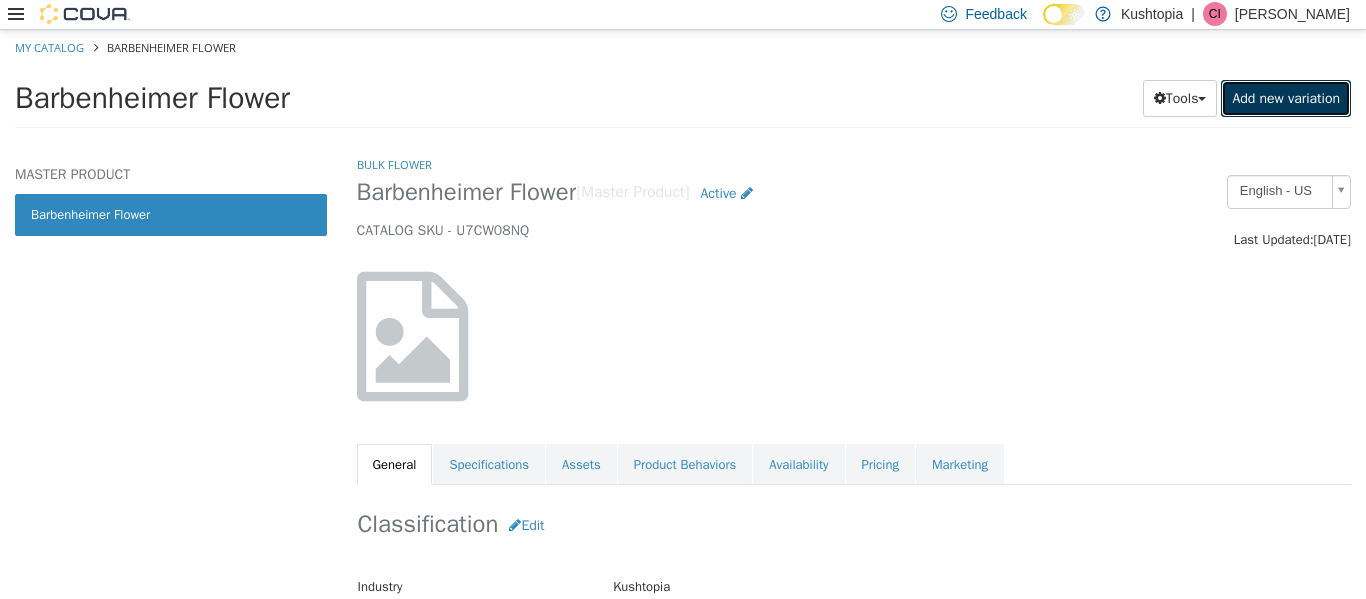 click on "Add new variation" at bounding box center (1286, 97) 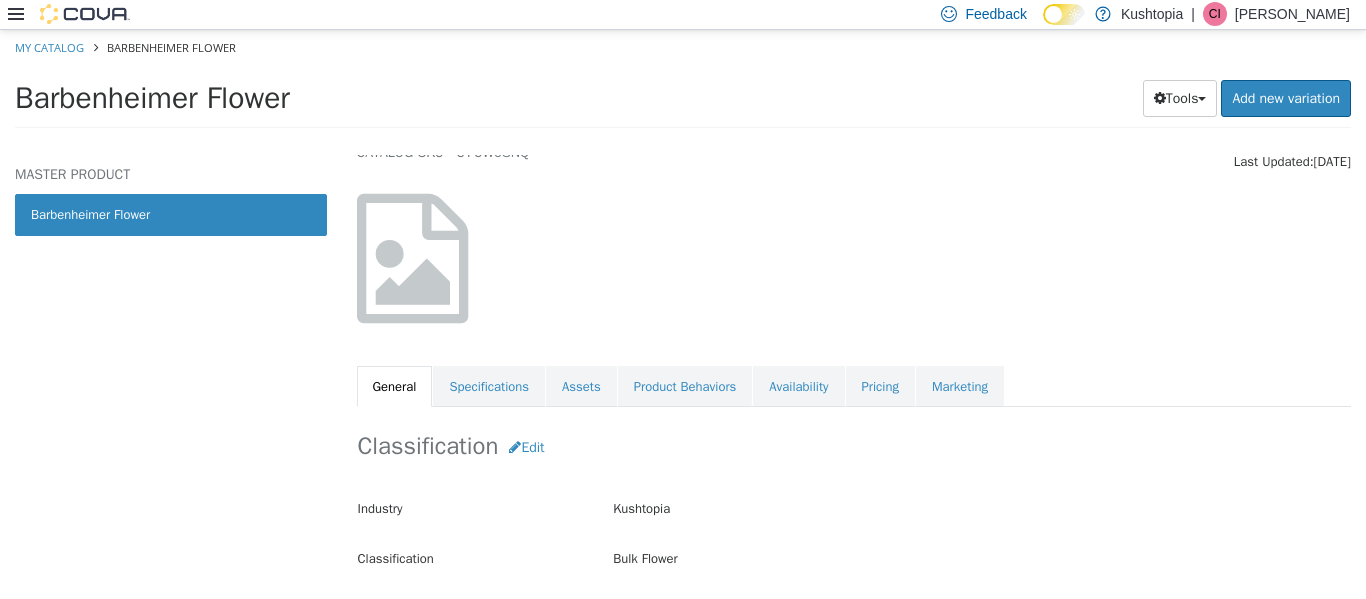 scroll, scrollTop: 0, scrollLeft: 0, axis: both 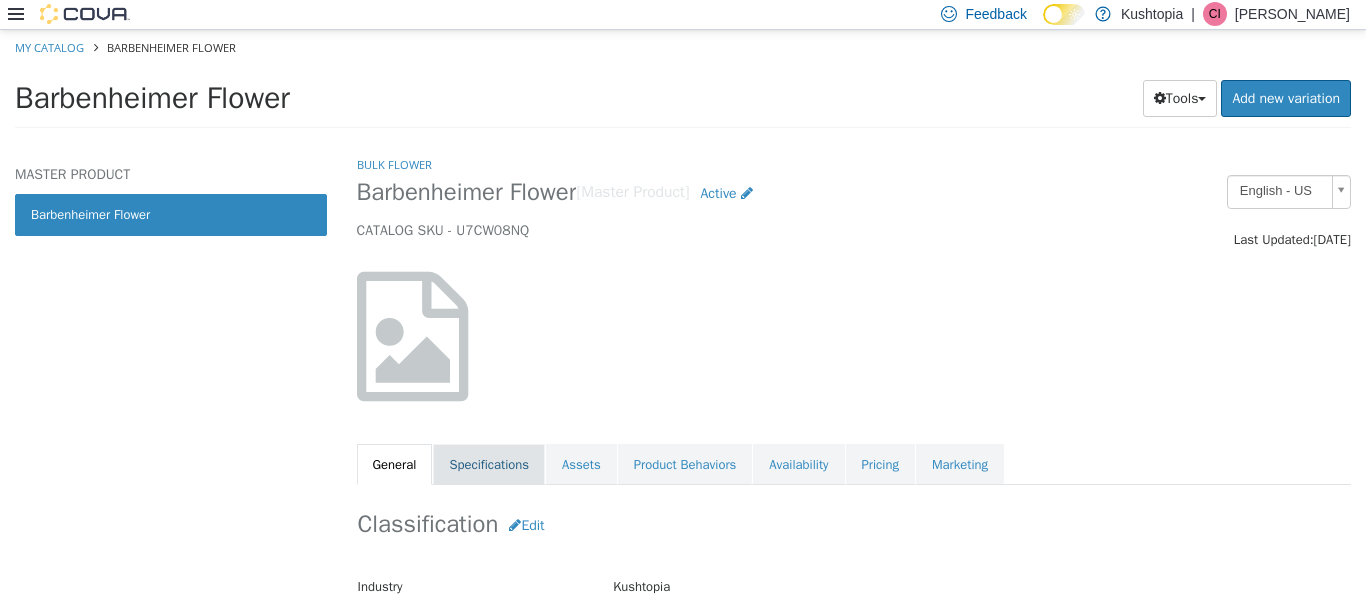 click on "Specifications" at bounding box center (489, 464) 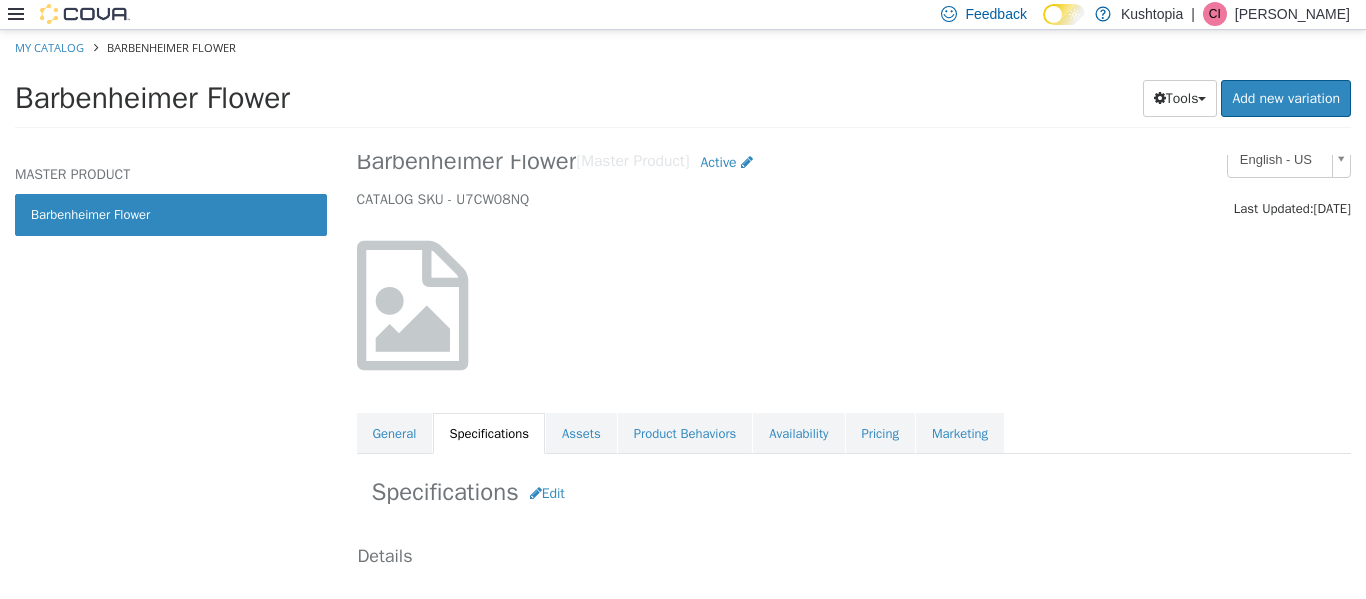 scroll, scrollTop: 0, scrollLeft: 0, axis: both 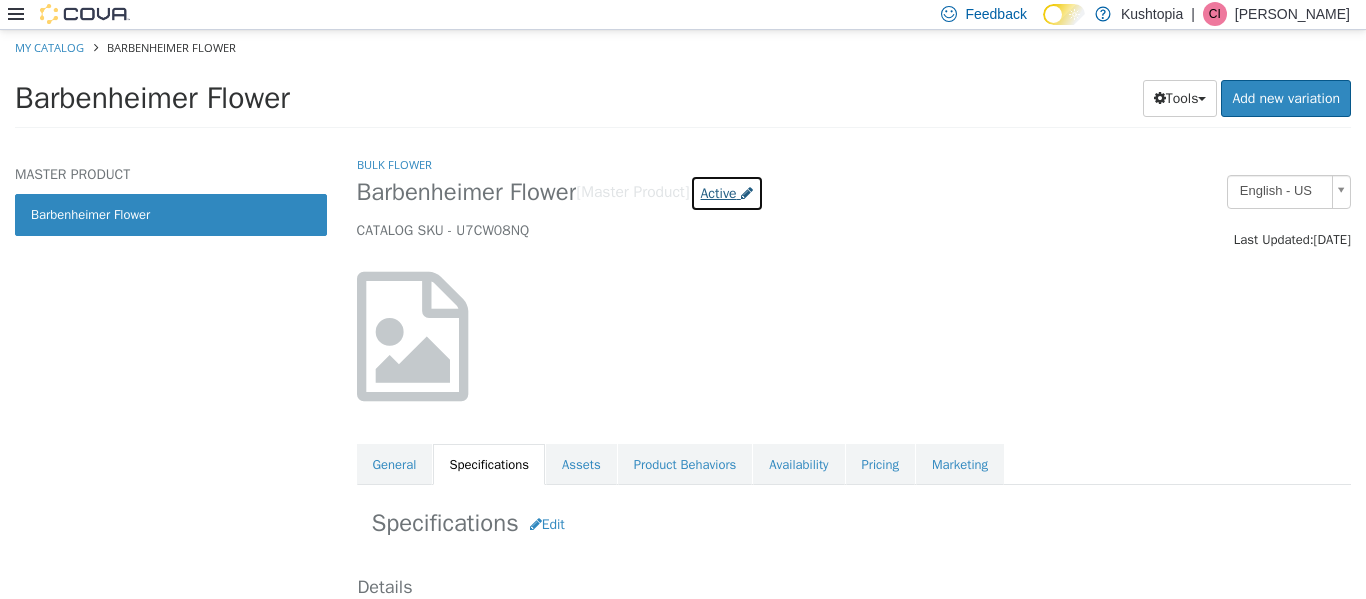 click on "Active" at bounding box center (719, 192) 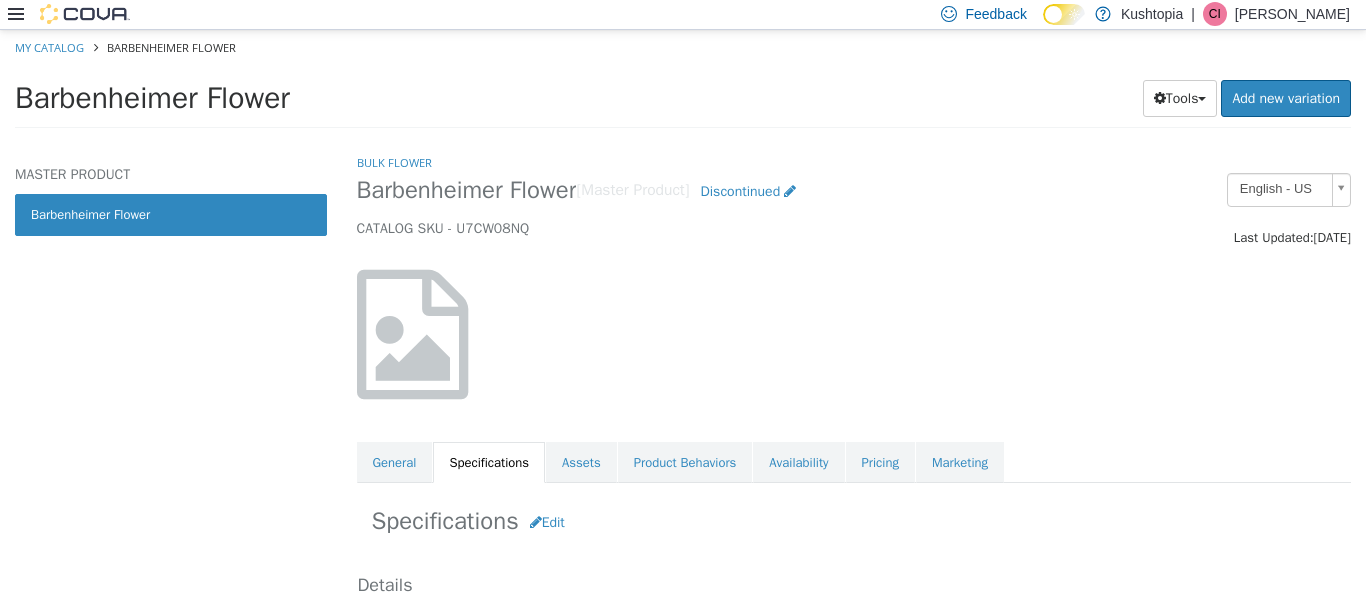 scroll, scrollTop: 0, scrollLeft: 0, axis: both 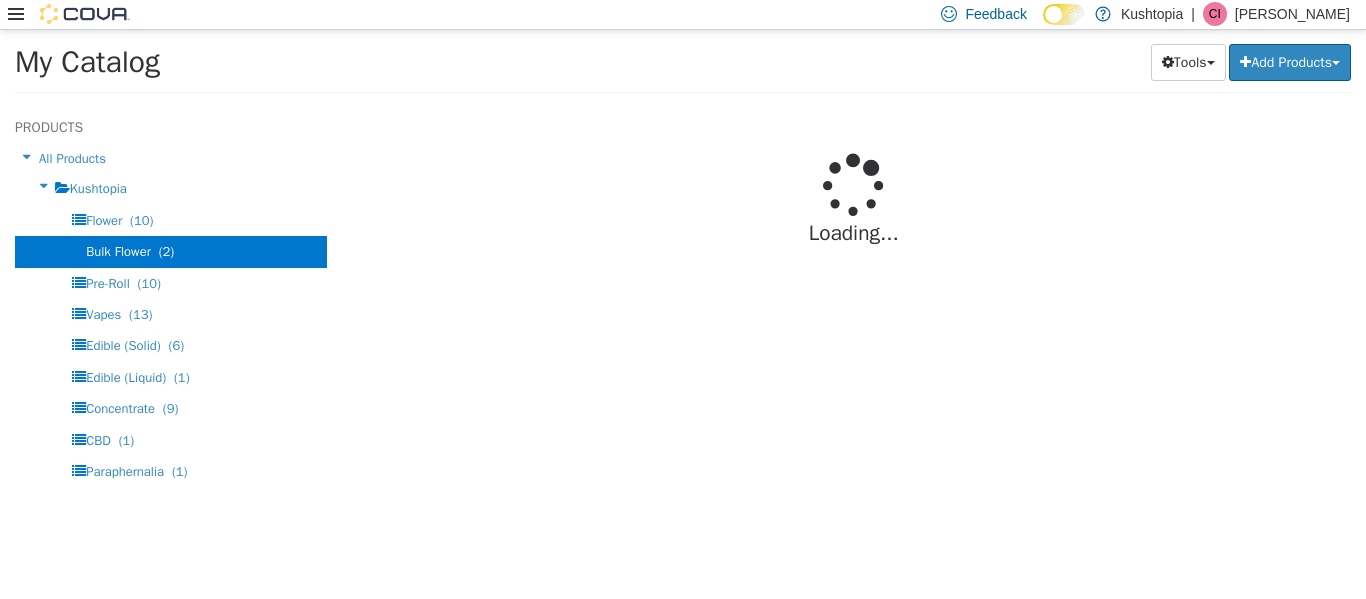 select on "**********" 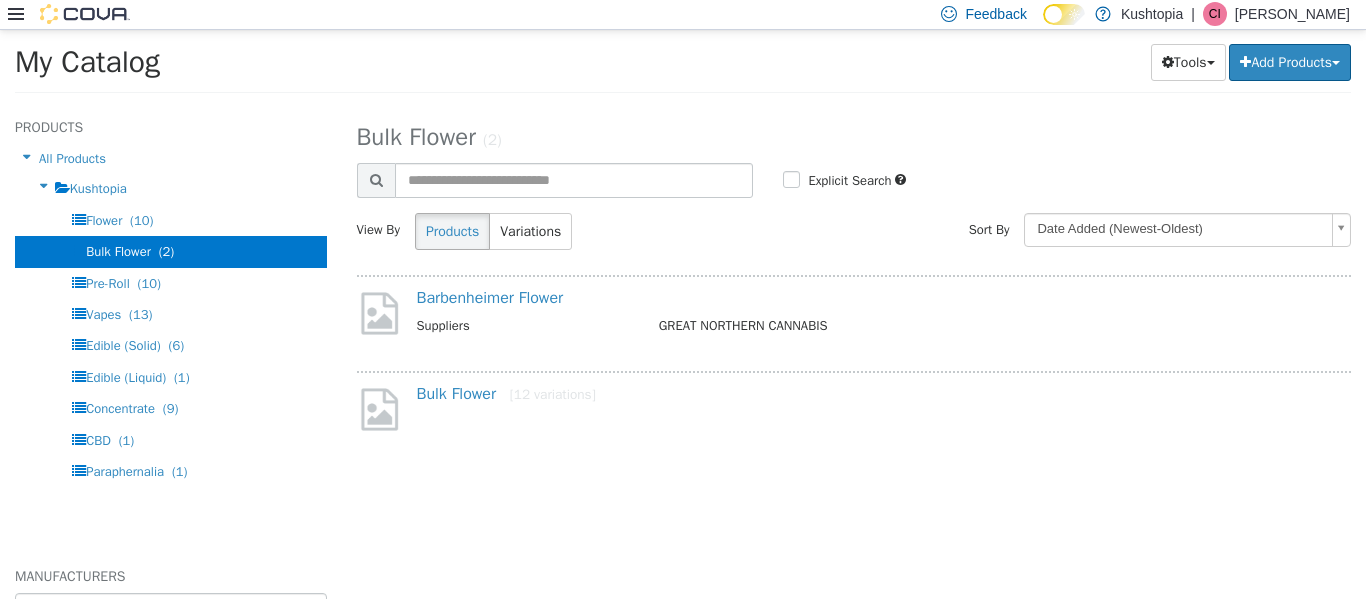 click on "Bulk Flower" at bounding box center (118, 250) 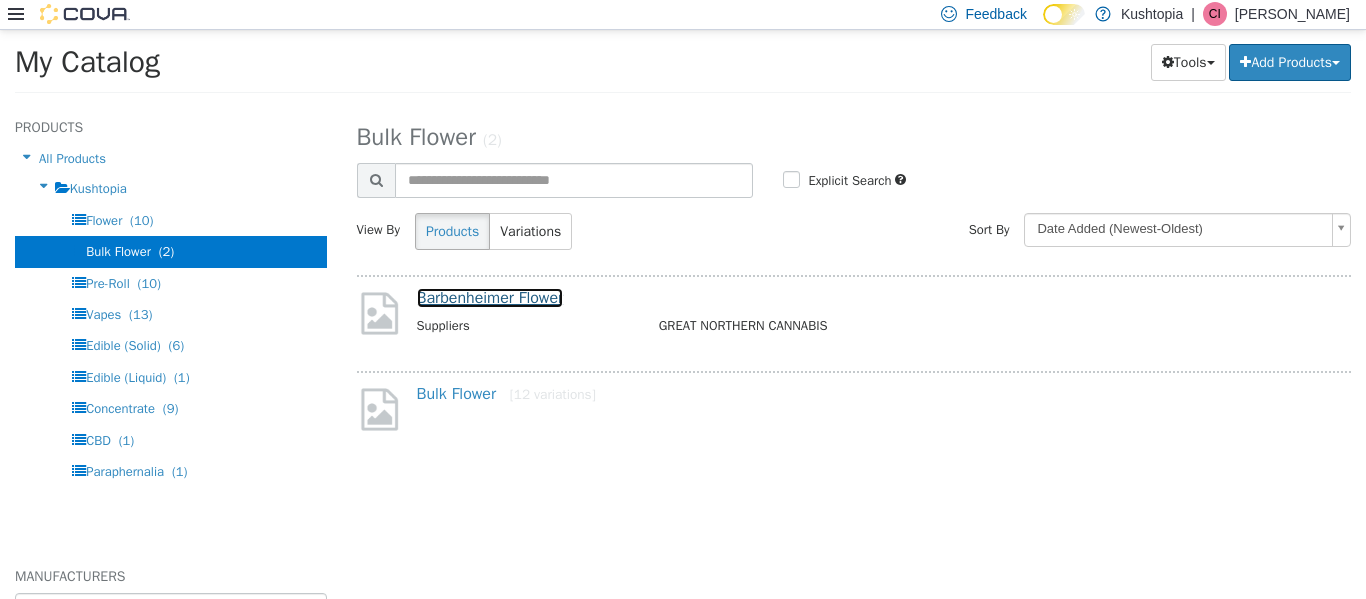 click on "Barbenheimer Flower" at bounding box center (490, 297) 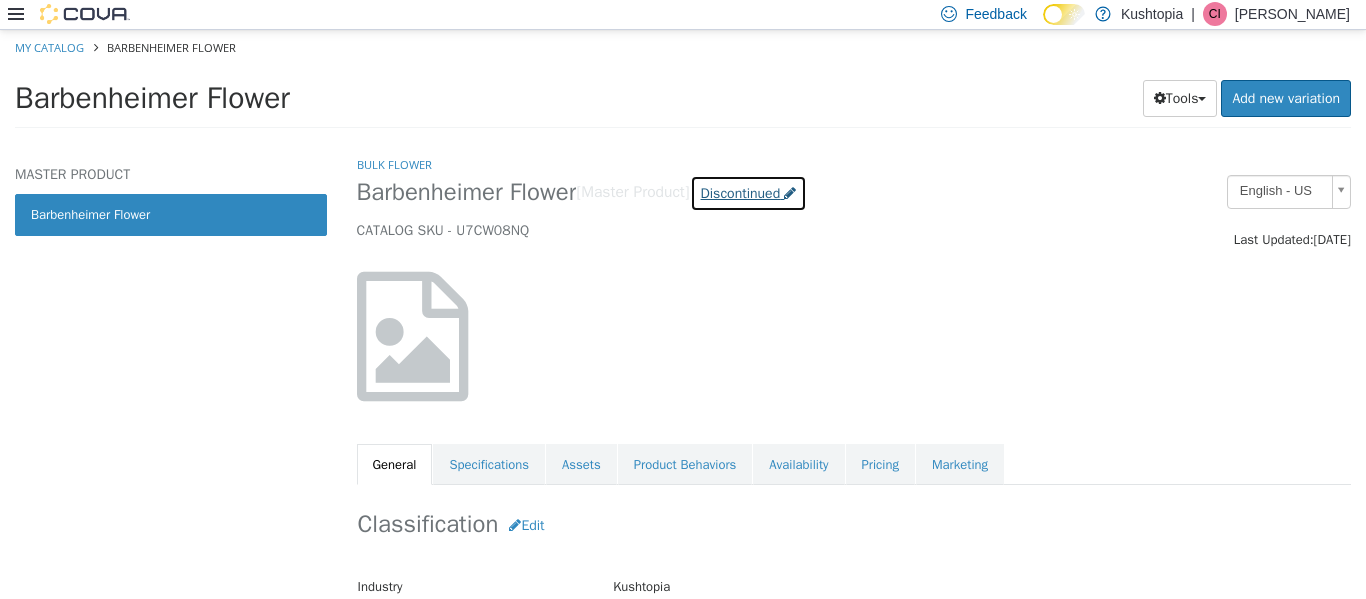 click at bounding box center [790, 192] 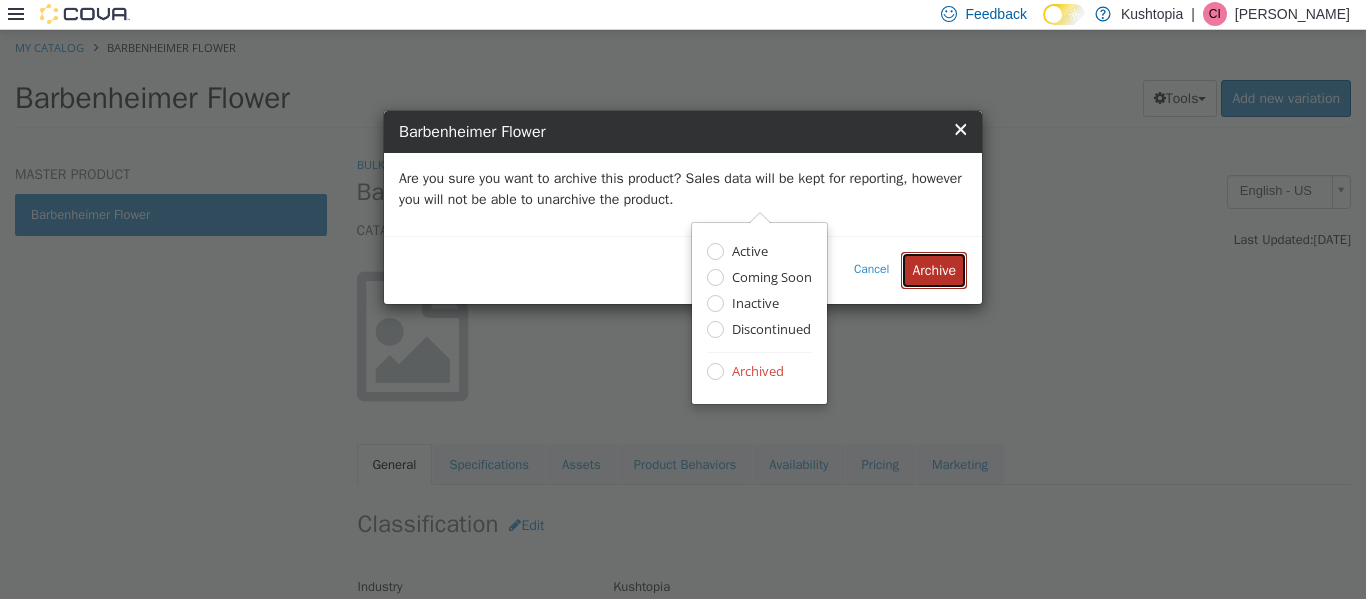 click on "Archive" at bounding box center (934, 269) 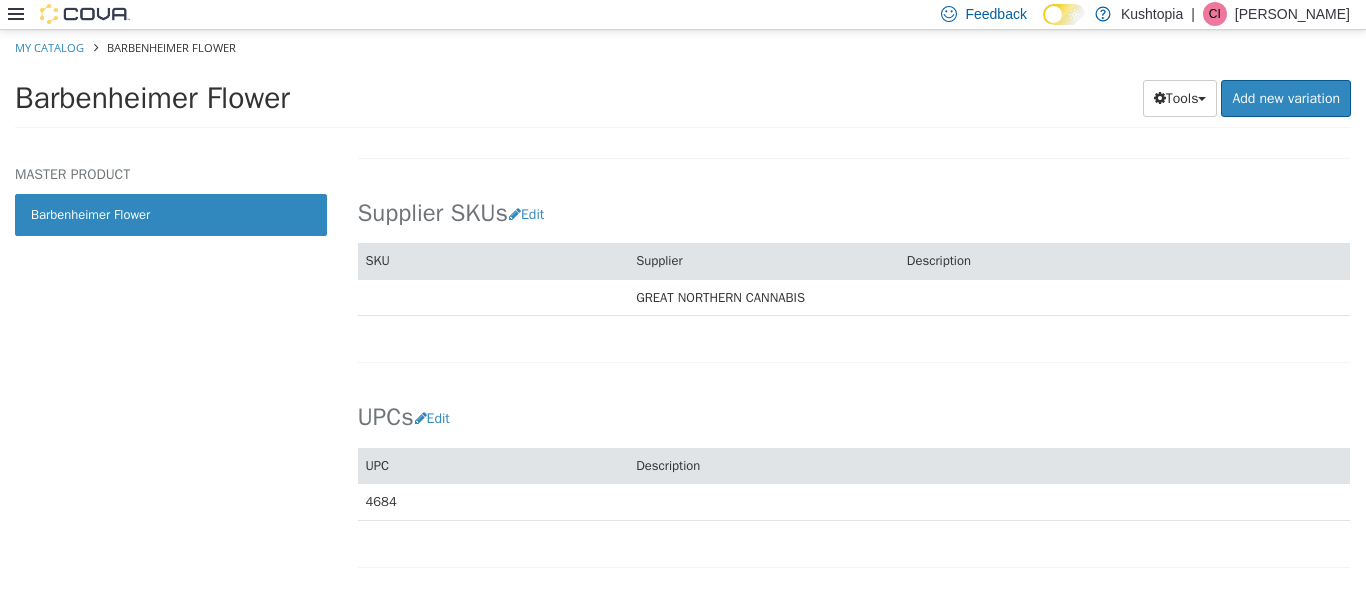 scroll, scrollTop: 1341, scrollLeft: 0, axis: vertical 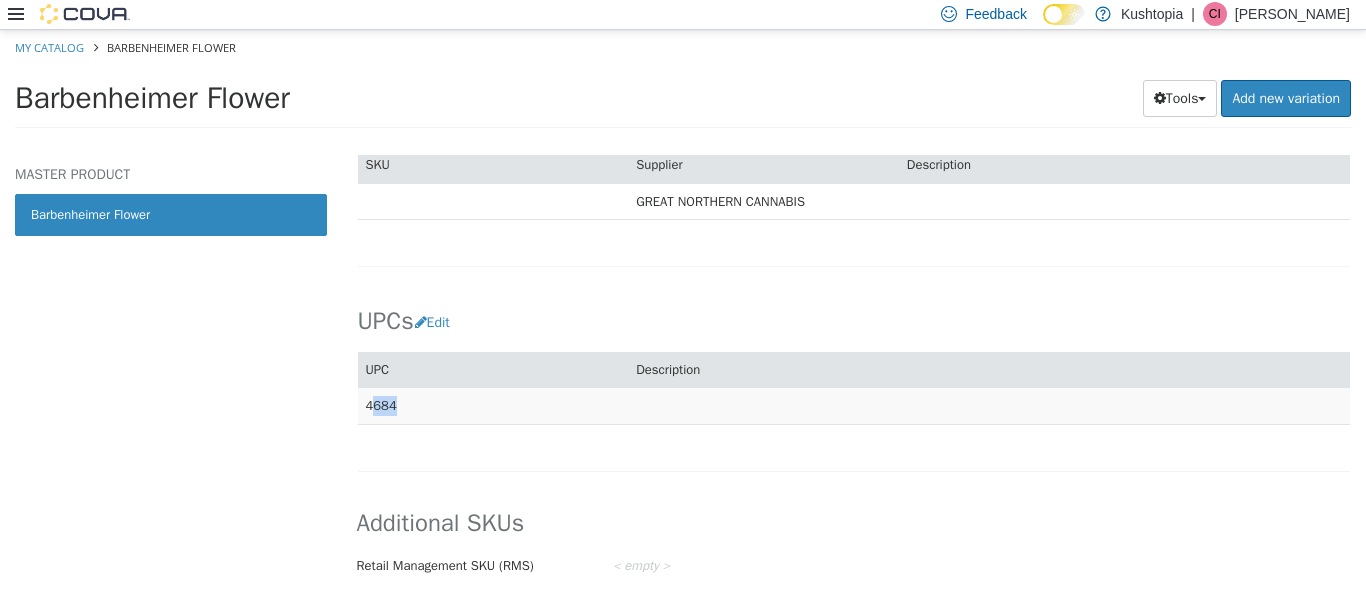 drag, startPoint x: 390, startPoint y: 405, endPoint x: 357, endPoint y: 404, distance: 33.01515 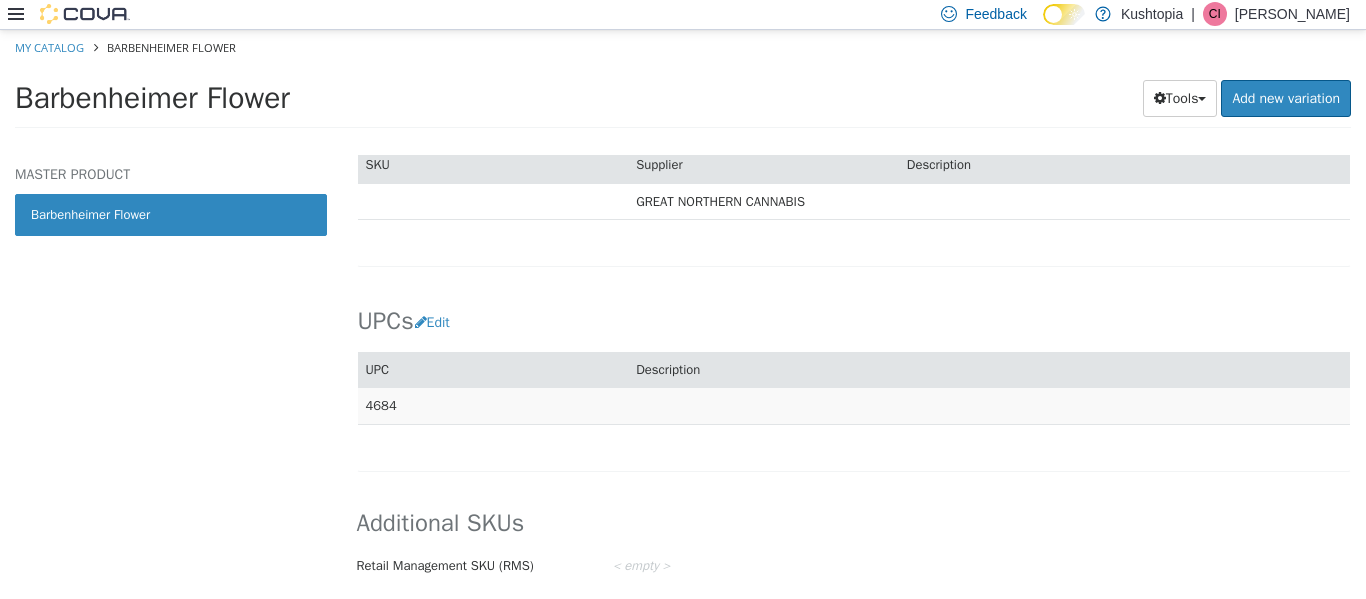 click on "4684" at bounding box center (493, 405) 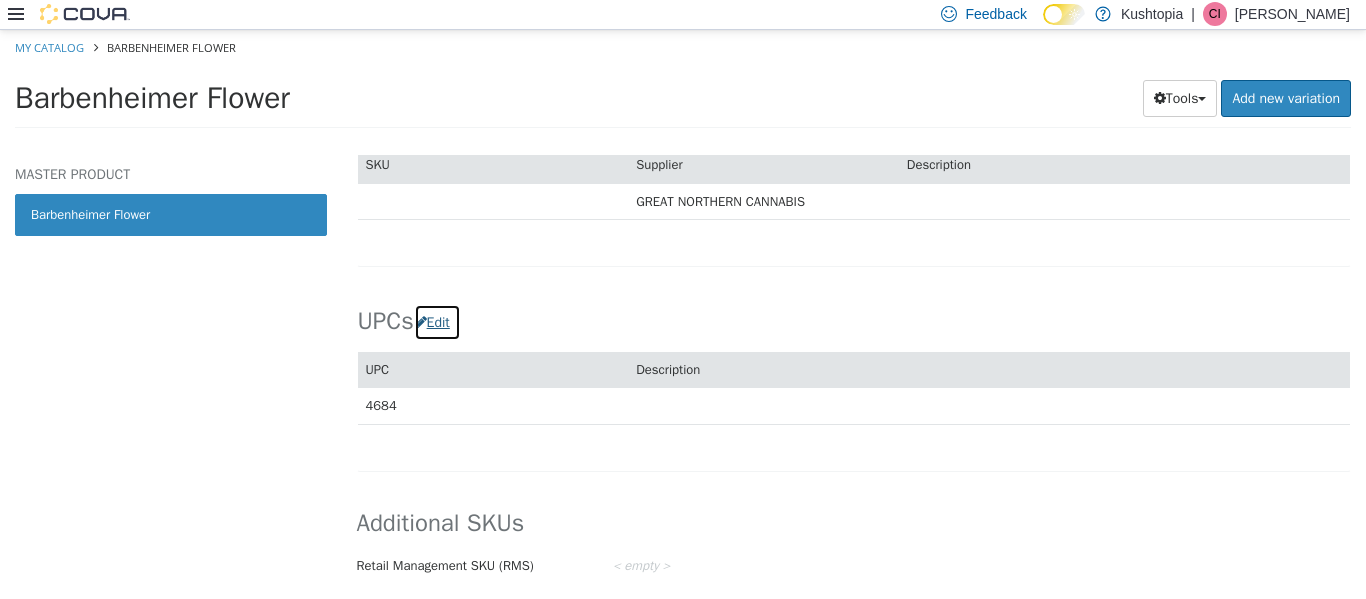 click on "Edit" at bounding box center (437, 321) 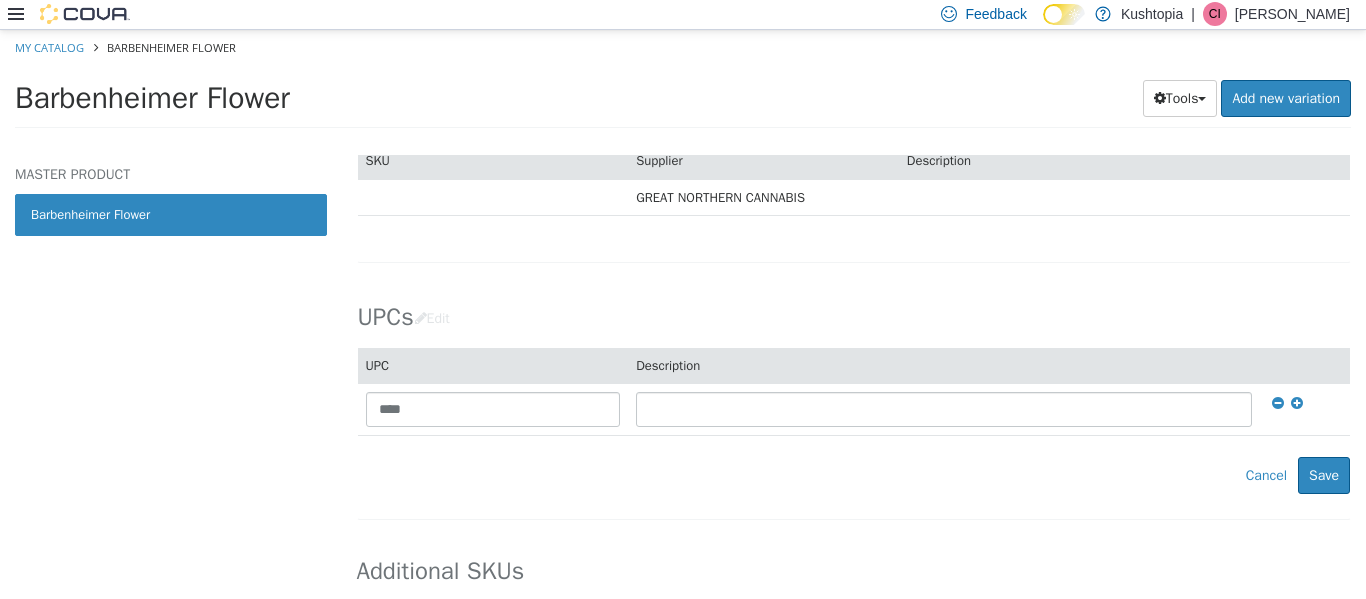 select on "**********" 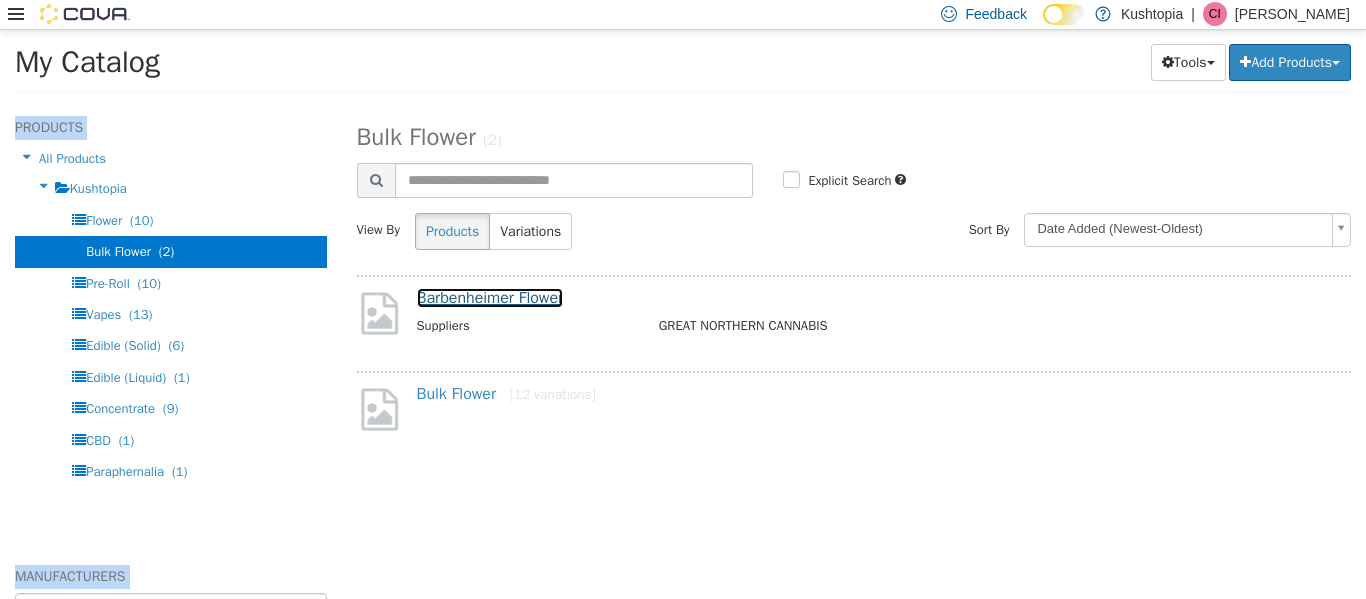 click on "Barbenheimer Flower" at bounding box center (490, 297) 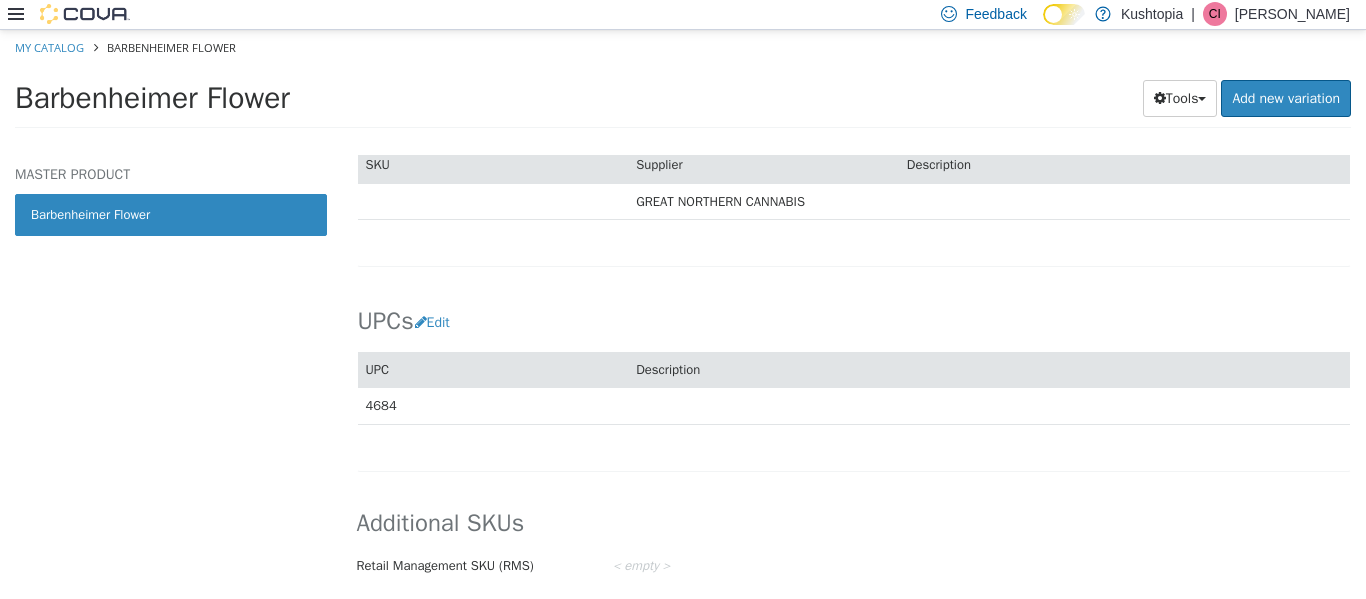 scroll, scrollTop: 1341, scrollLeft: 0, axis: vertical 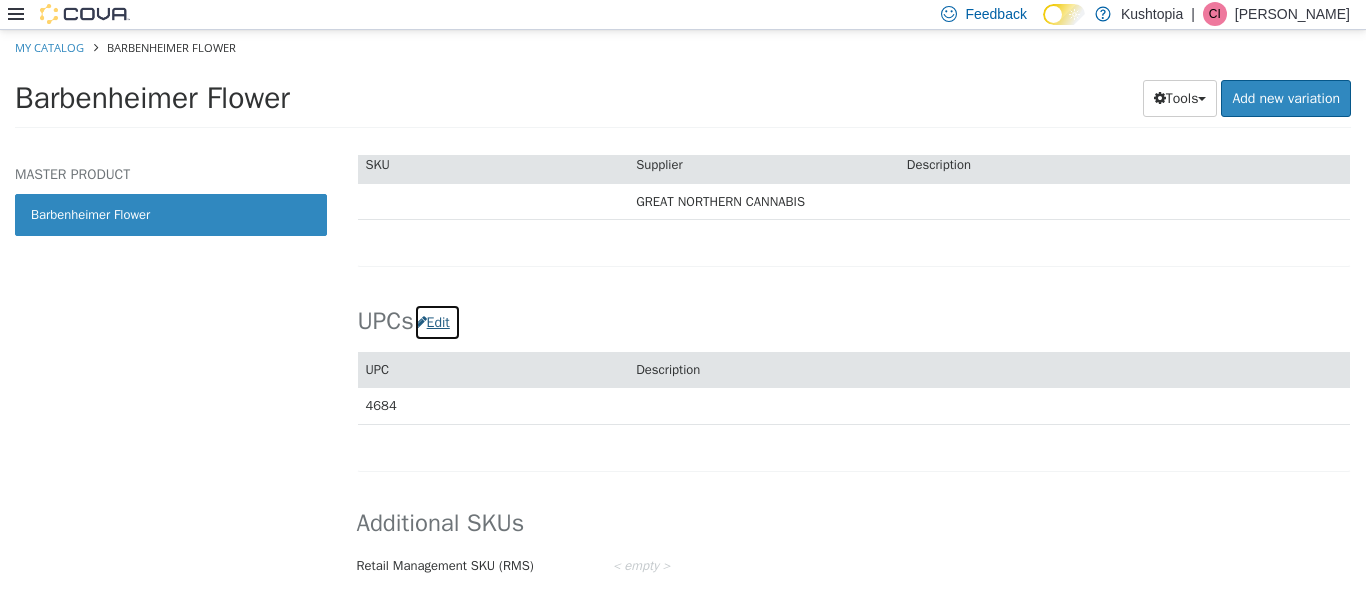 click on "Edit" at bounding box center [437, 321] 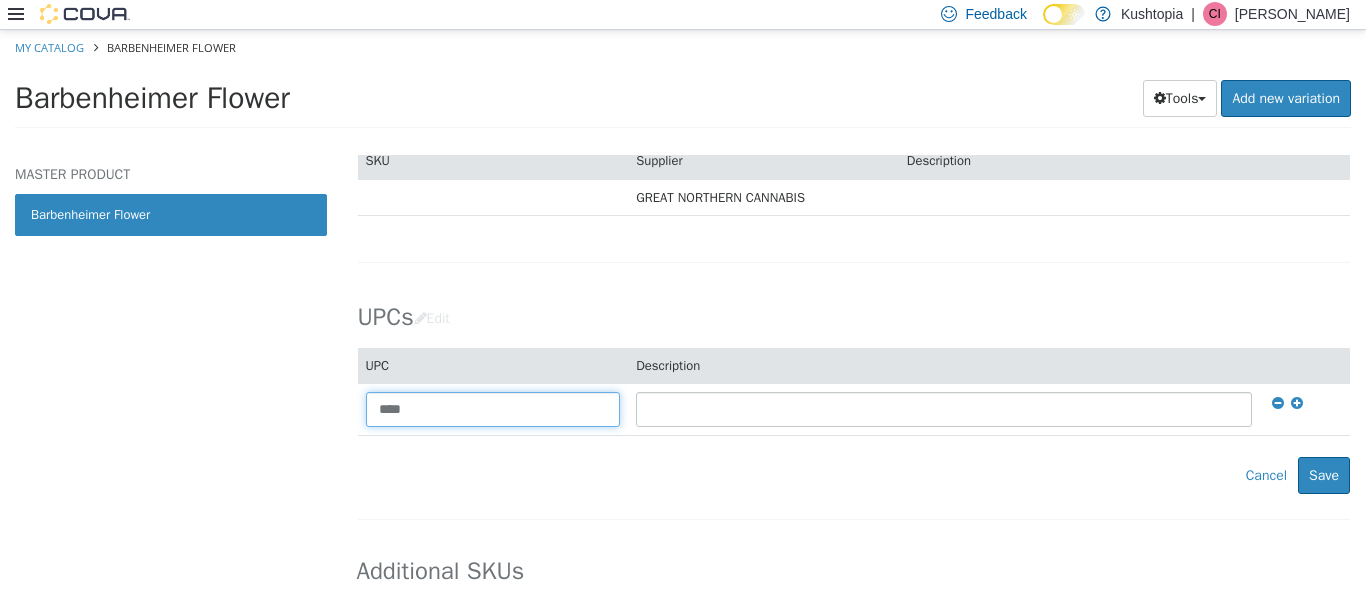 drag, startPoint x: 412, startPoint y: 418, endPoint x: 321, endPoint y: 403, distance: 92.22798 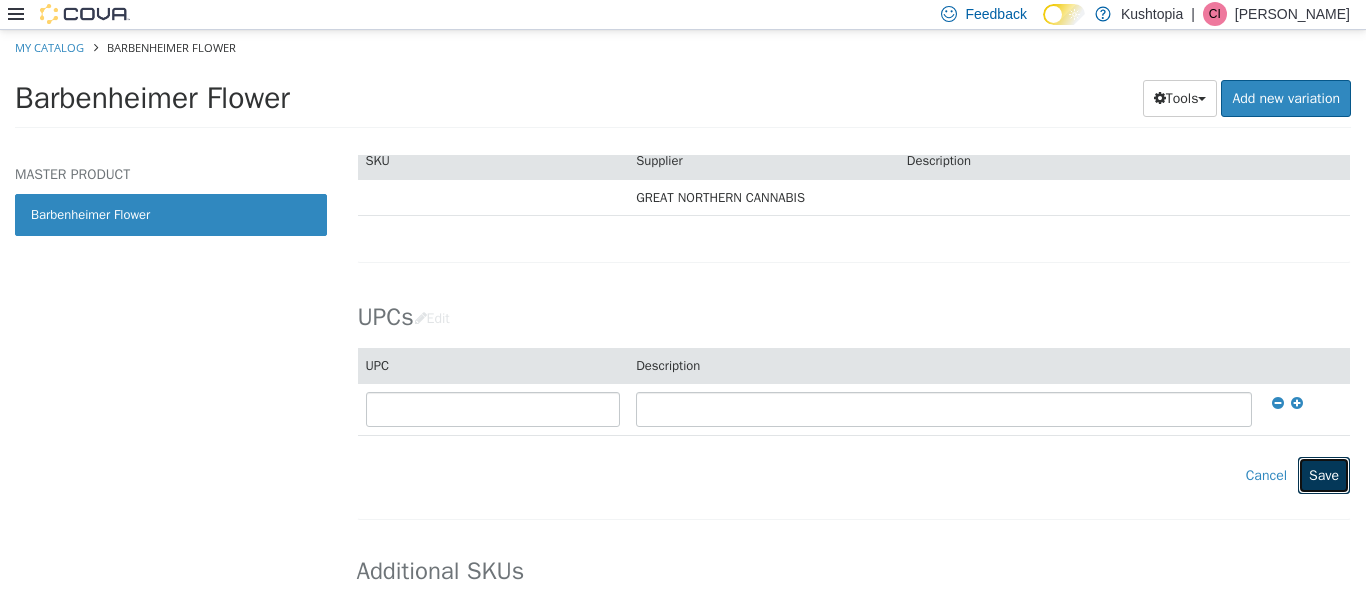 click on "Save" at bounding box center (1324, 474) 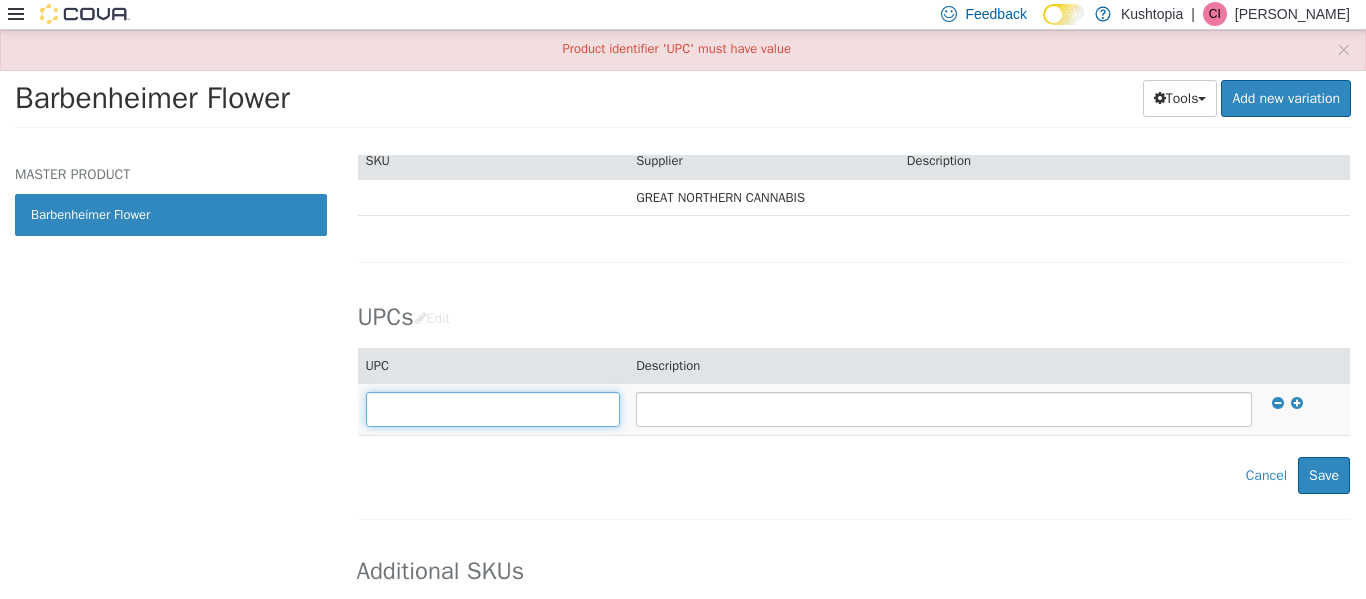 click at bounding box center [493, 408] 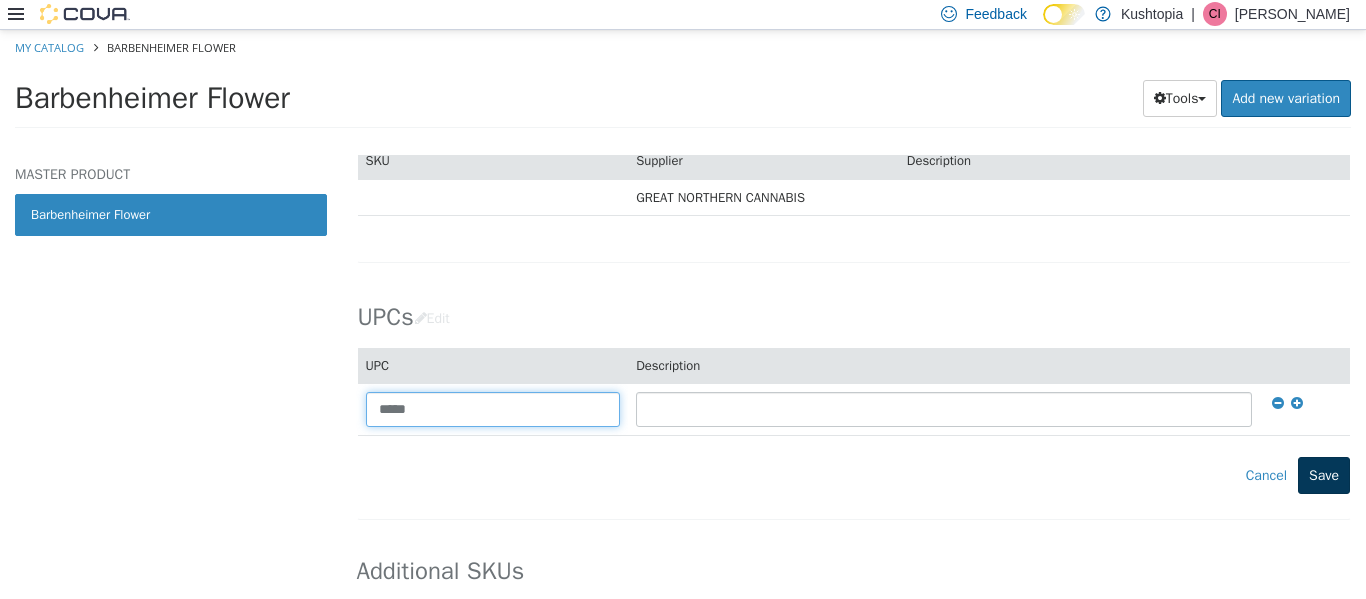 type on "*****" 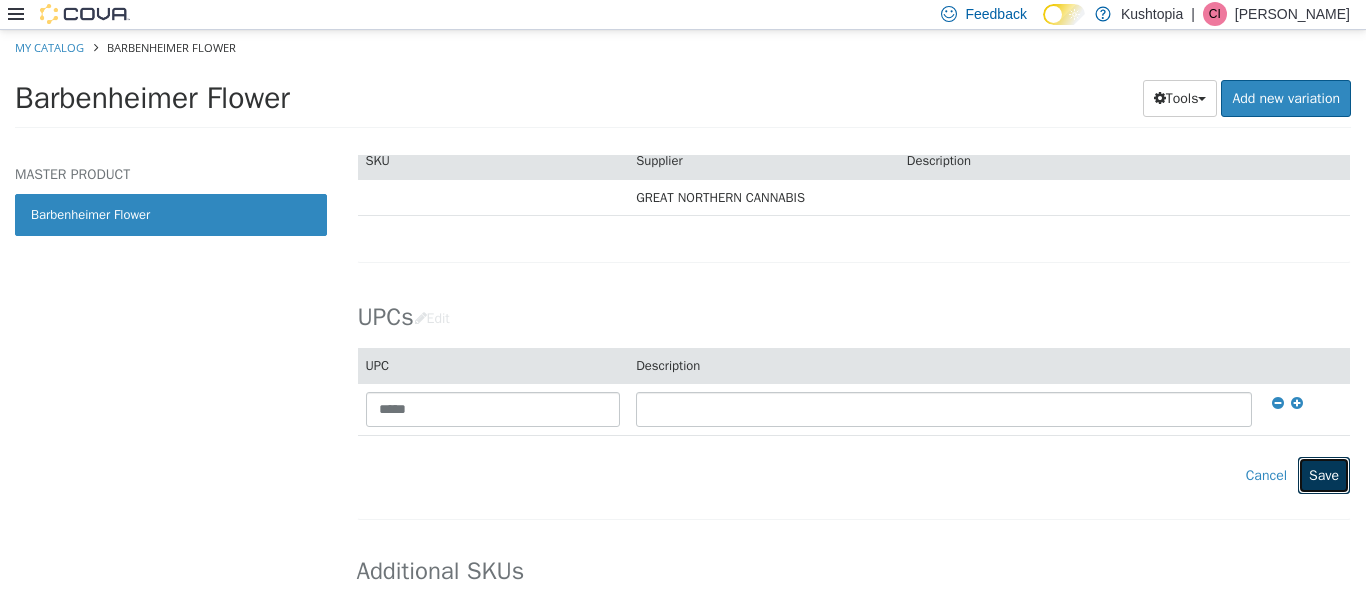 click on "Save" at bounding box center (1324, 474) 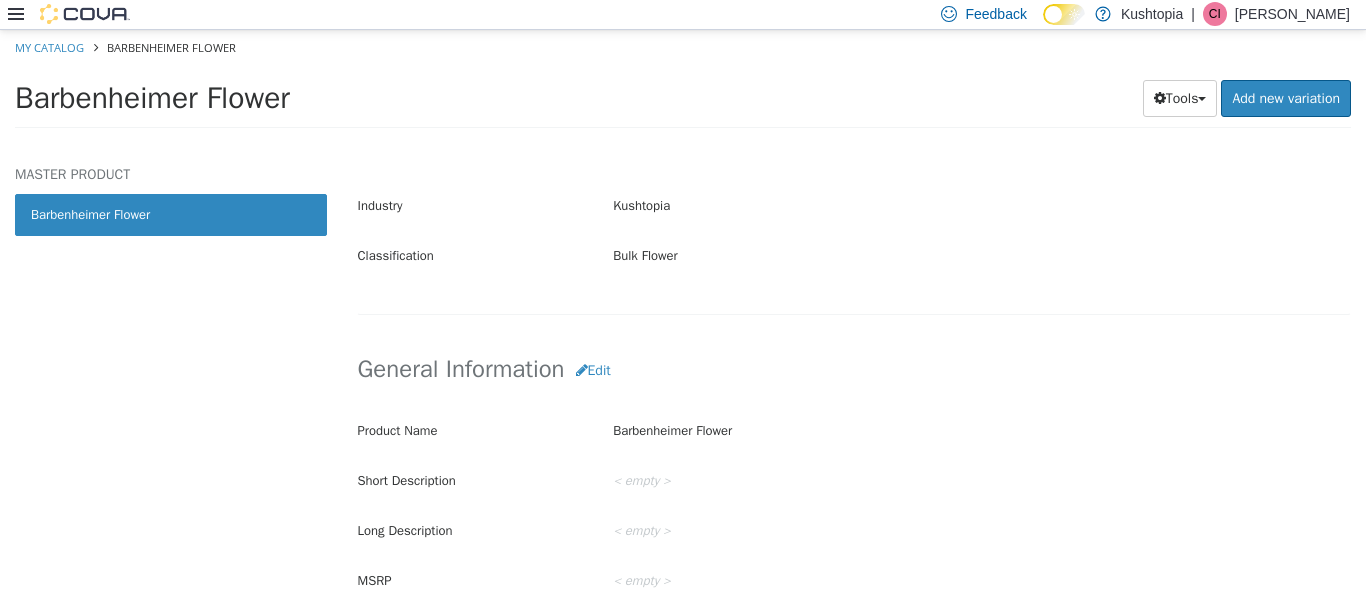 scroll, scrollTop: 441, scrollLeft: 0, axis: vertical 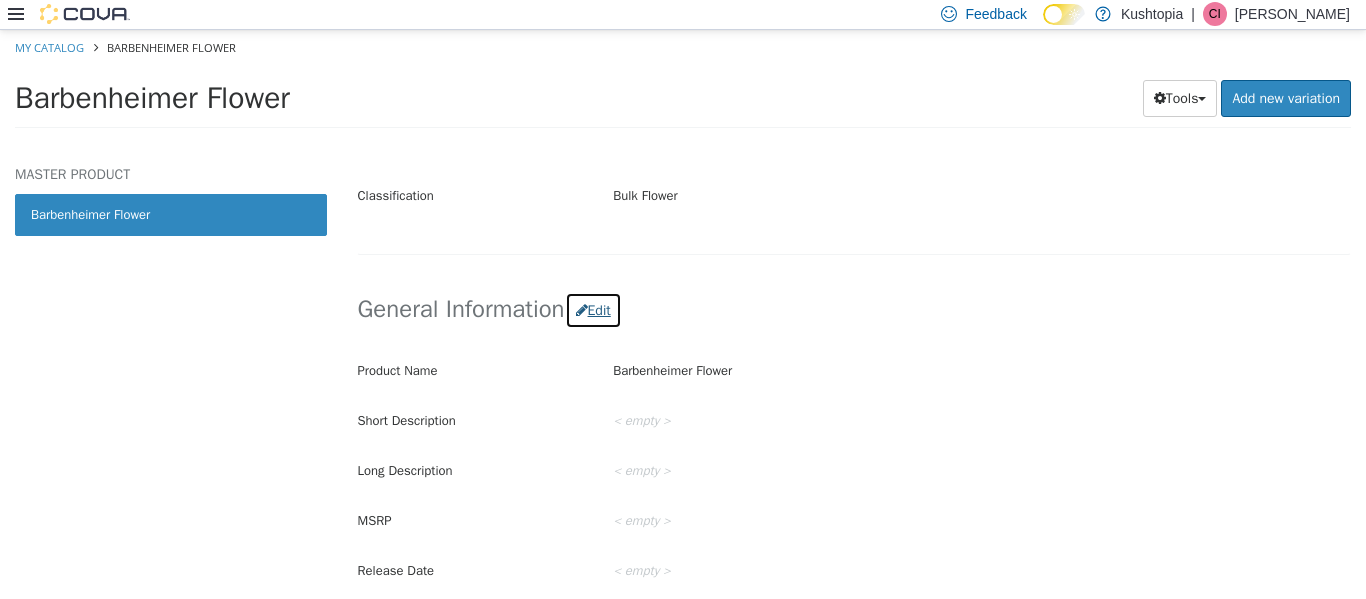 click on "Edit" at bounding box center (593, 309) 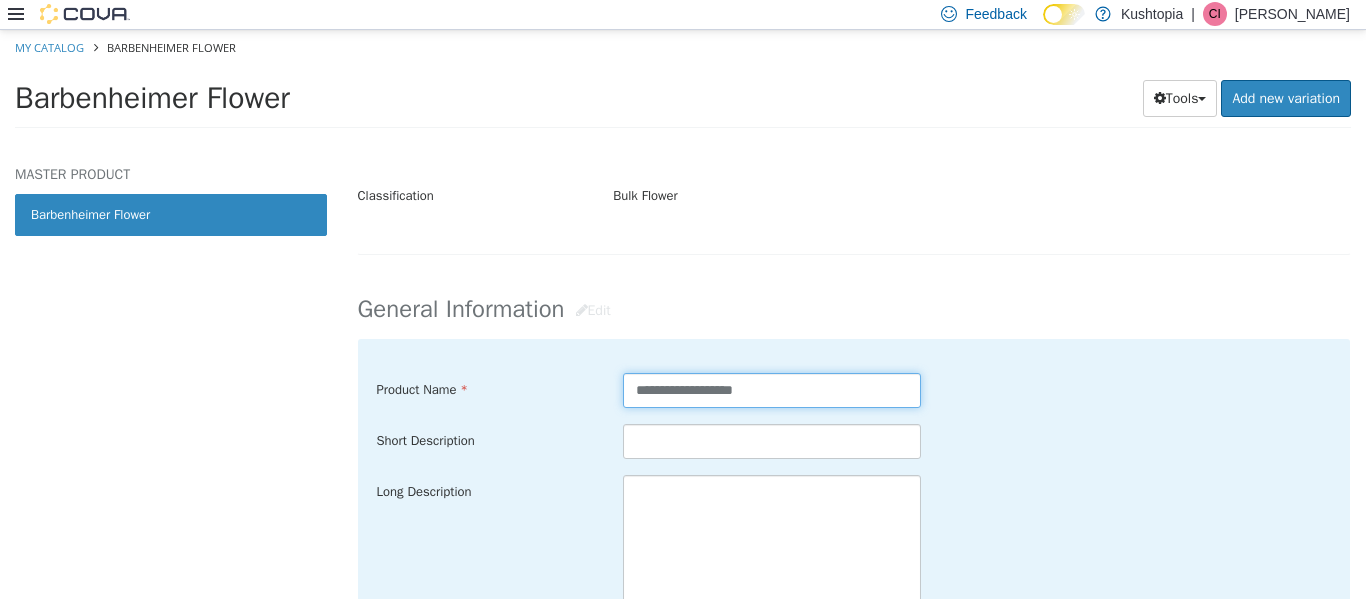 drag, startPoint x: 804, startPoint y: 394, endPoint x: 631, endPoint y: 369, distance: 174.79703 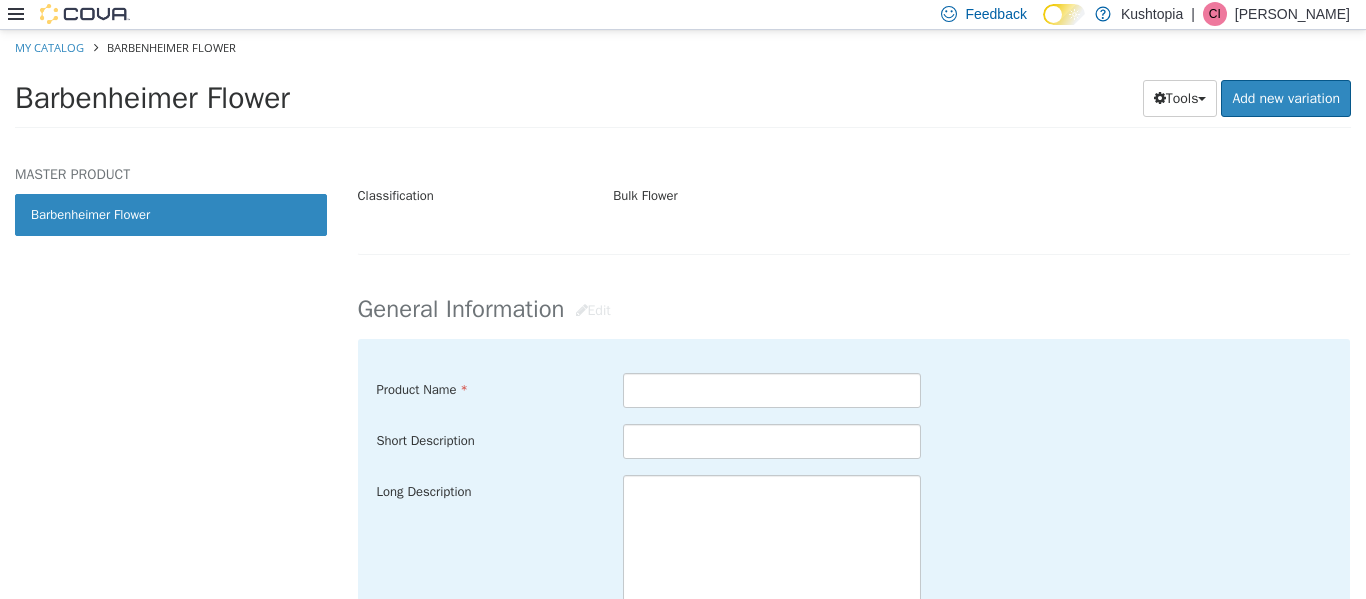 click on "General Information  Edit" at bounding box center (854, 309) 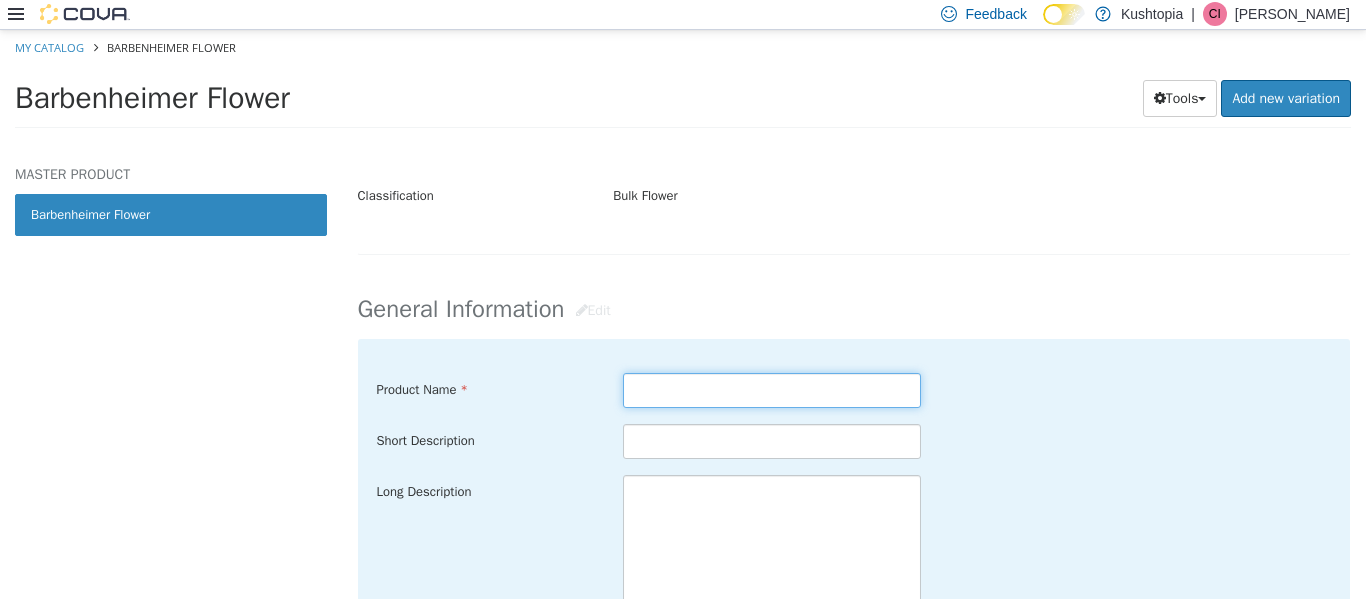 click at bounding box center (772, 389) 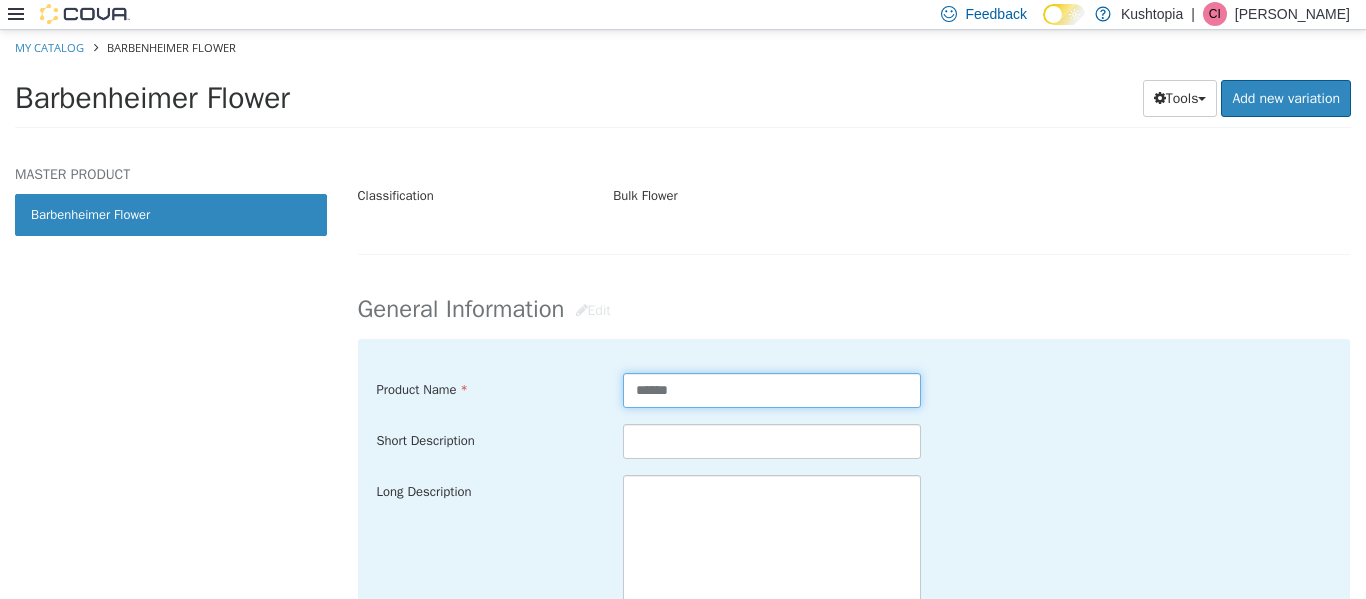 type on "******" 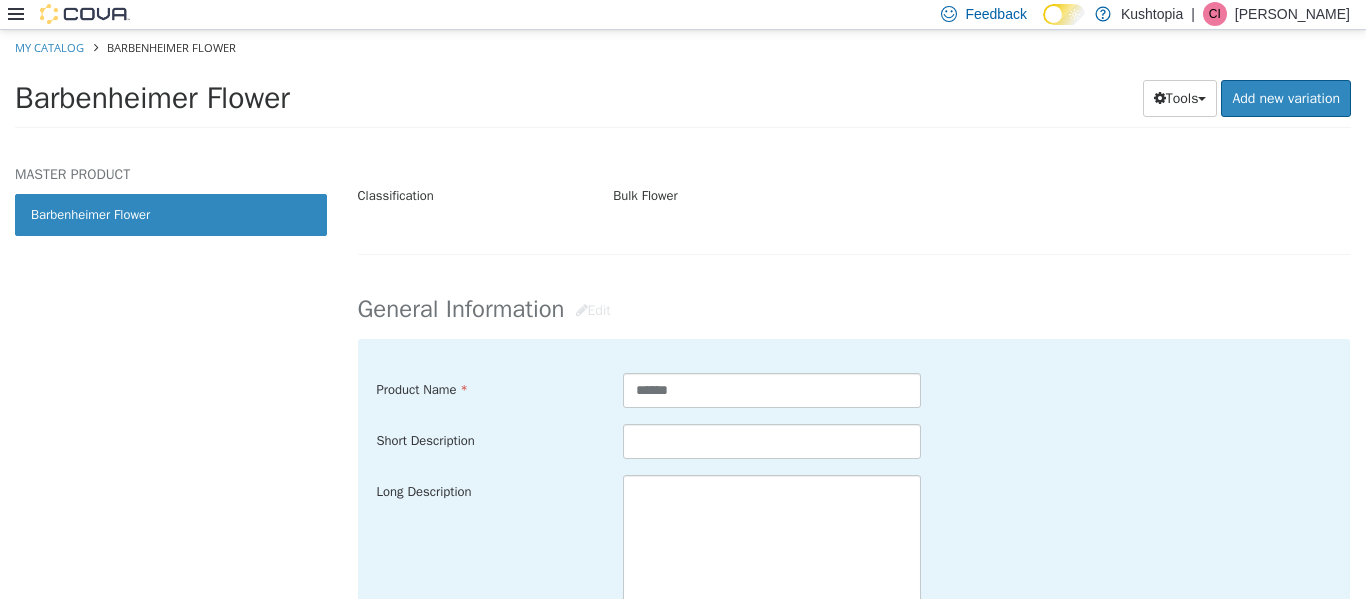 click on "Classification  Edit Industry
Kushtopia
Classification
Bulk Flower
Cancel Save Changes" at bounding box center [854, 156] 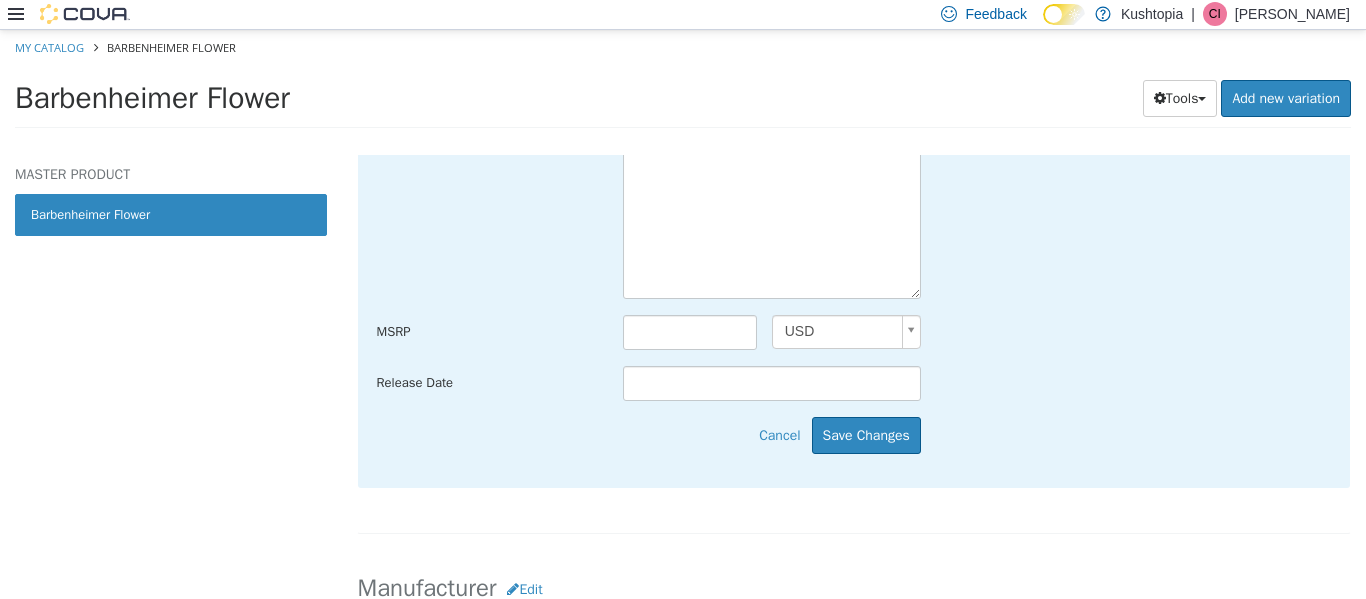 scroll, scrollTop: 941, scrollLeft: 0, axis: vertical 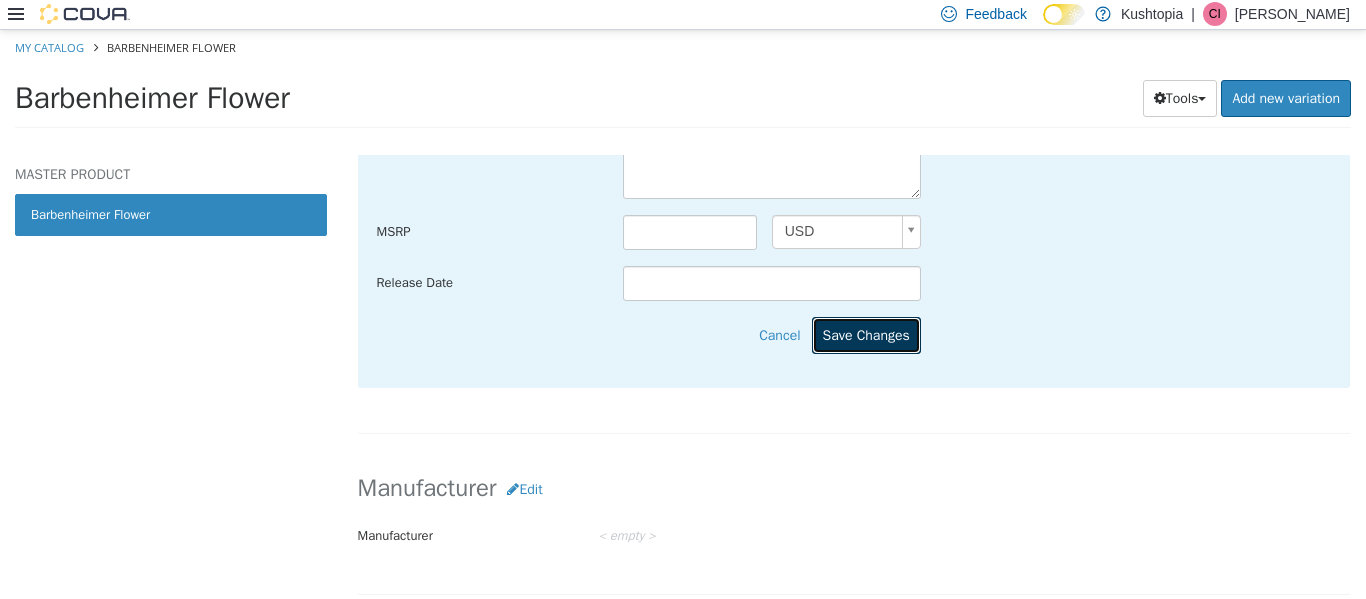 click on "Save Changes" at bounding box center [866, 334] 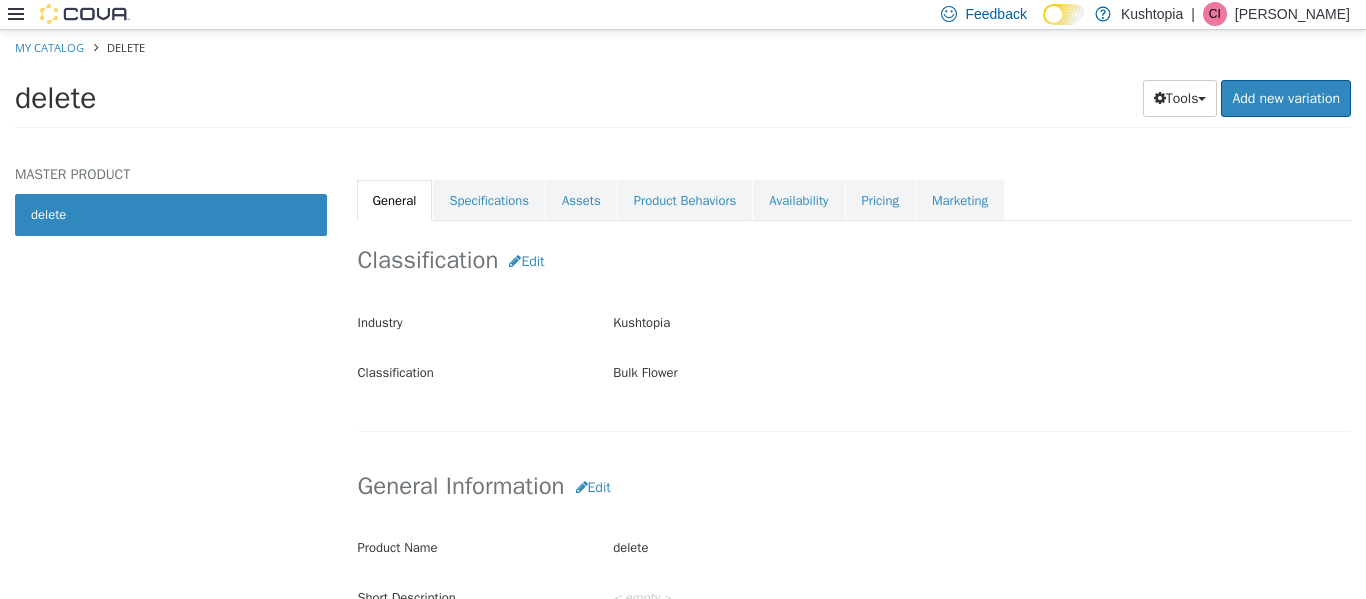 scroll, scrollTop: 300, scrollLeft: 0, axis: vertical 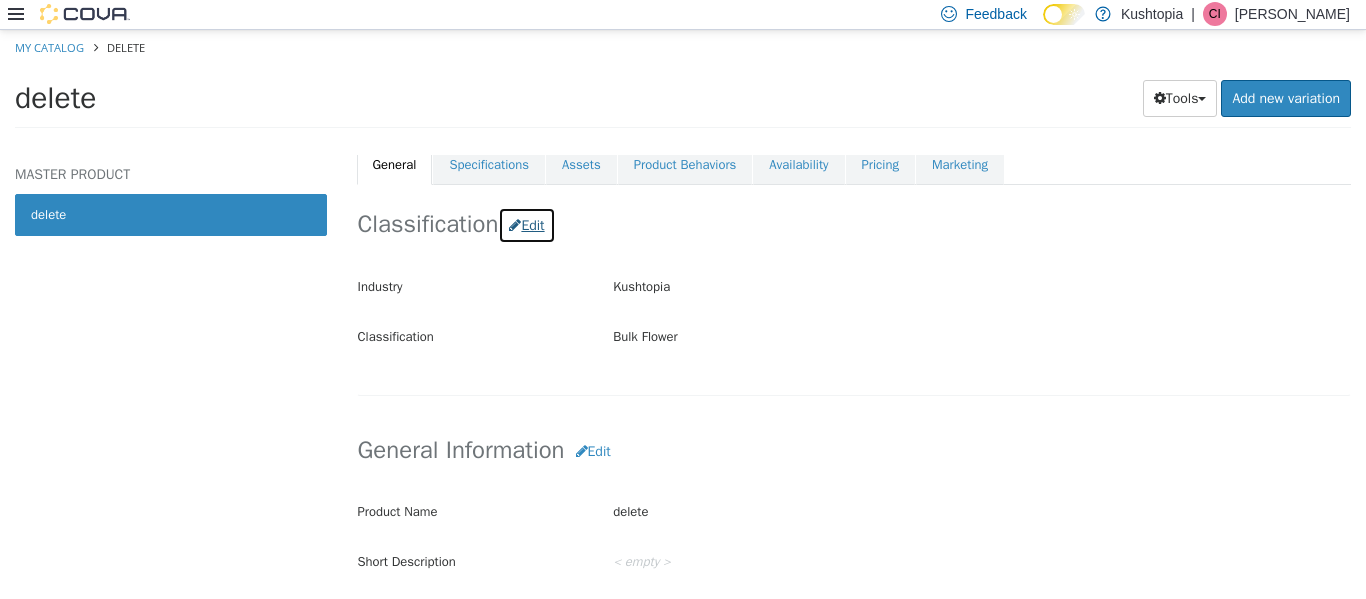 click on "Edit" at bounding box center [526, 224] 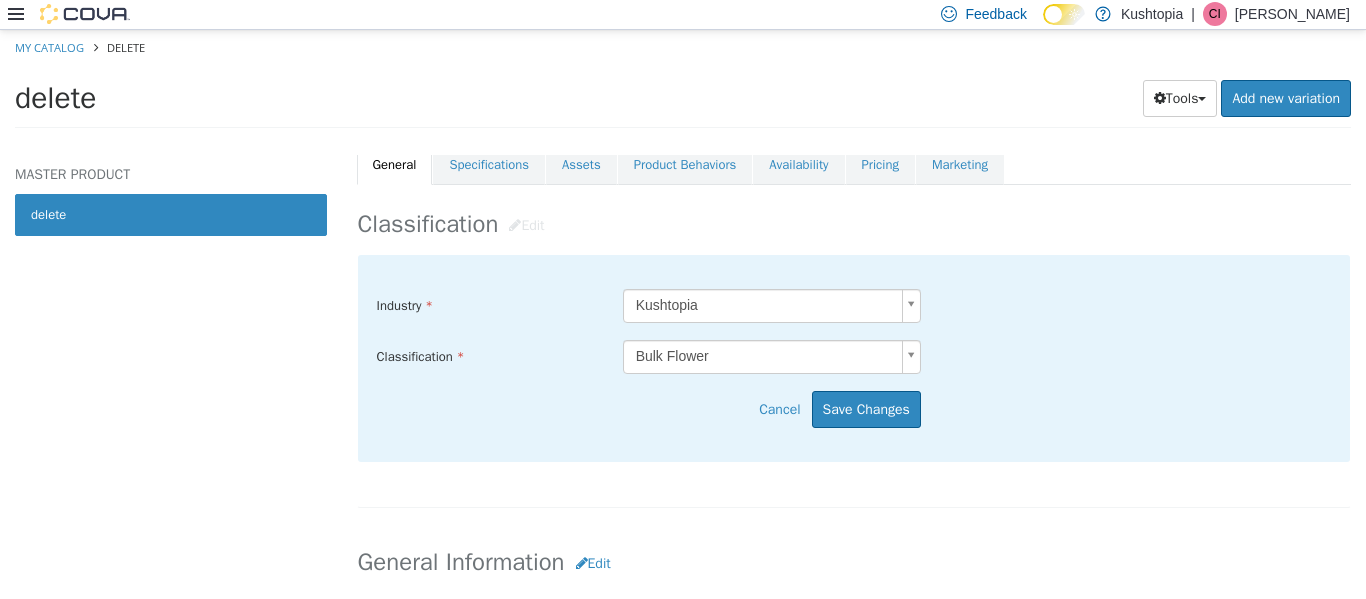 click on "Saving Bulk Changes...
×
Saved changes
My Catalog
delete
delete
Tools
Clone Print Labels   Add new variation
MASTER PRODUCT delete
Bulk Flower
delete  [Master Product] Archived   CATALOG SKU - U7CW08NQ     English - US                             Last Updated:  July 10, 2025
General Specifications Assets Product Behaviors Availability Pricing
Marketing Classification  Edit Industry
Kushtopia                             ***** Classification
Bulk Flower                             ***** Cancel Save Changes General Information  Edit Product Name
delete
Short Description
< empty >
Long Description
< empty >
MSRP
< empty >
Release Date
< empty >
Cancel Save Changes Manufacturer  Edit Manufacturer
< empty >
Cancel Save Manufacturer SKUs  Edit SKU Description Cancel Save Supplier SKUs  Edit SKU Supplier Description
GREAT NORTHERN CANNABIS
Cancel Save" at bounding box center (683, 84) 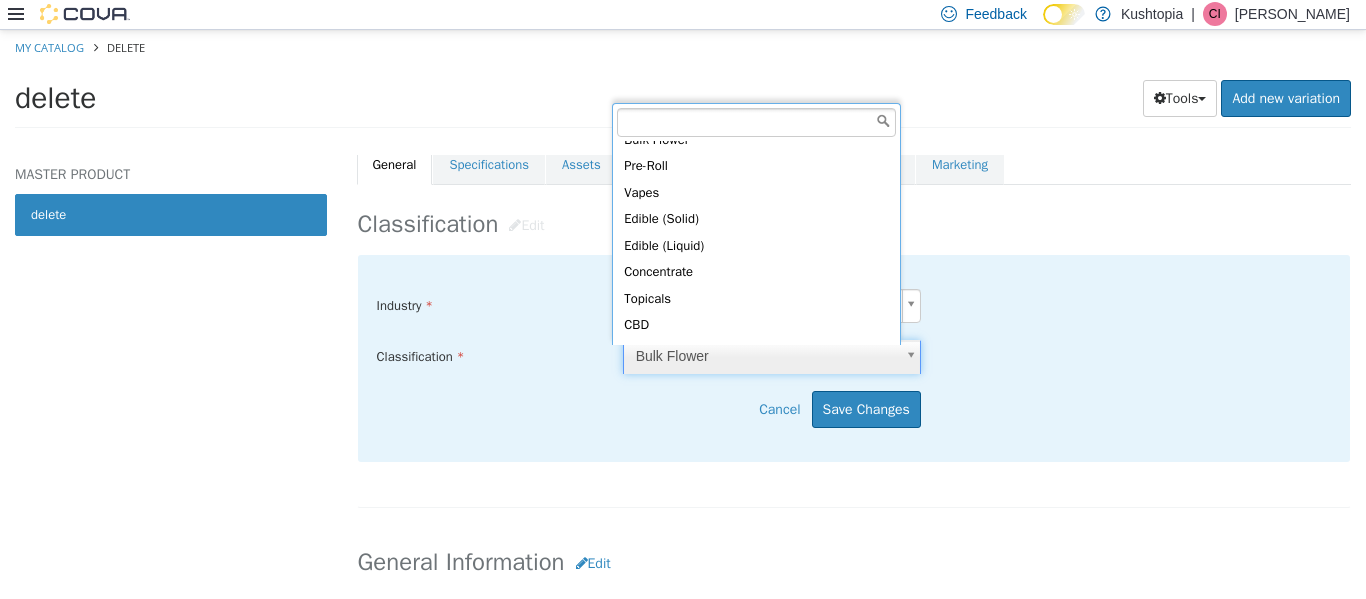 scroll, scrollTop: 0, scrollLeft: 0, axis: both 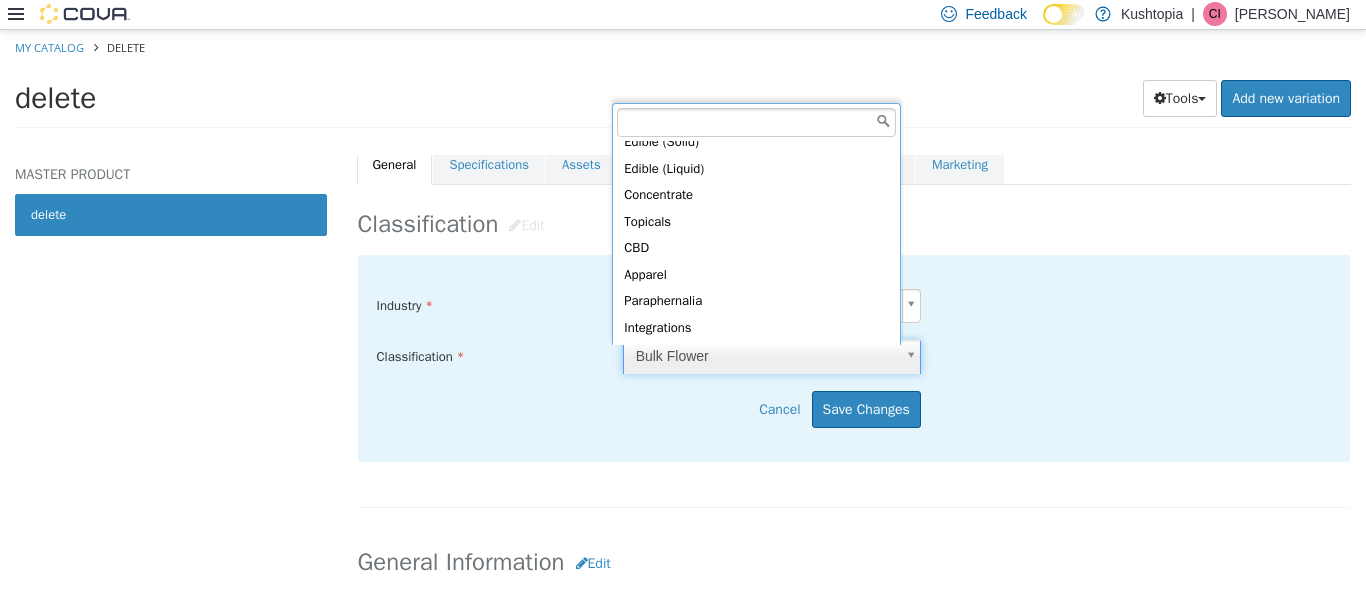 click on "Saving Bulk Changes...
×
Saved changes
My Catalog
delete
delete
Tools
Clone Print Labels   Add new variation
MASTER PRODUCT delete
Bulk Flower
delete  [Master Product] Archived   CATALOG SKU - U7CW08NQ     English - US                             Last Updated:  July 10, 2025
General Specifications Assets Product Behaviors Availability Pricing
Marketing Classification  Edit Industry
Kushtopia                             ***** Classification
Bulk Flower     ***** Cancel Save Changes General Information  Edit Product Name
delete
Short Description
< empty >
Long Description
< empty >
MSRP
< empty >
Release Date
< empty >
Cancel Save Changes Manufacturer  Edit Manufacturer
< empty >
Cancel Save Manufacturer SKUs  Edit SKU Description Cancel Save Supplier SKUs  Edit SKU Supplier Description
GREAT NORTHERN CANNABIS
Cancel Save UPCs  Edit UPC
00000" at bounding box center (683, 84) 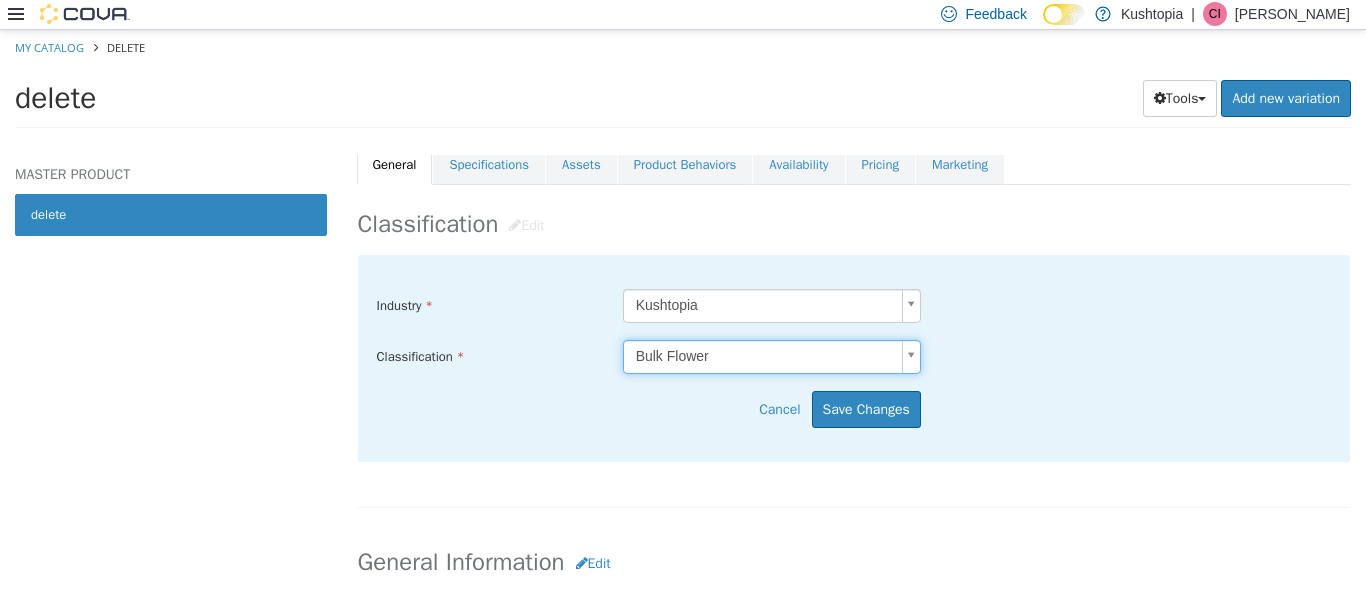scroll, scrollTop: 0, scrollLeft: 0, axis: both 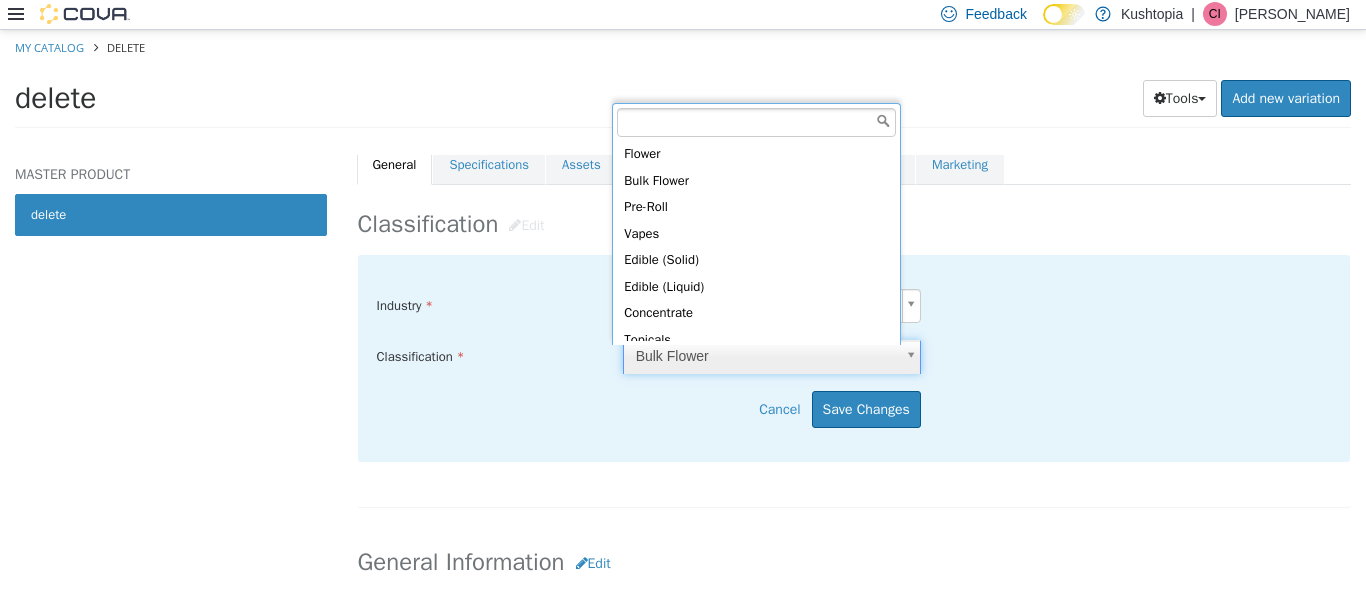 click on "Saving Bulk Changes...
×
Saved changes
My Catalog
delete
delete
Tools
Clone Print Labels   Add new variation
MASTER PRODUCT delete
Bulk Flower
delete  [Master Product] Archived   CATALOG SKU - U7CW08NQ     English - US                             Last Updated:  July 10, 2025
General Specifications Assets Product Behaviors Availability Pricing
Marketing Classification  Edit Industry
Kushtopia                             ***** Classification
Bulk Flower     ***** Cancel Save Changes General Information  Edit Product Name
delete
Short Description
< empty >
Long Description
< empty >
MSRP
< empty >
Release Date
< empty >
Cancel Save Changes Manufacturer  Edit Manufacturer
< empty >
Cancel Save Manufacturer SKUs  Edit SKU Description Cancel Save Supplier SKUs  Edit SKU Supplier Description
GREAT NORTHERN CANNABIS
Cancel Save UPCs  Edit UPC
00000" at bounding box center (683, 84) 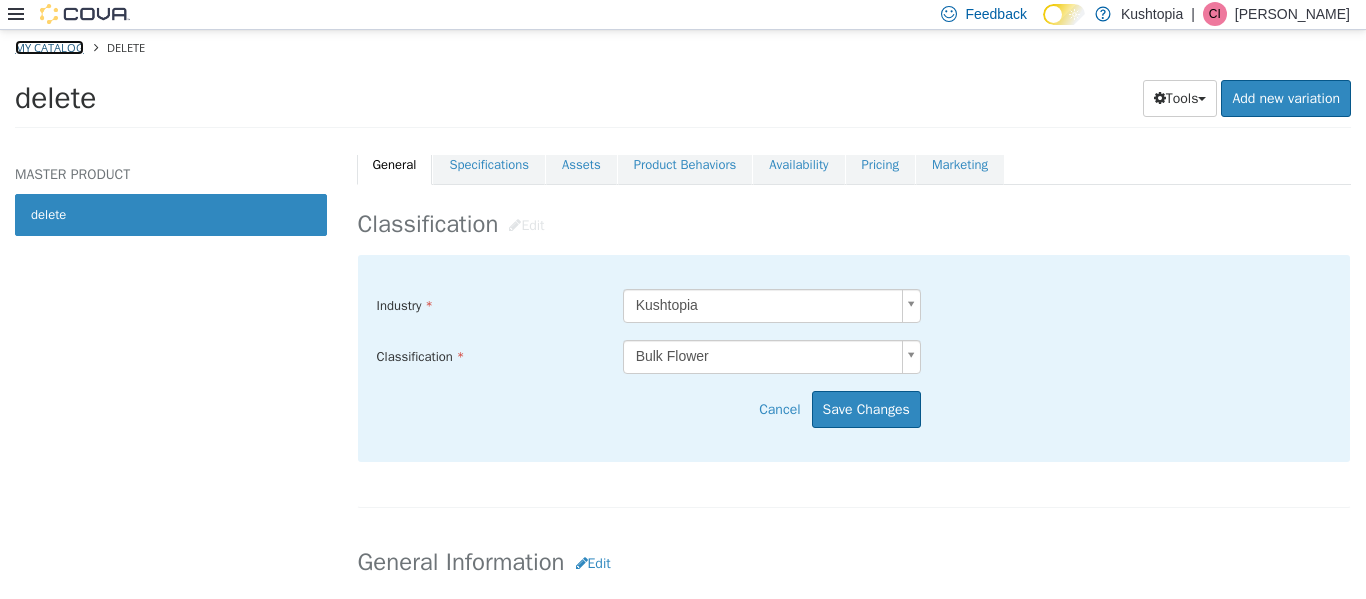 click on "My Catalog" at bounding box center (49, 46) 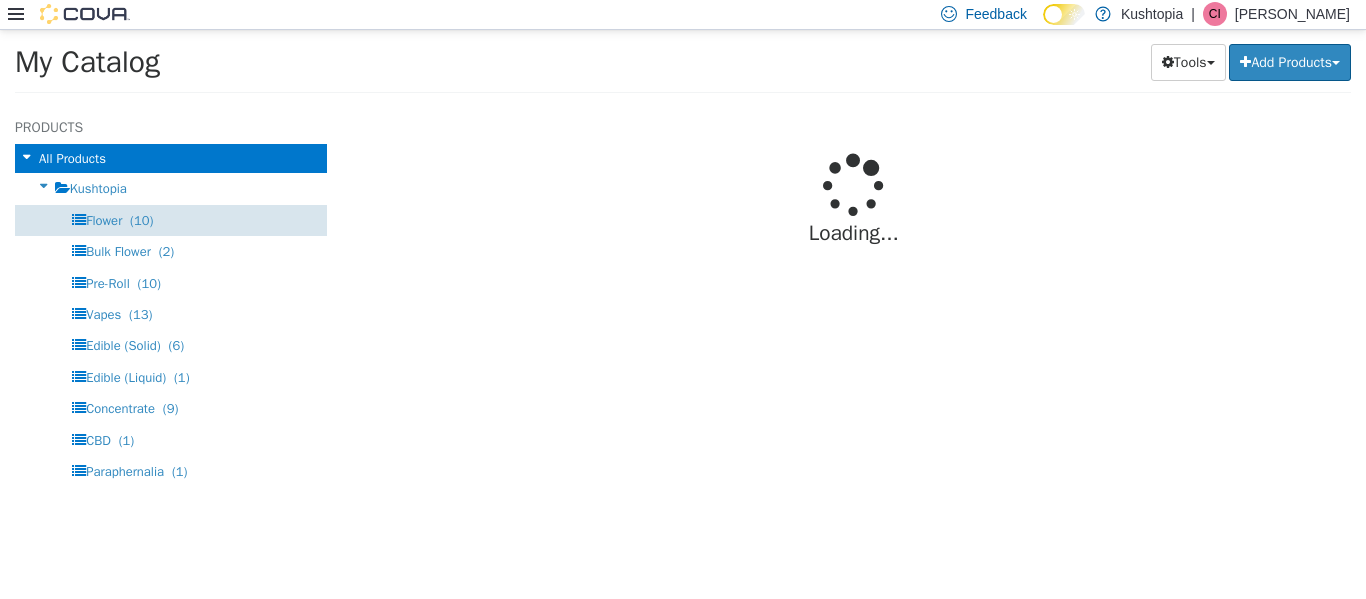 select on "**********" 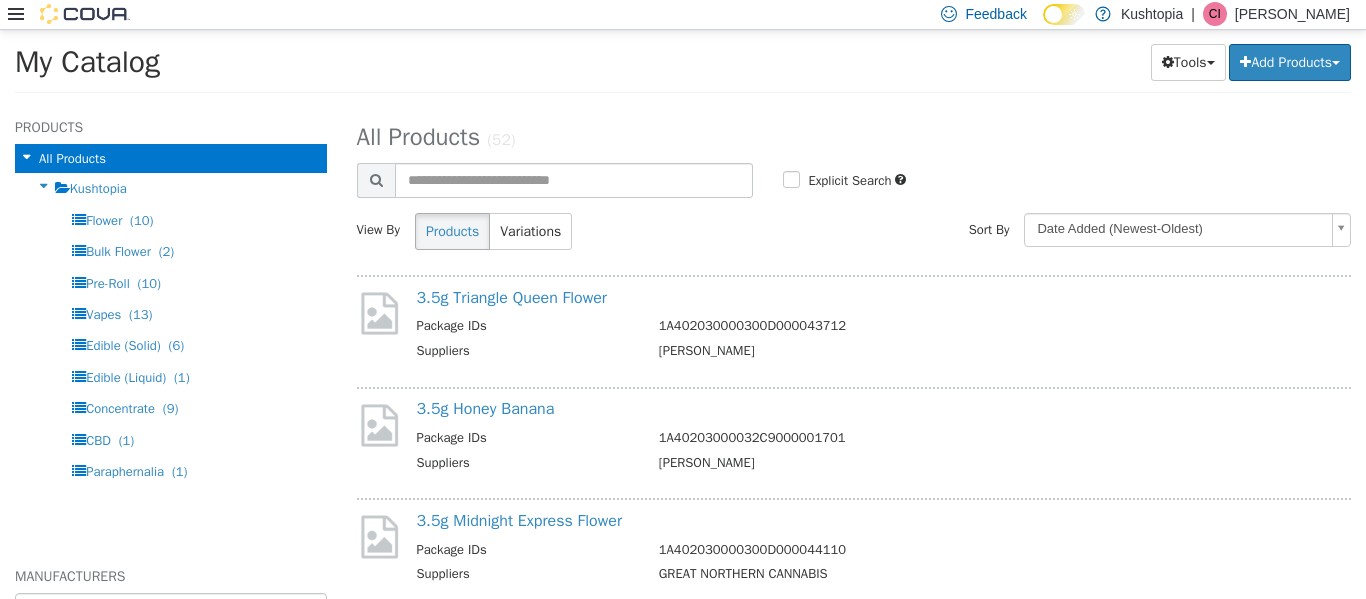 click 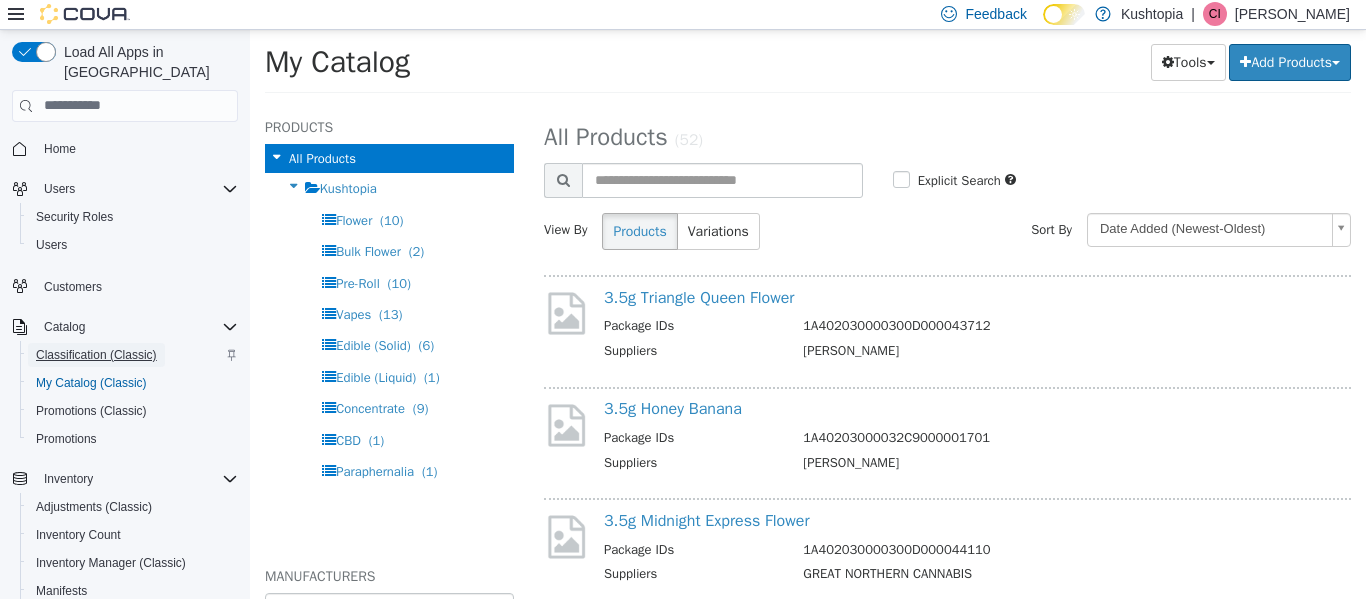 click on "Classification (Classic)" at bounding box center (96, 355) 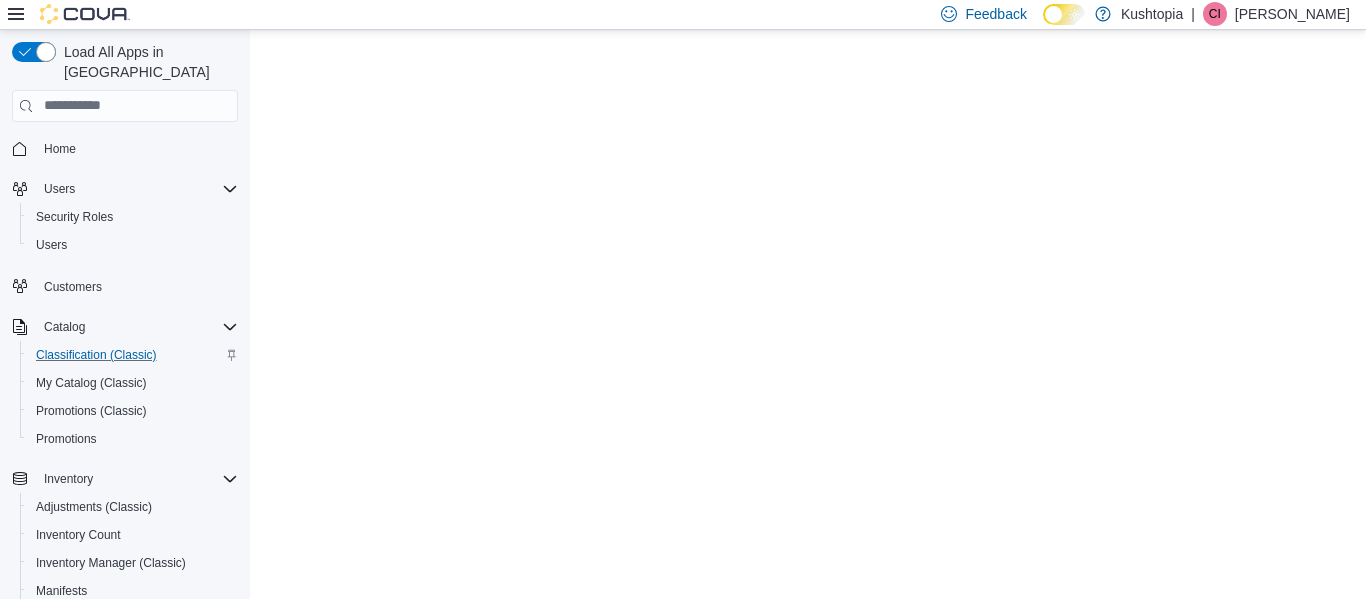 scroll, scrollTop: 0, scrollLeft: 0, axis: both 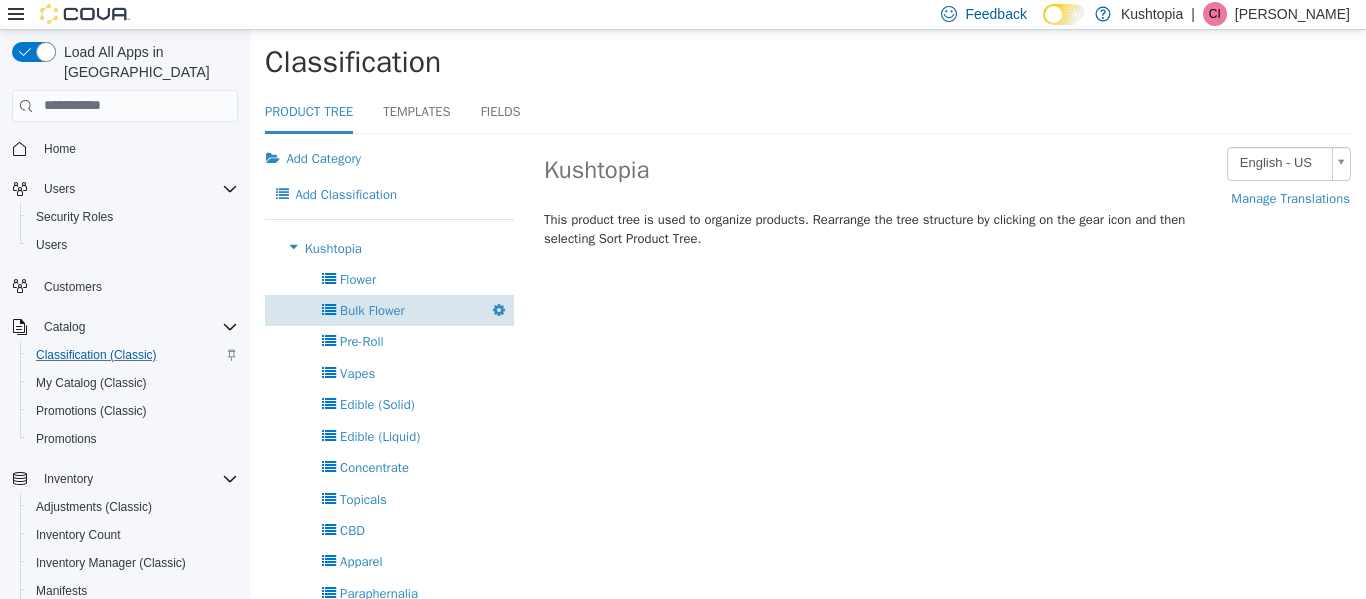 click on "Bulk Flower
Delete" at bounding box center [389, 309] 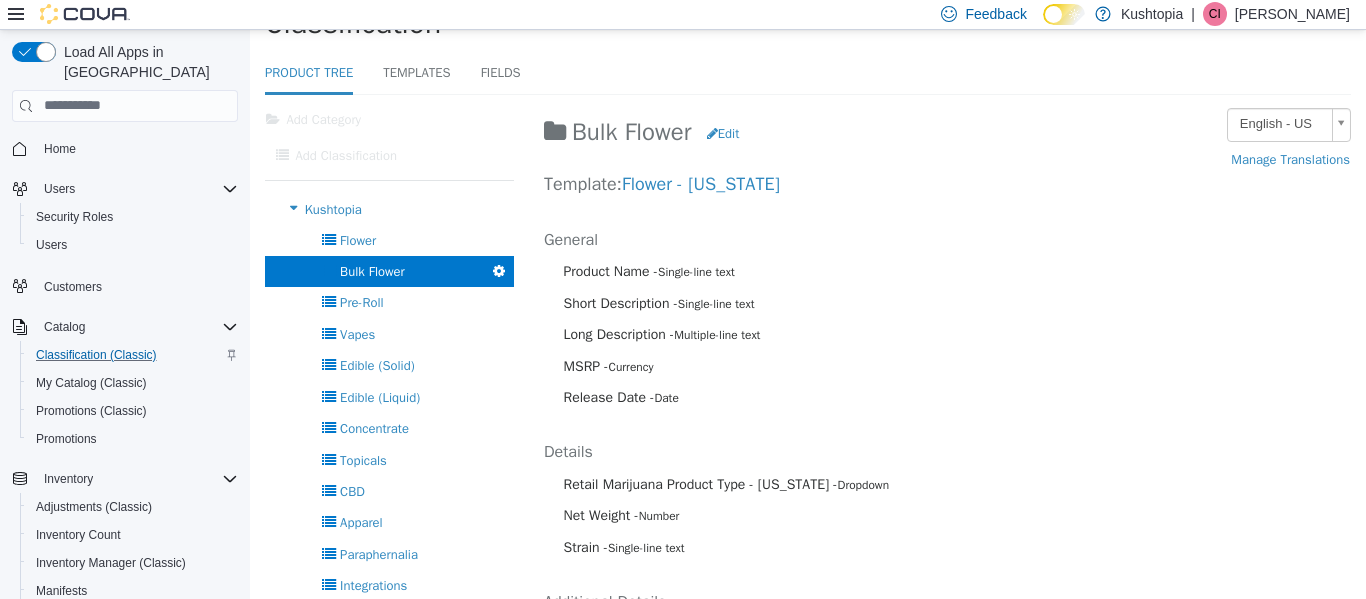 scroll, scrollTop: 0, scrollLeft: 0, axis: both 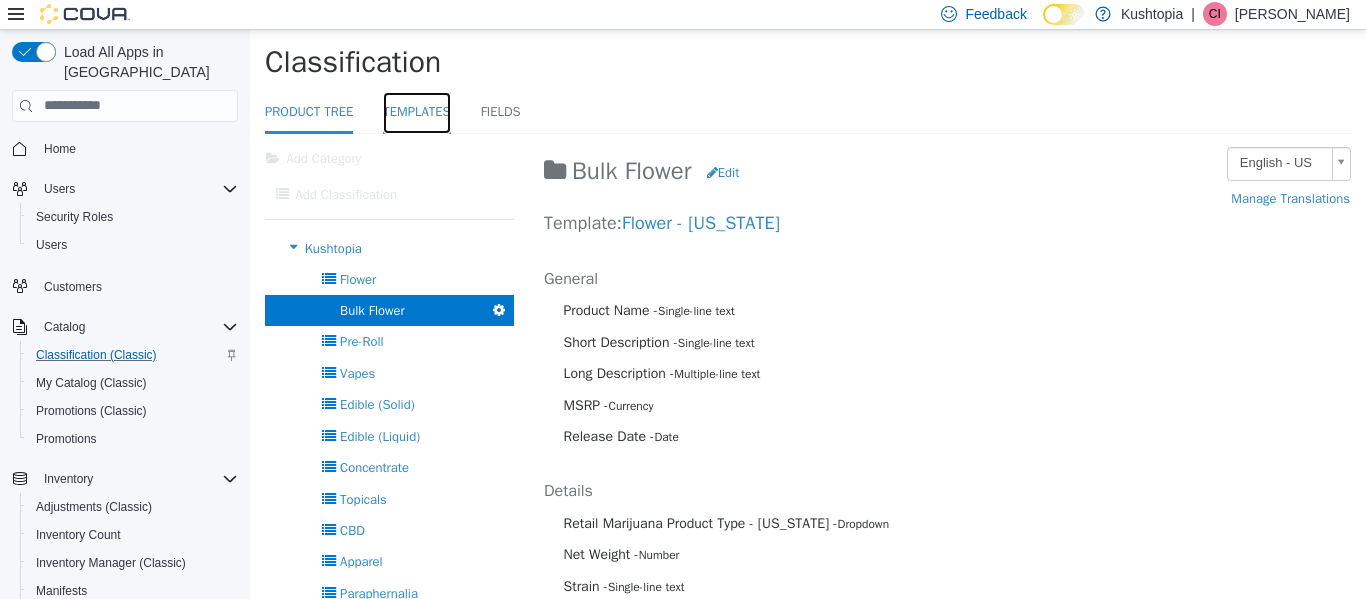 click on "Templates" at bounding box center [416, 112] 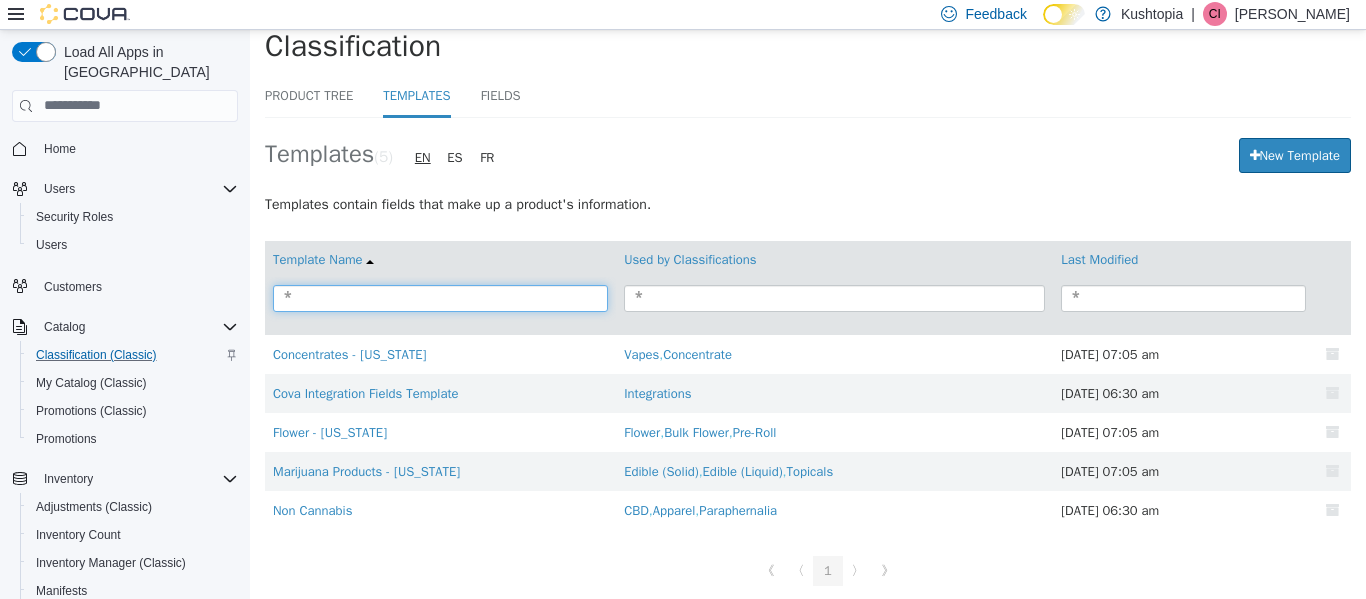 scroll, scrollTop: 45, scrollLeft: 0, axis: vertical 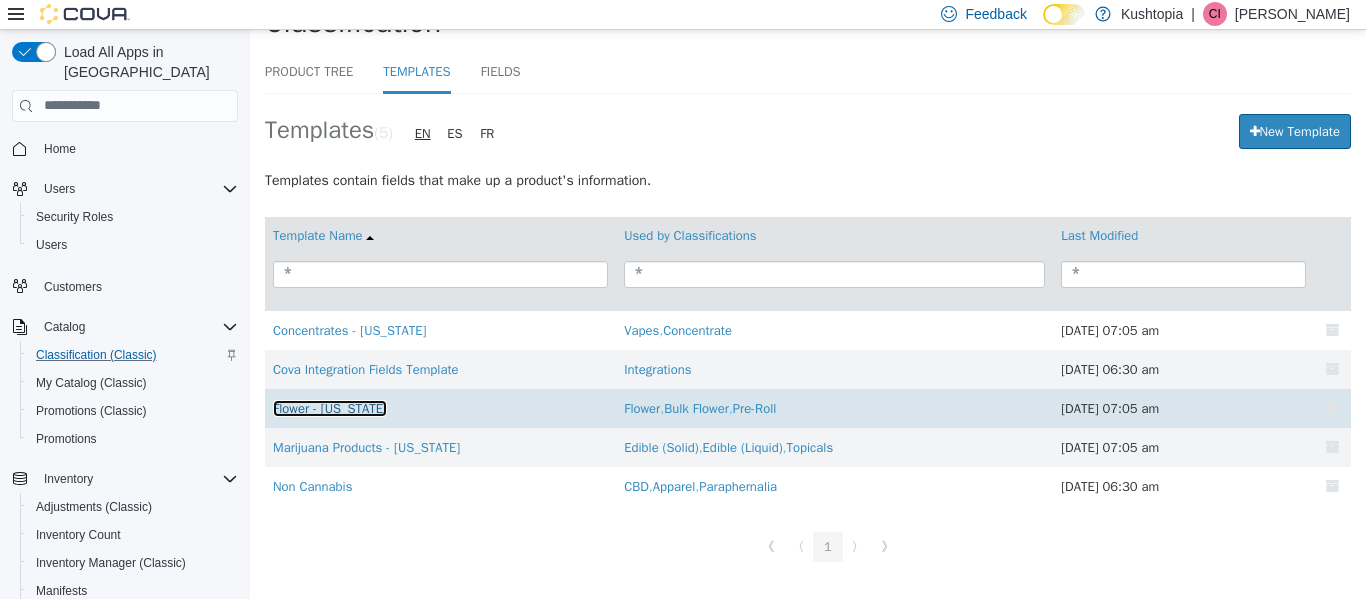 click on "Flower - Alaska" at bounding box center [330, 407] 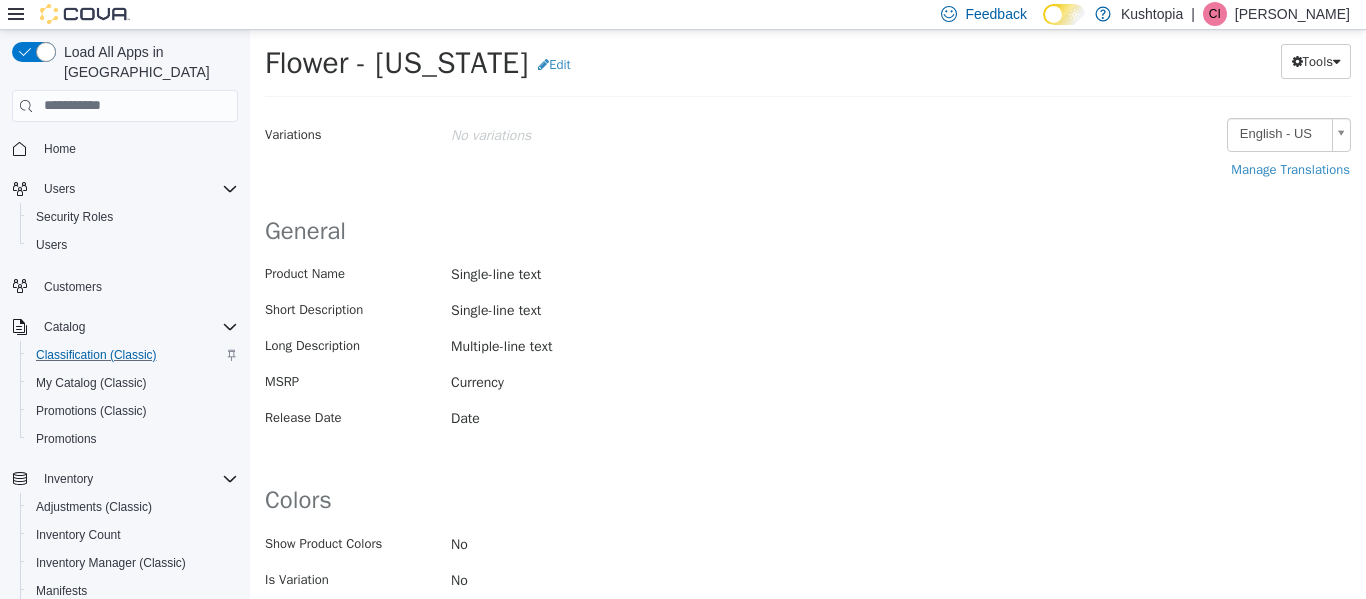 scroll, scrollTop: 0, scrollLeft: 0, axis: both 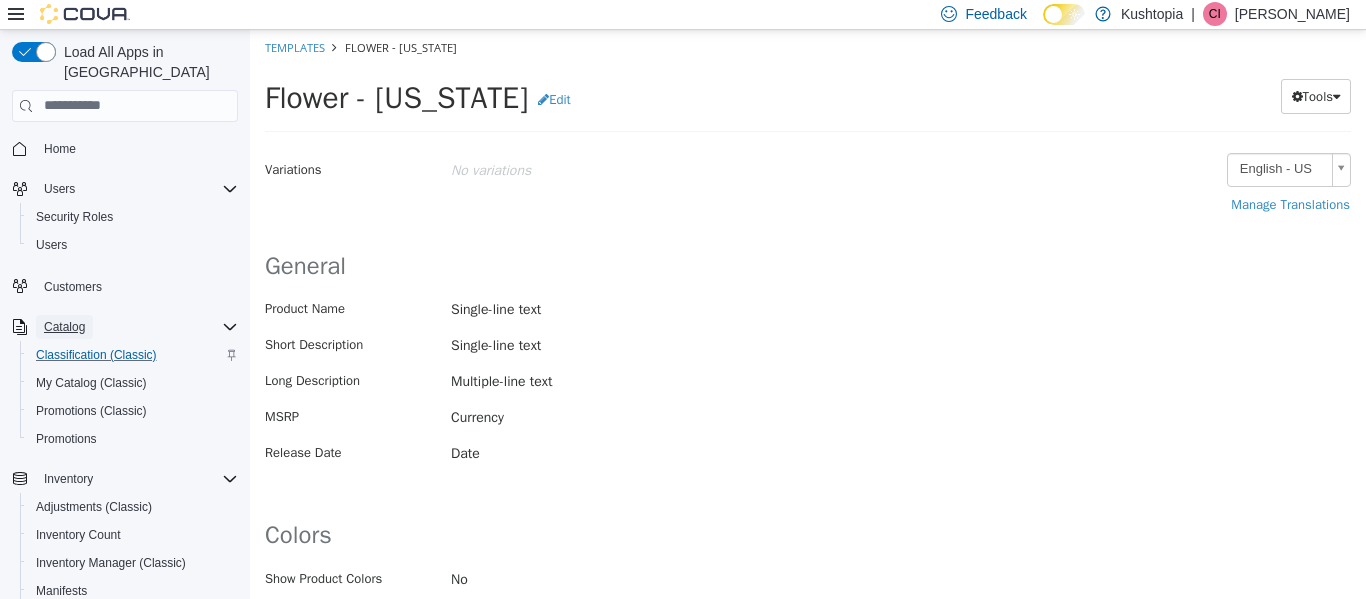 click on "Catalog" at bounding box center [64, 327] 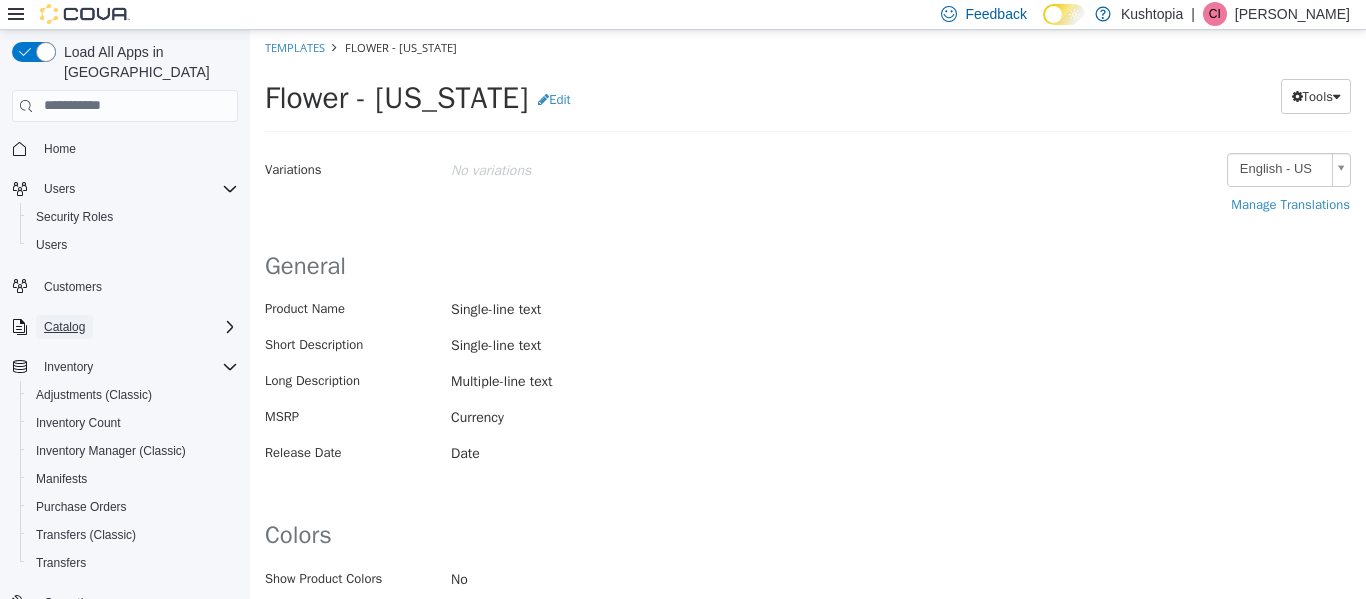 click on "Catalog" at bounding box center (64, 327) 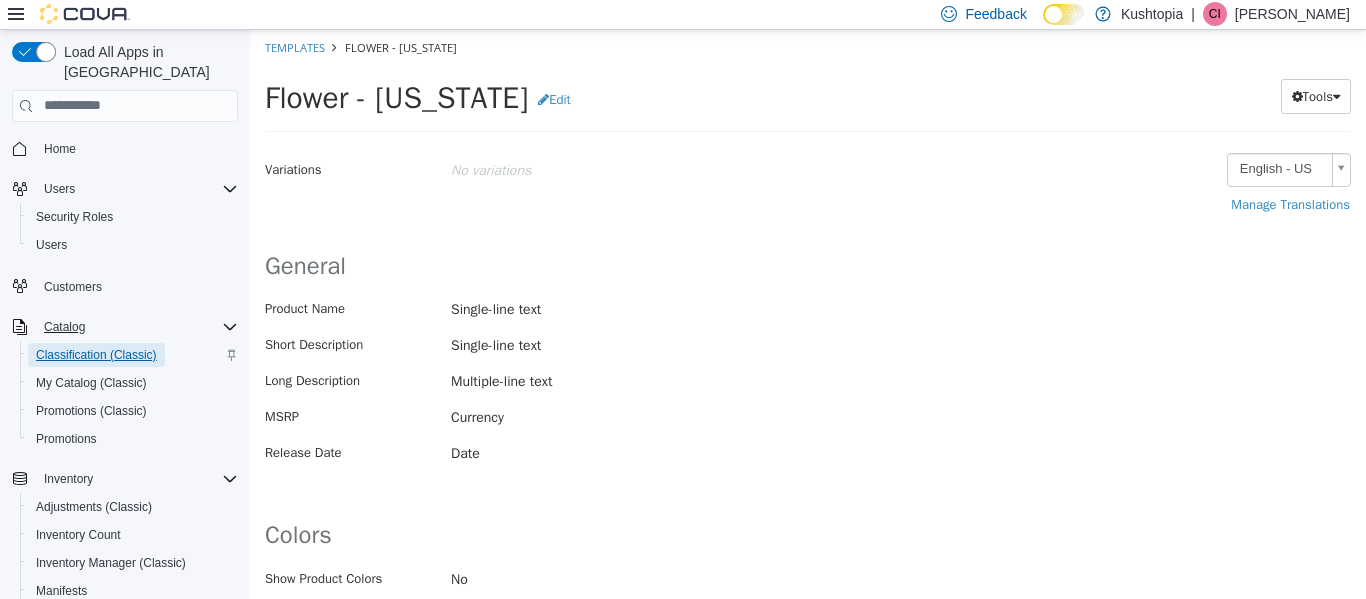 click on "Classification (Classic)" at bounding box center (96, 355) 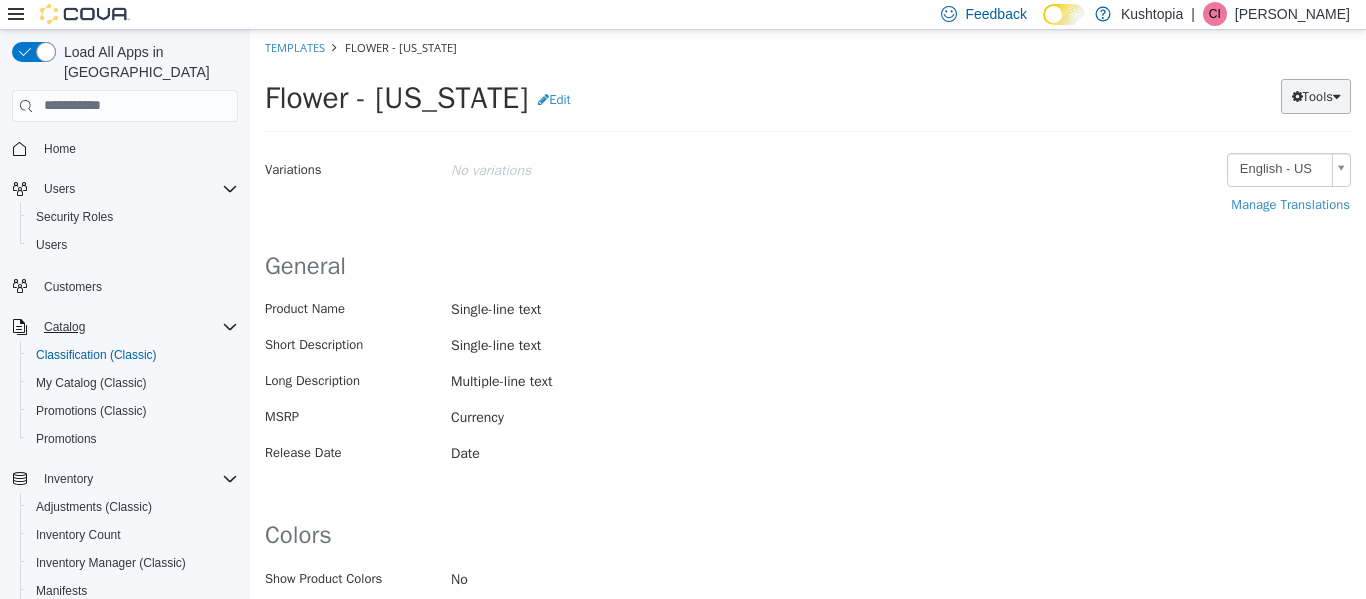 click at bounding box center [1336, 95] 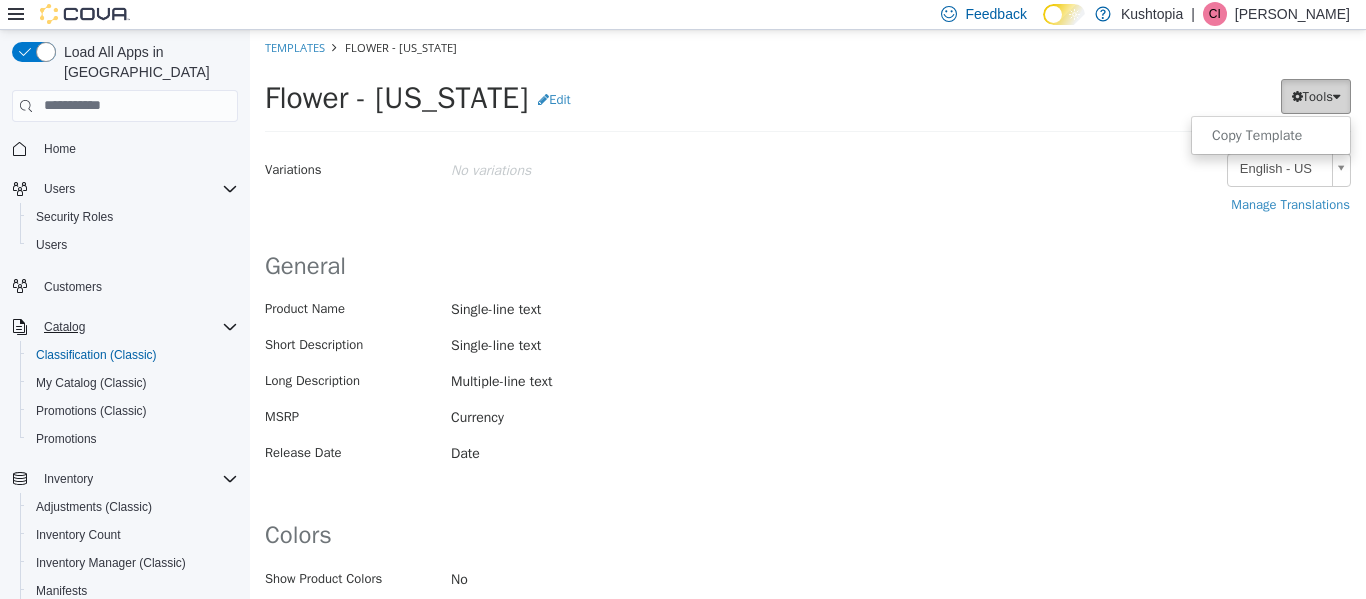 click at bounding box center [1336, 95] 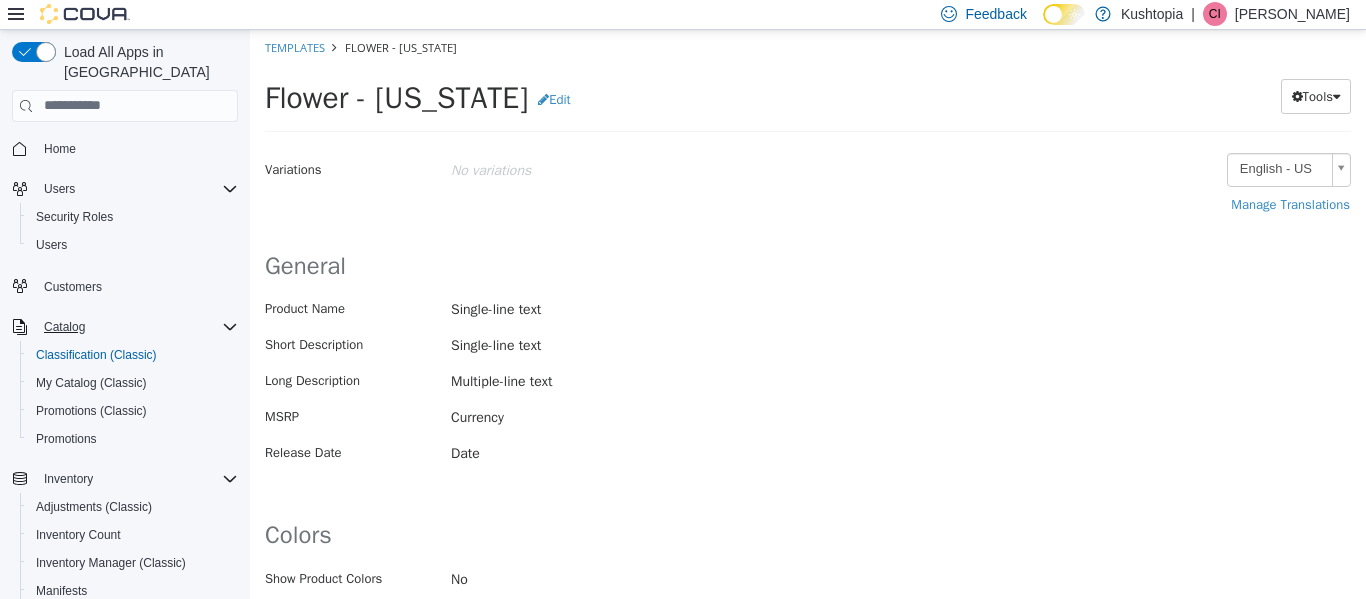 click on "Single-line text" at bounding box center (653, 344) 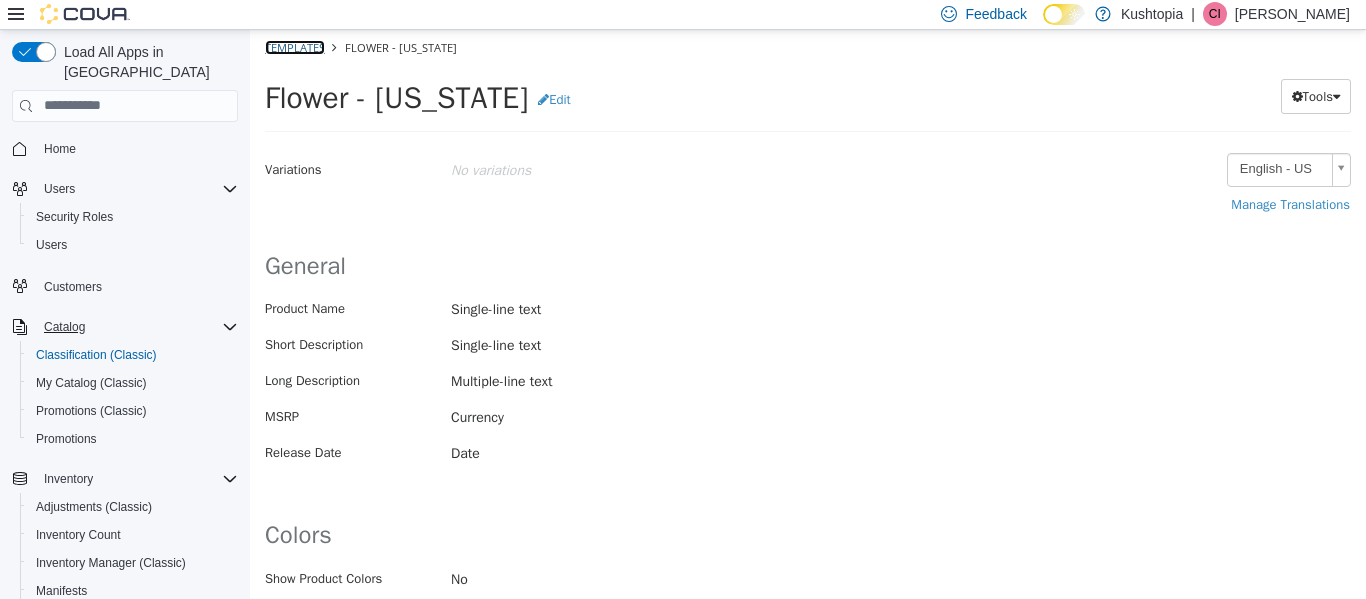click on "Templates" at bounding box center [295, 46] 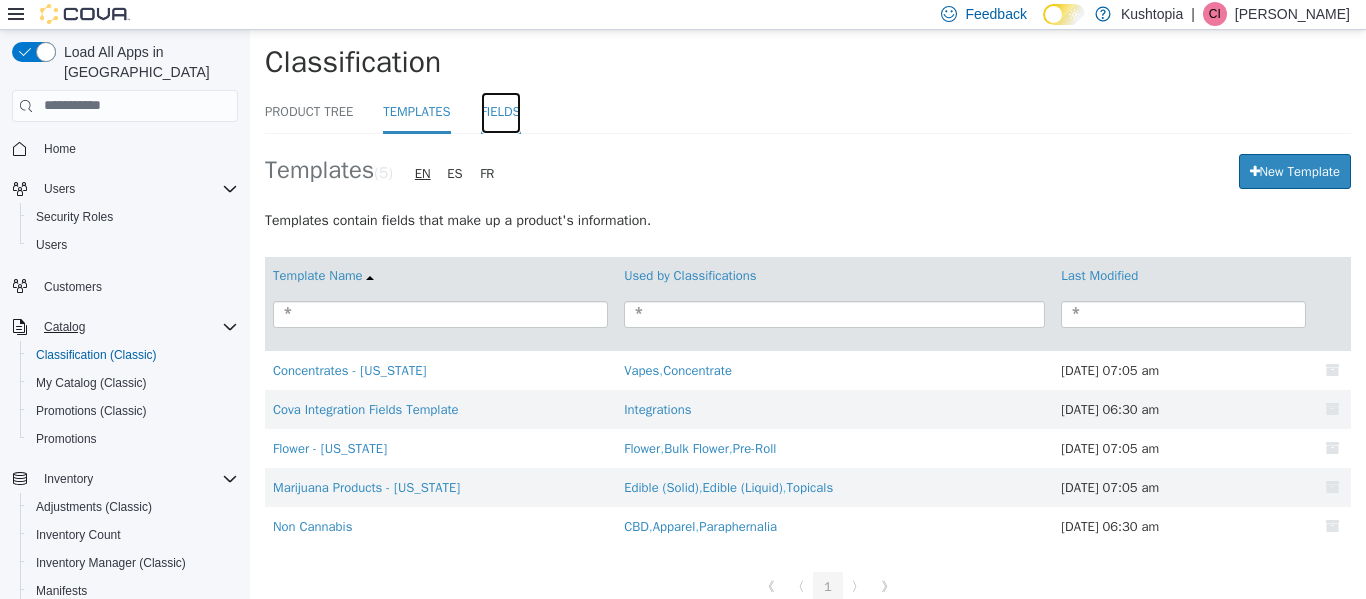 click on "Fields" at bounding box center (501, 112) 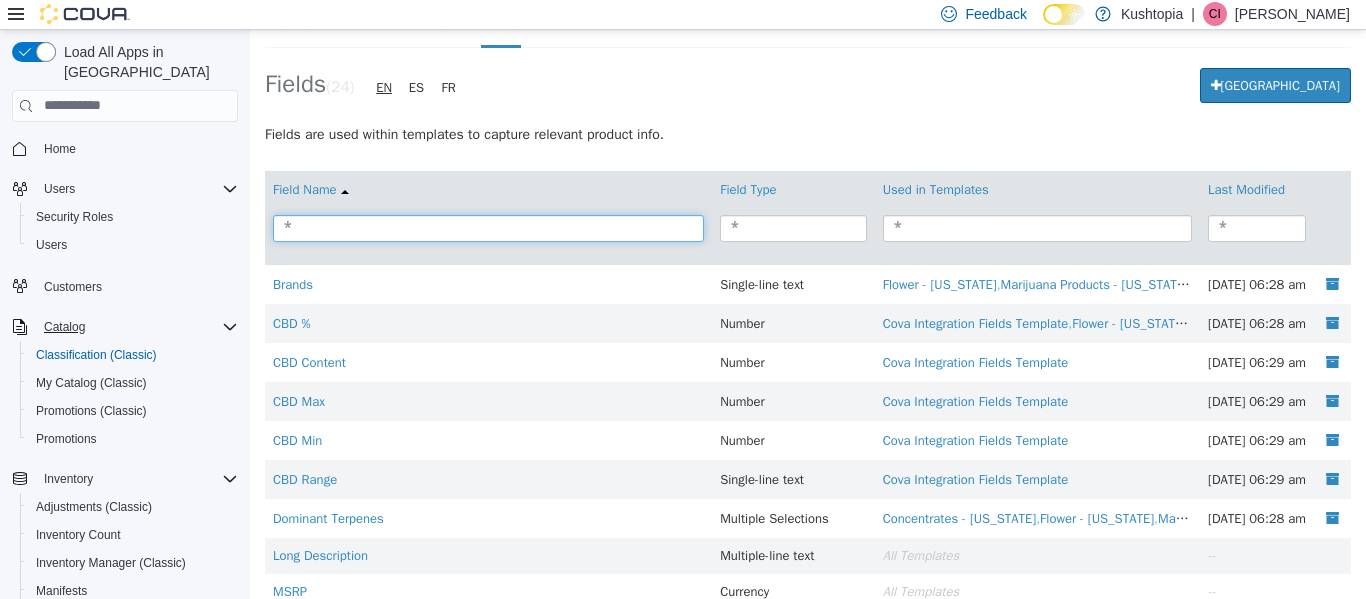 scroll, scrollTop: 0, scrollLeft: 0, axis: both 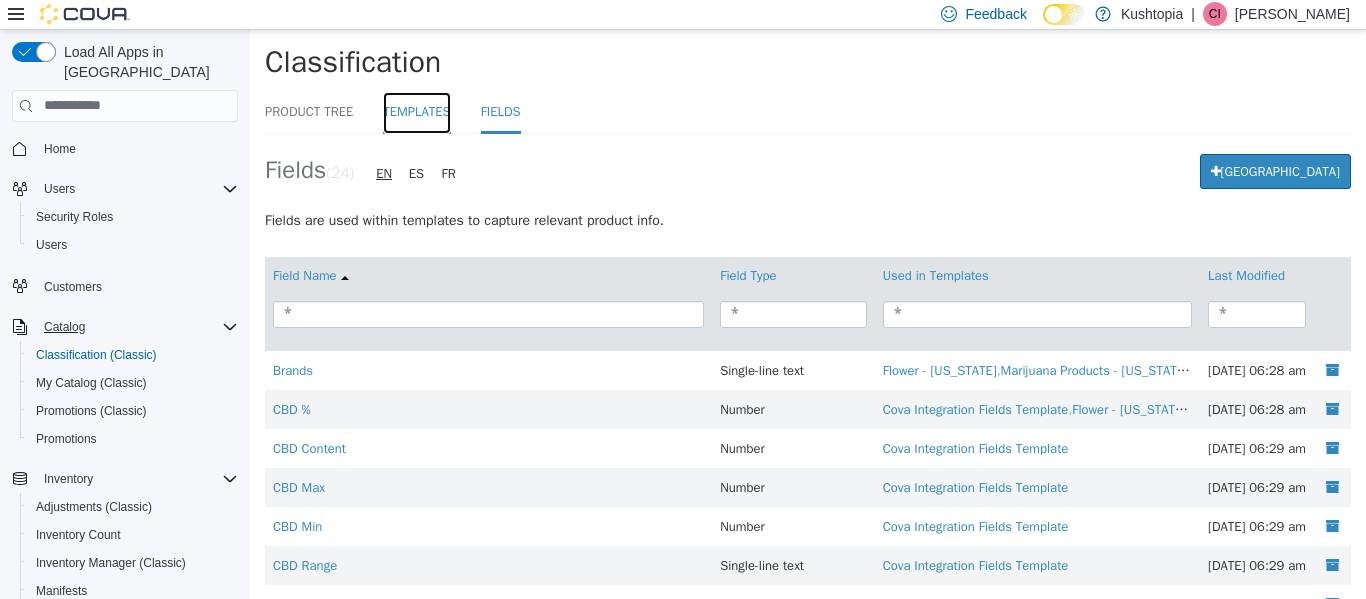 click on "Templates" at bounding box center [416, 112] 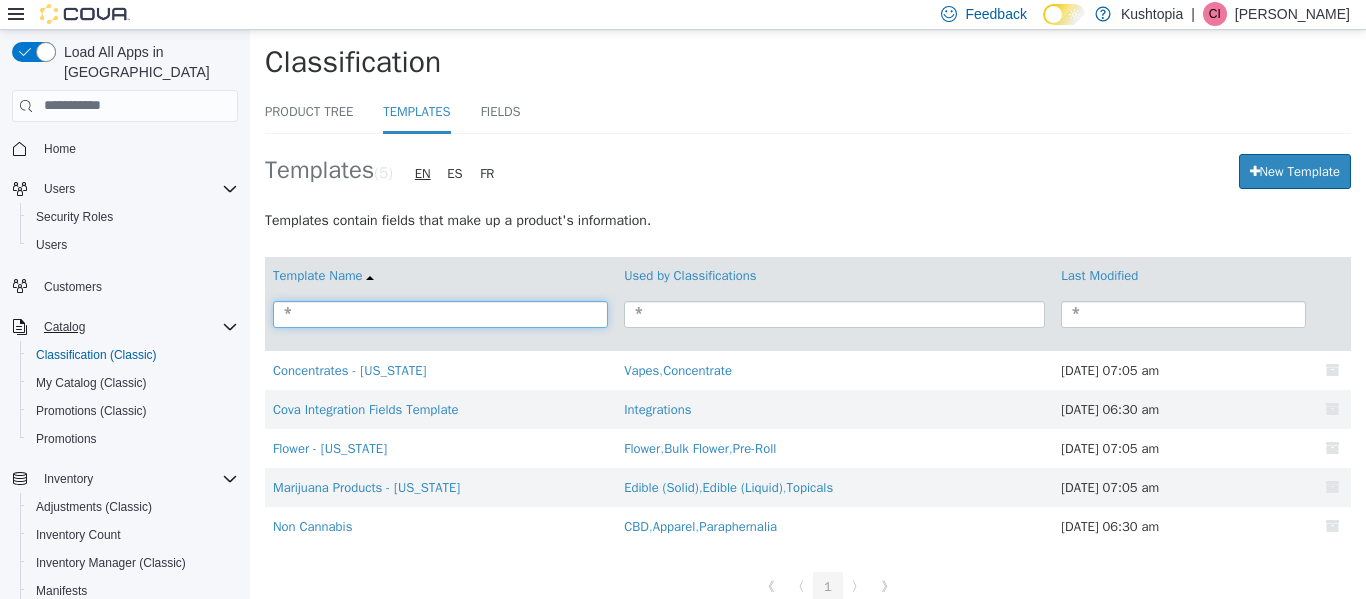 scroll, scrollTop: 45, scrollLeft: 0, axis: vertical 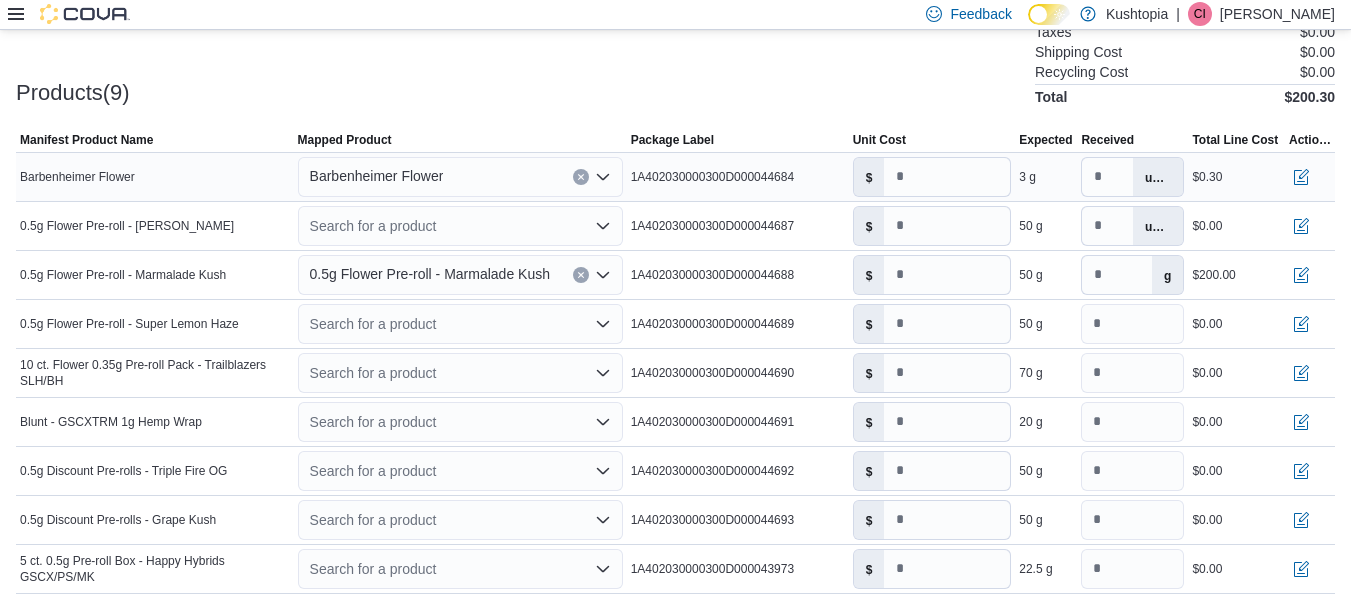click 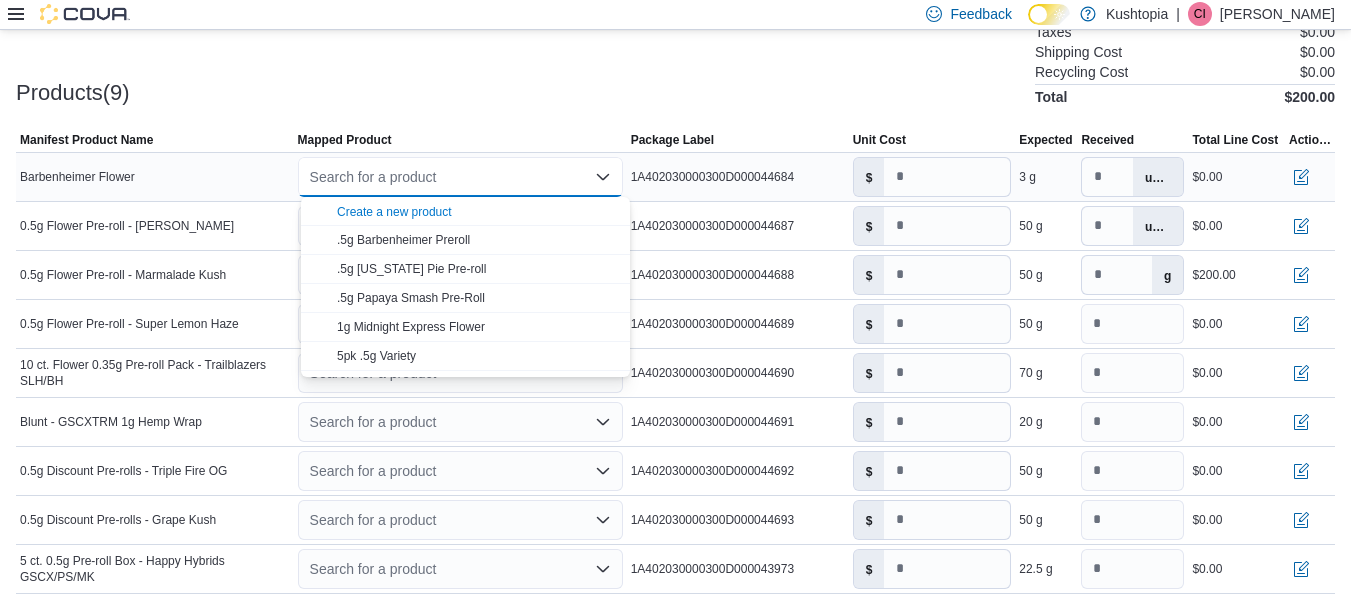 click on "Search for a product" at bounding box center (460, 177) 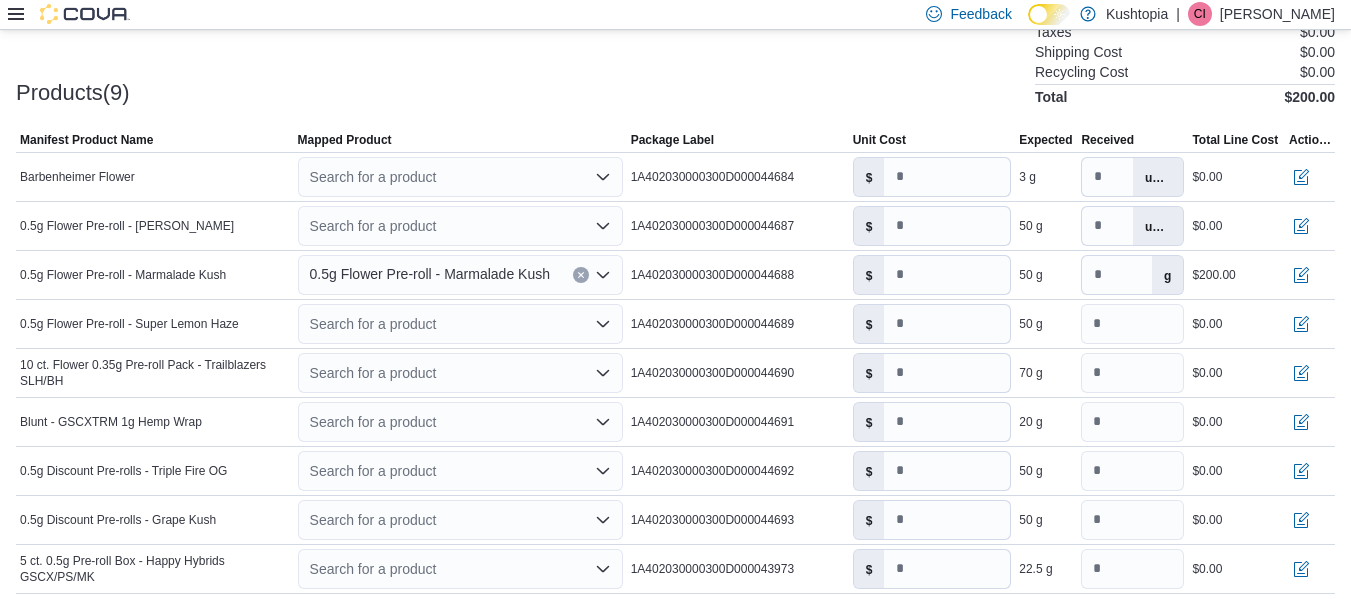 click on "Products(9)     Subtotal $200.00 Taxes $0.00 Shipping Cost $0.00 Recycling Cost $0.00 Total $200.00" at bounding box center [675, 52] 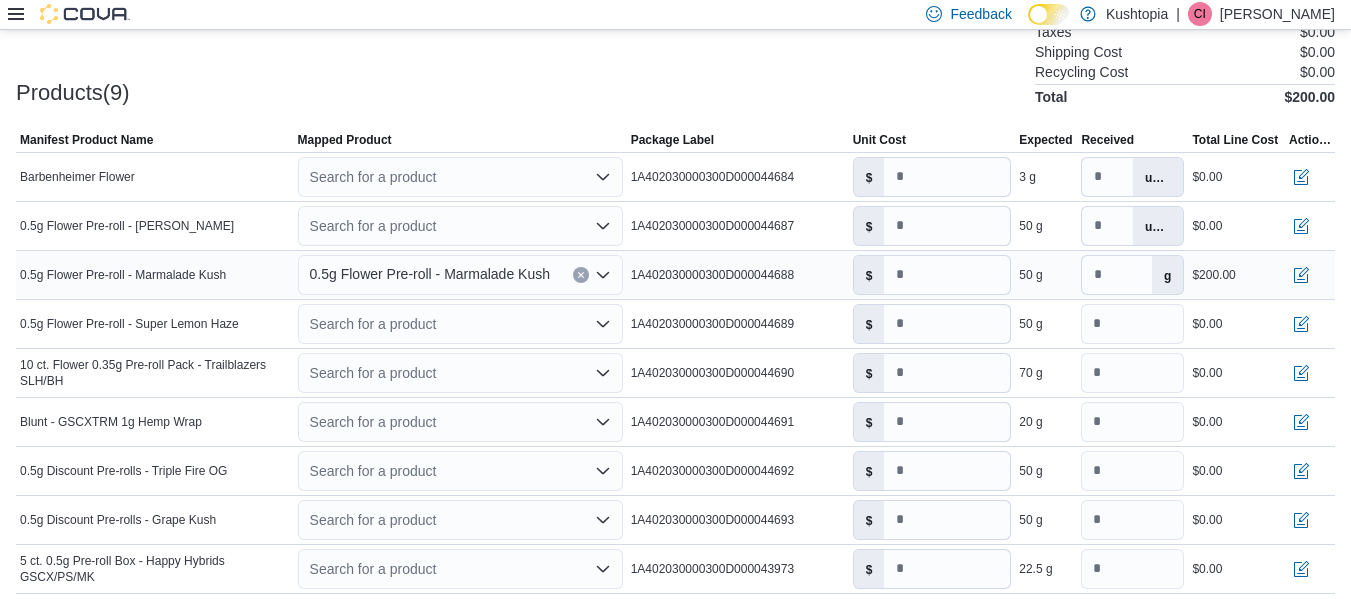 click 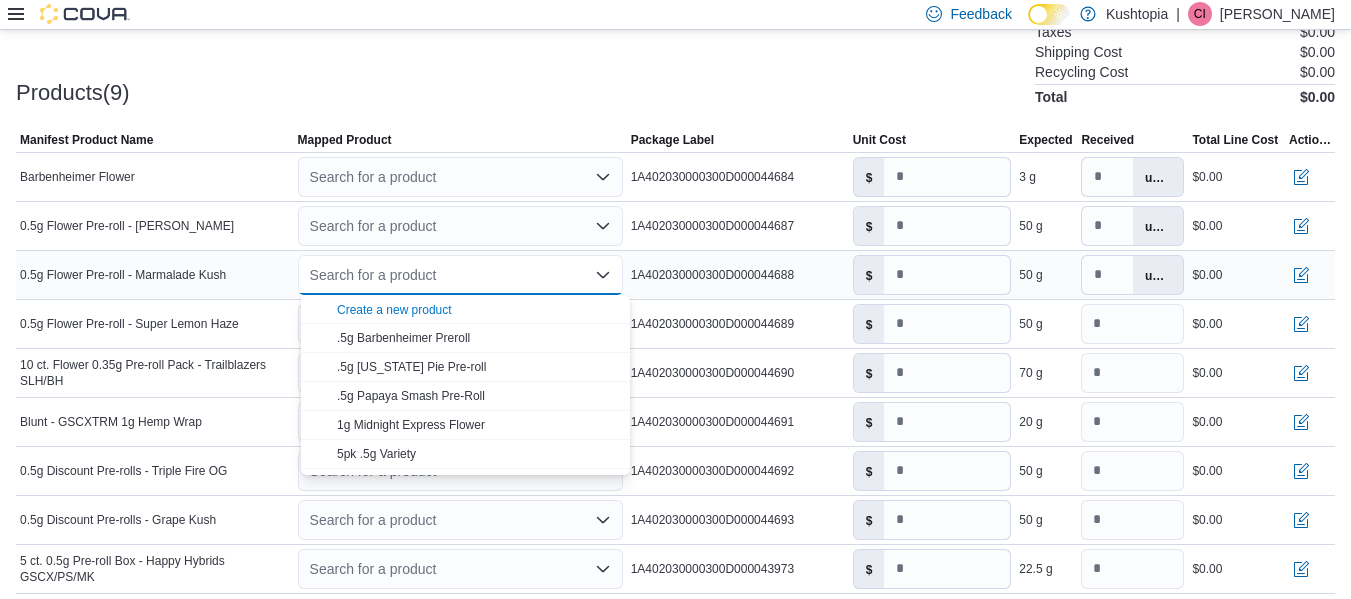 click on "Products(9)     Subtotal $0.00 Taxes $0.00 Shipping Cost $0.00 Recycling Cost $0.00 Total $0.00" at bounding box center (675, 52) 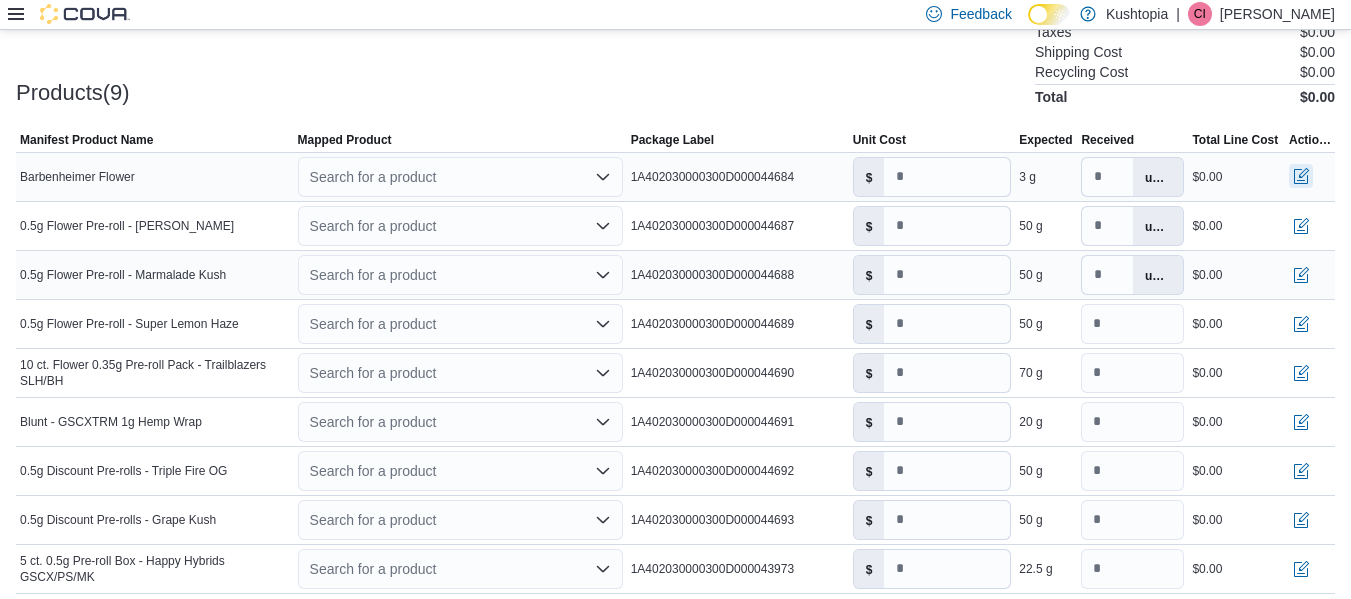 click at bounding box center (1301, 176) 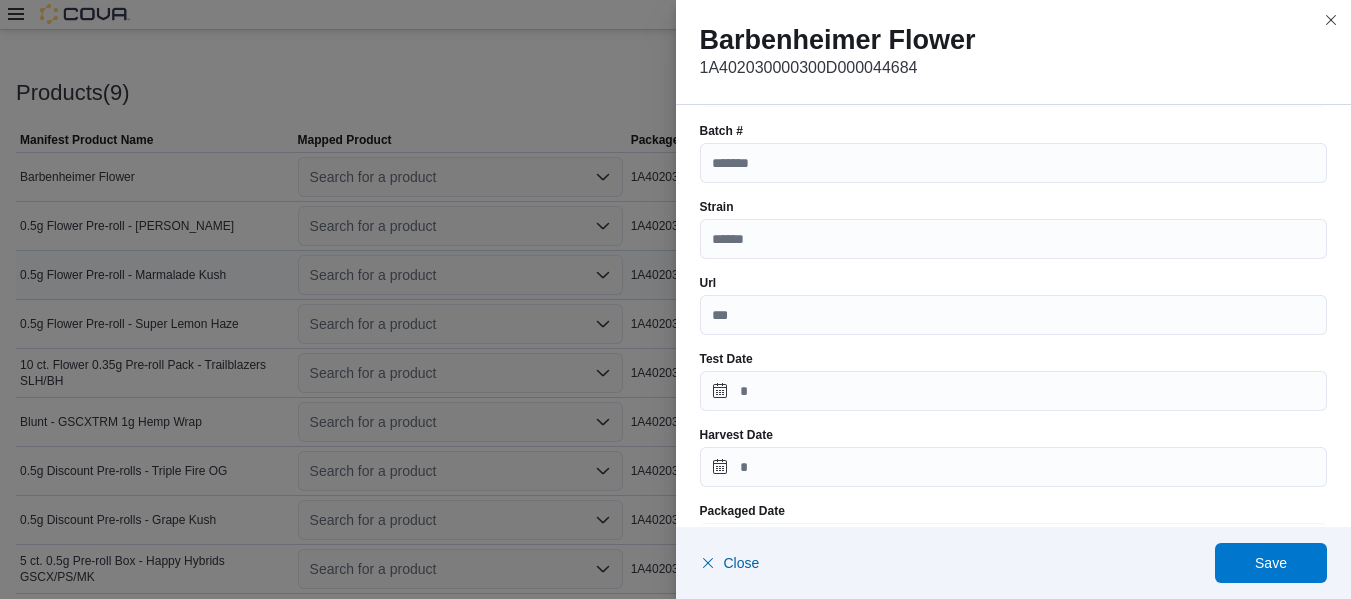 scroll, scrollTop: 0, scrollLeft: 0, axis: both 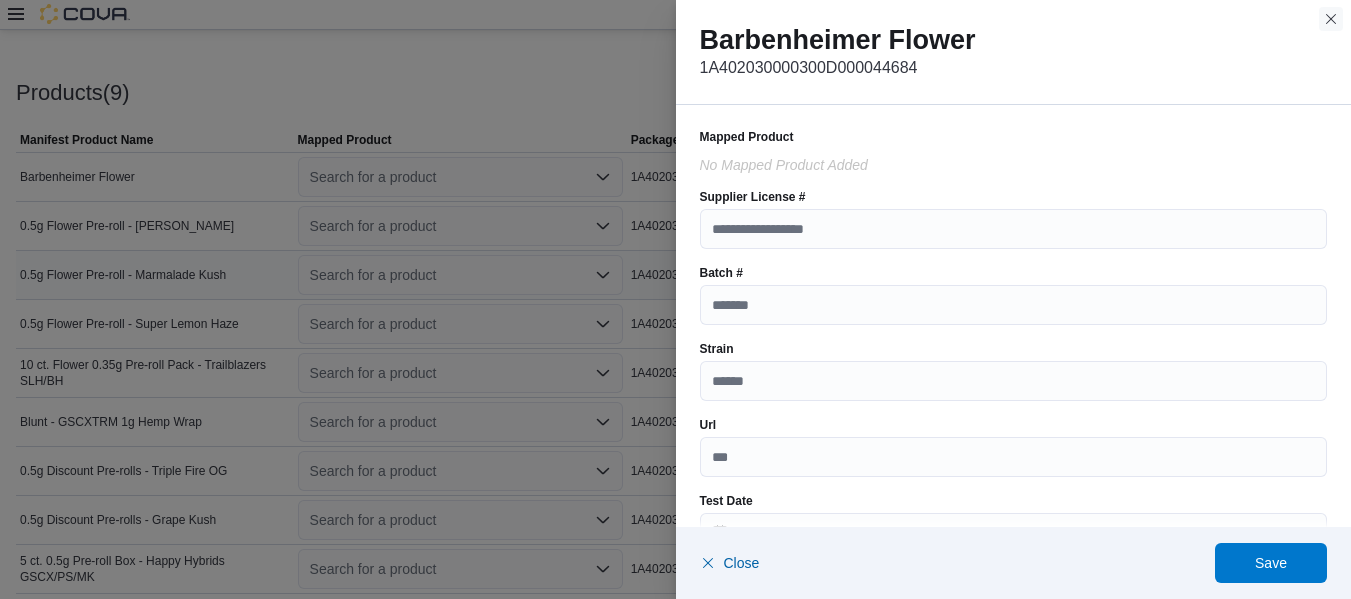 click at bounding box center [1331, 19] 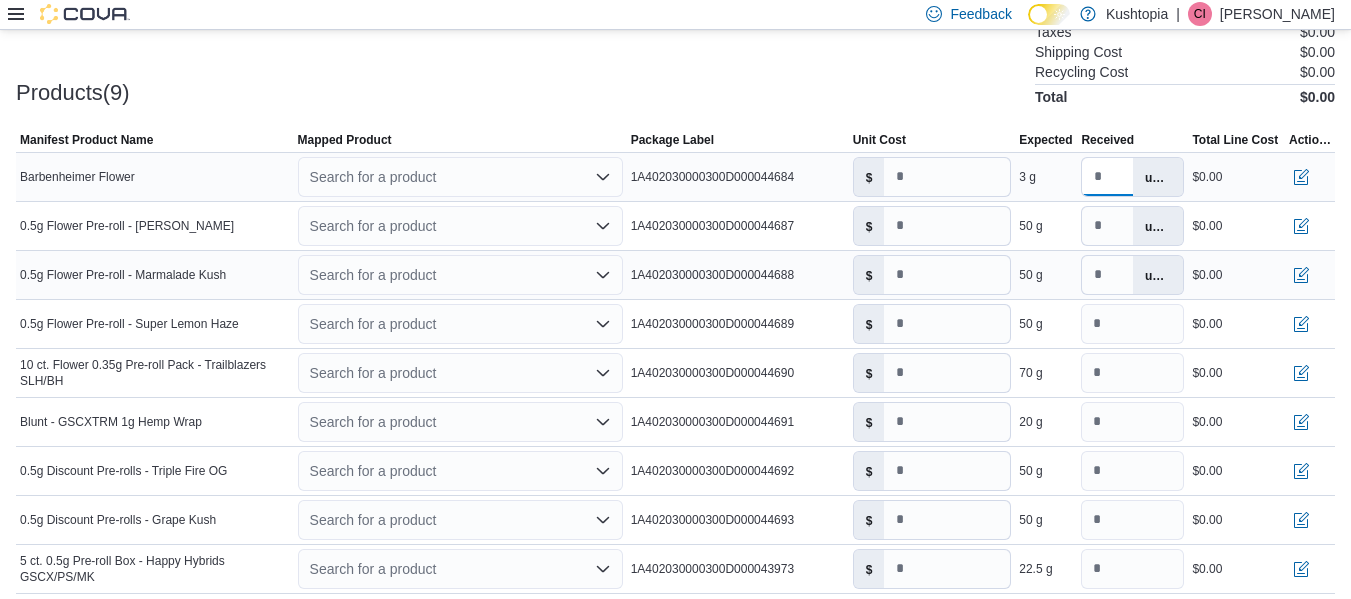 drag, startPoint x: 1126, startPoint y: 176, endPoint x: 1099, endPoint y: 173, distance: 27.166155 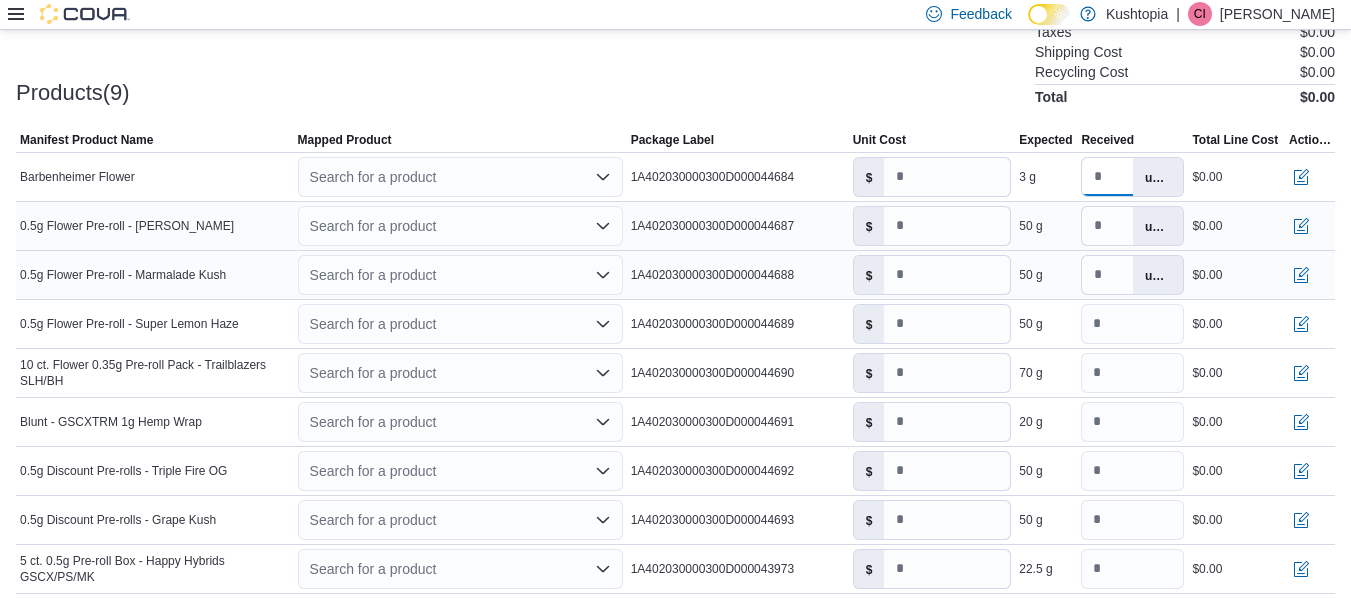 type on "*" 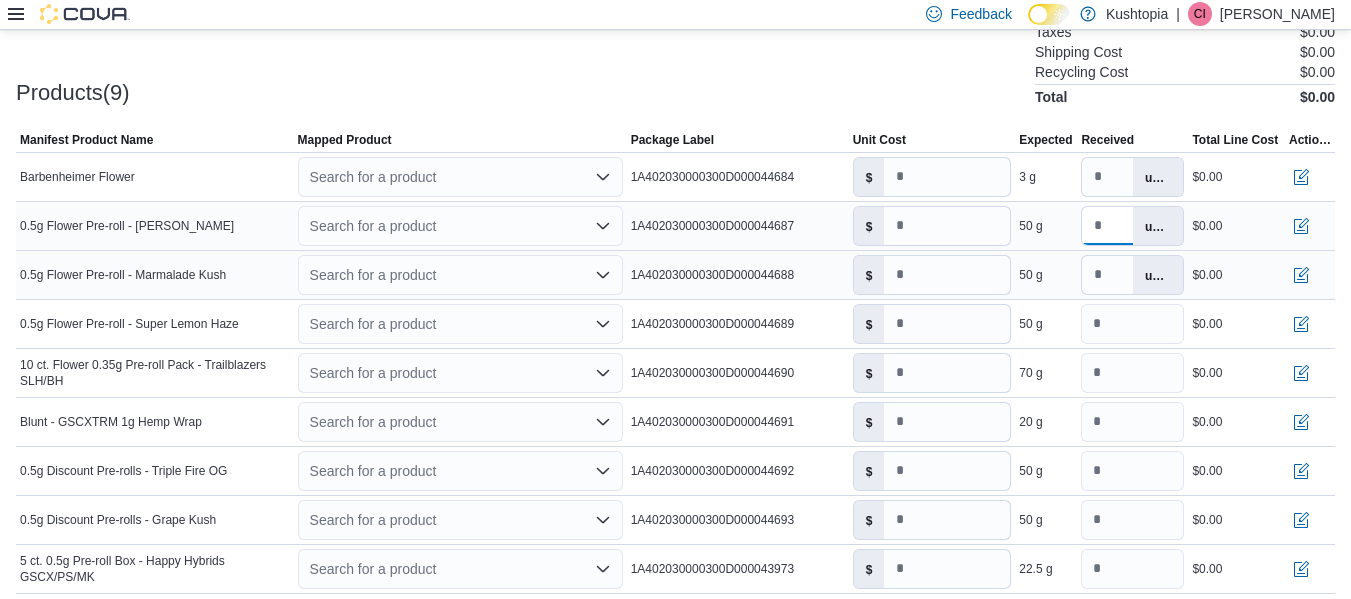 drag, startPoint x: 1123, startPoint y: 232, endPoint x: 1078, endPoint y: 224, distance: 45.705578 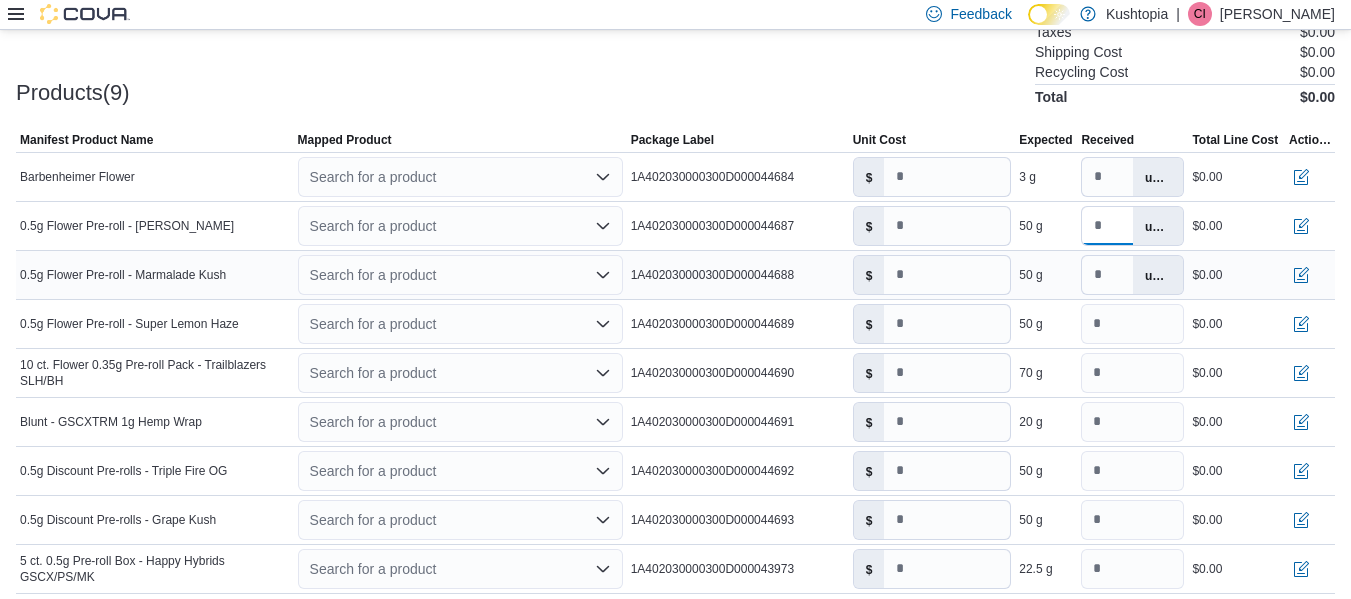 type on "*" 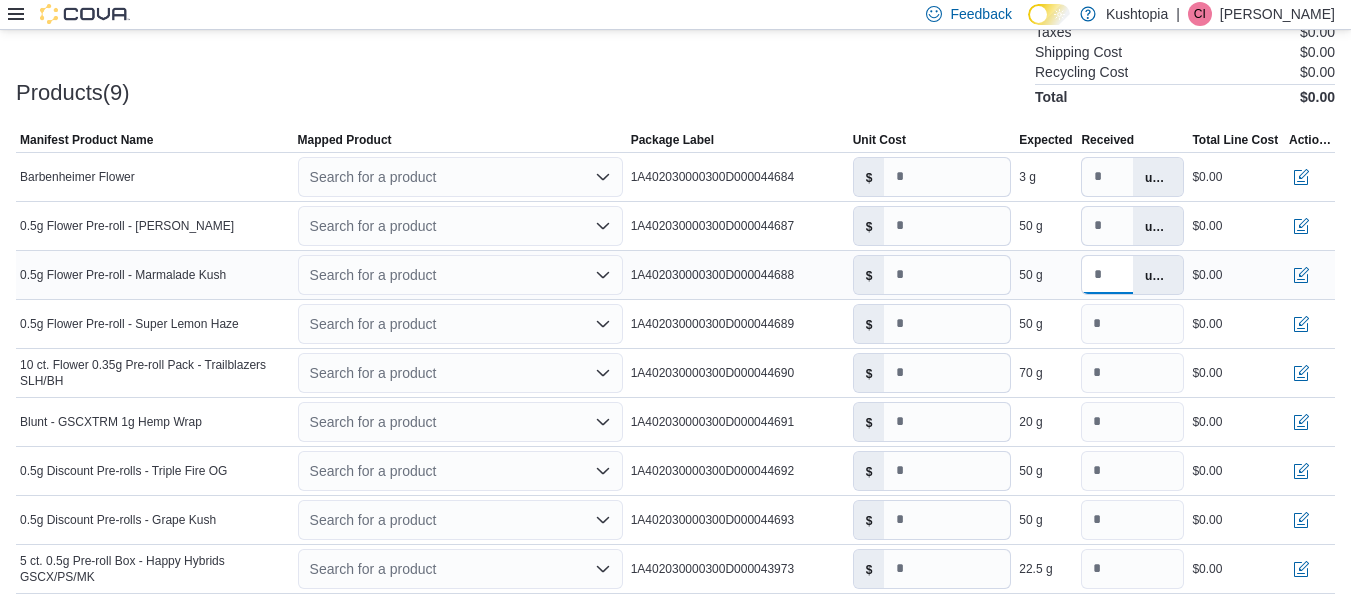 drag, startPoint x: 1135, startPoint y: 280, endPoint x: 1070, endPoint y: 276, distance: 65.12296 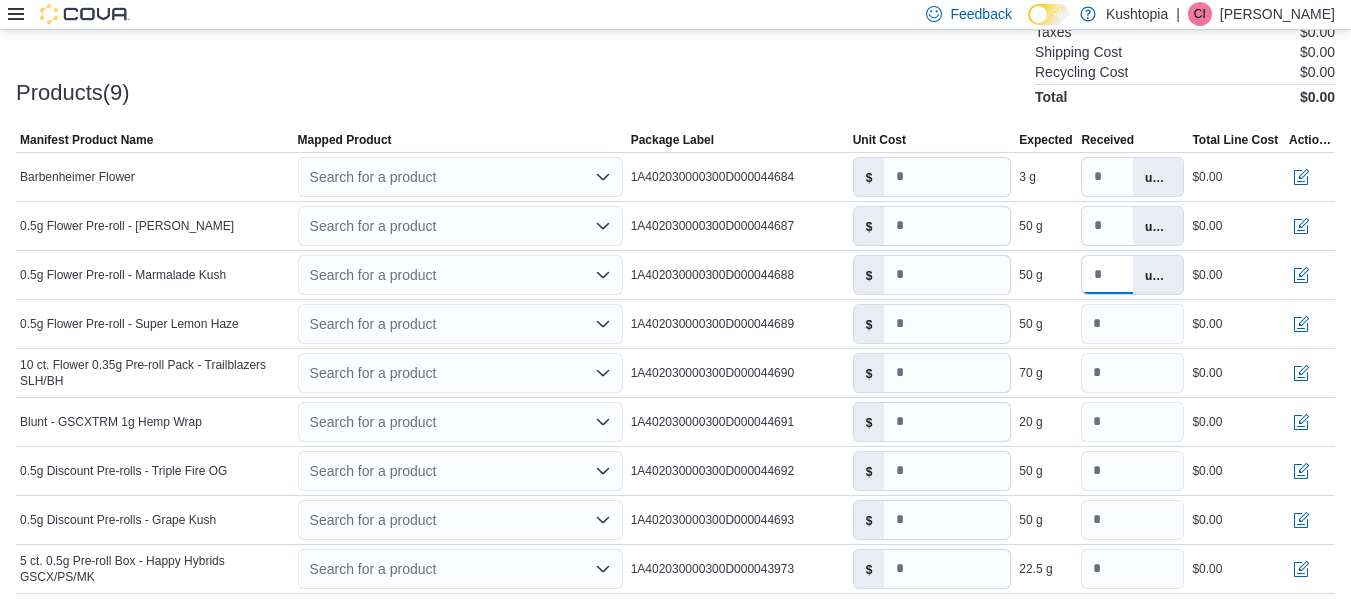type on "*" 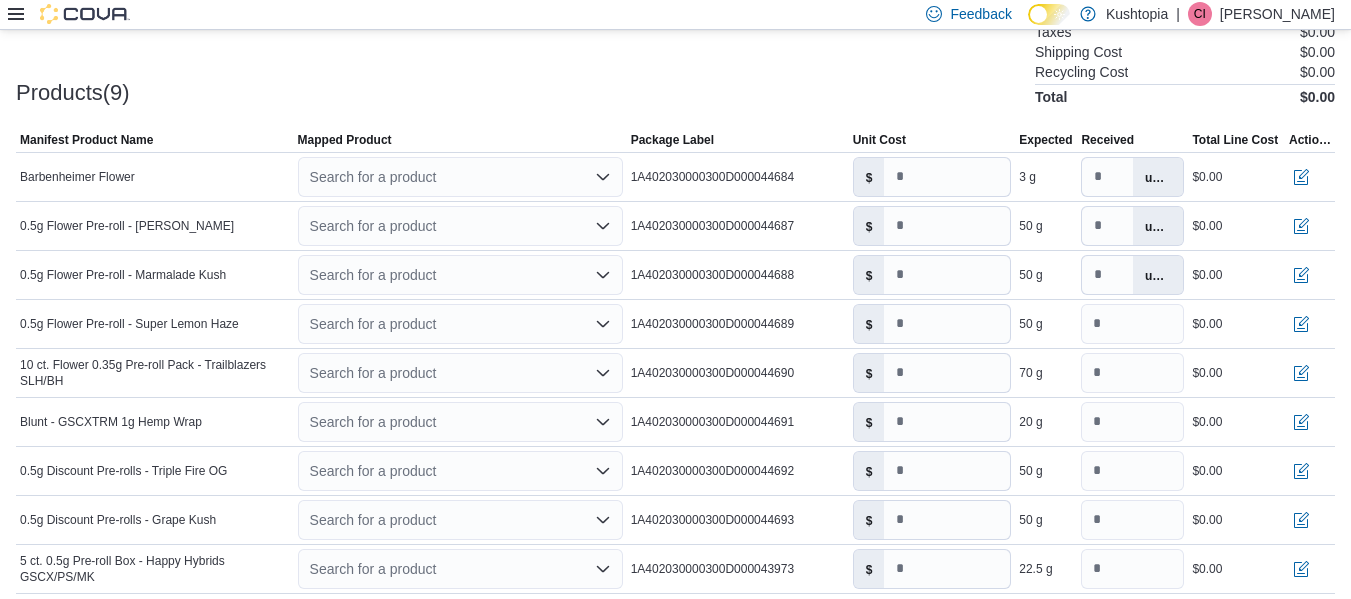 click on "Products(9)     Subtotal $0.00 Taxes $0.00 Shipping Cost $0.00 Recycling Cost $0.00 Total $0.00" at bounding box center [675, 52] 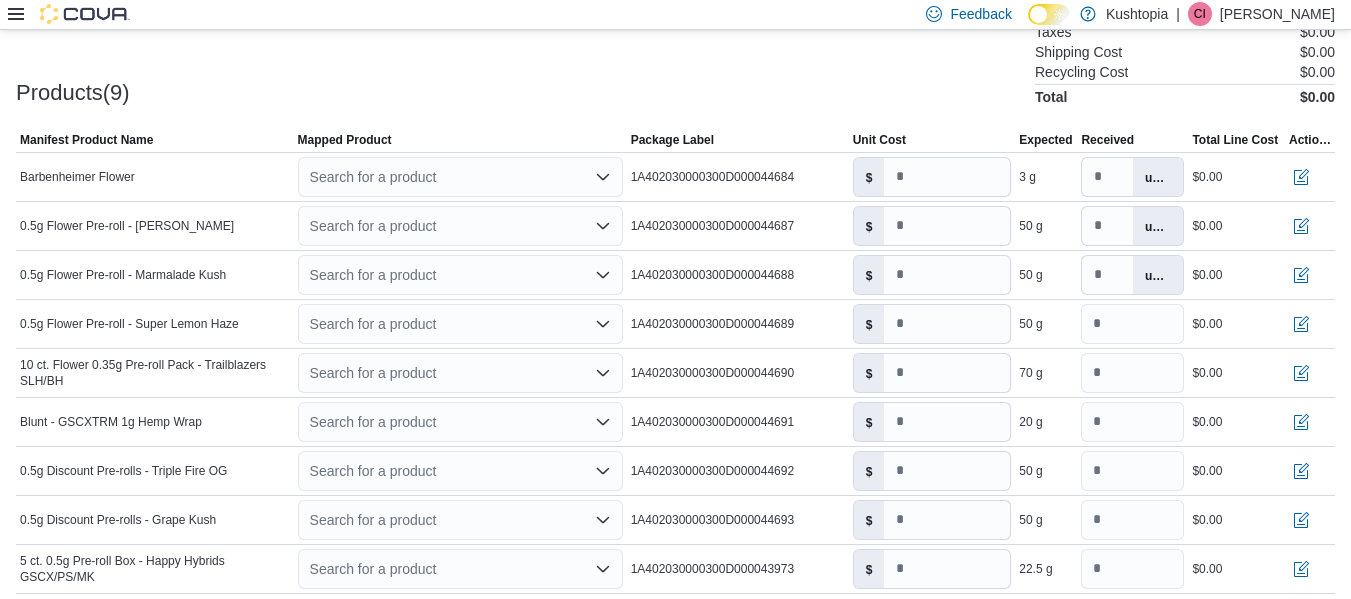 click 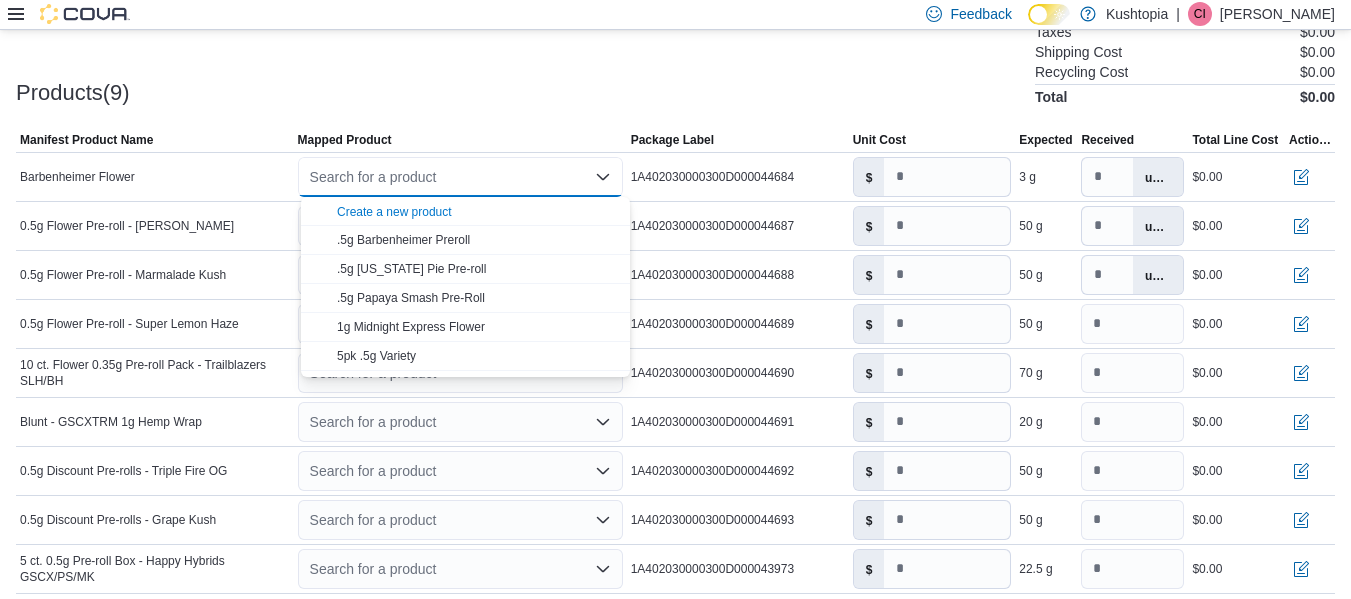 click on "Search for a product" at bounding box center (460, 177) 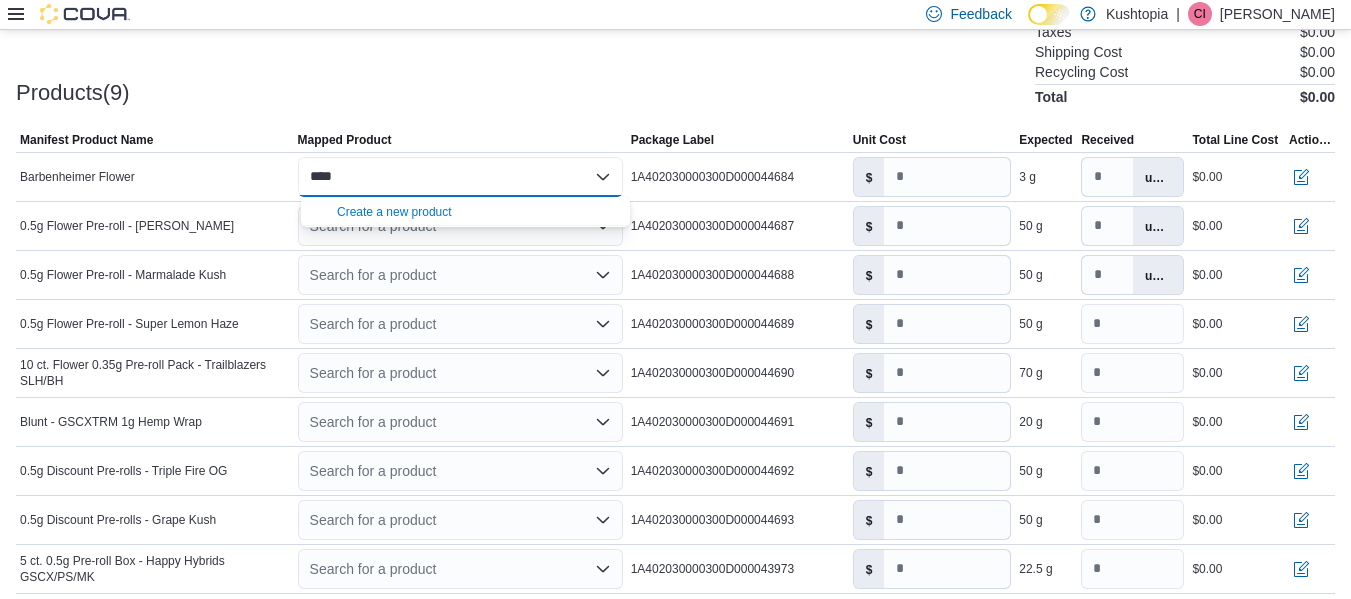 type on "****" 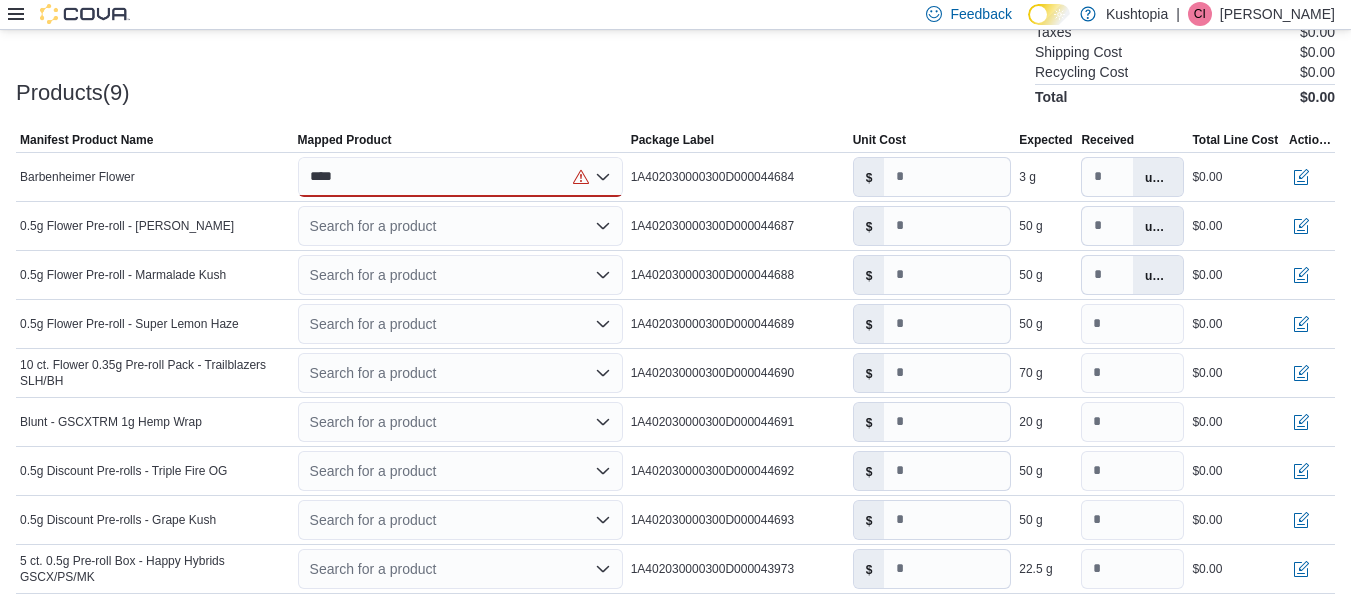 click at bounding box center [675, 117] 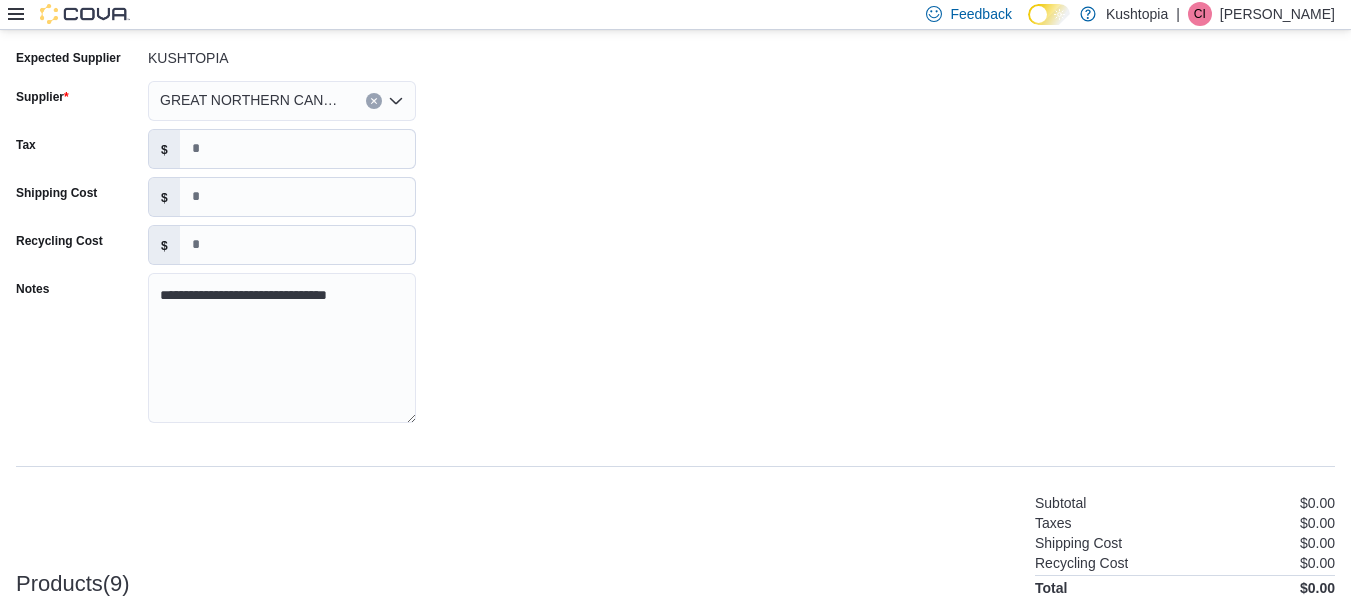 scroll, scrollTop: 0, scrollLeft: 0, axis: both 